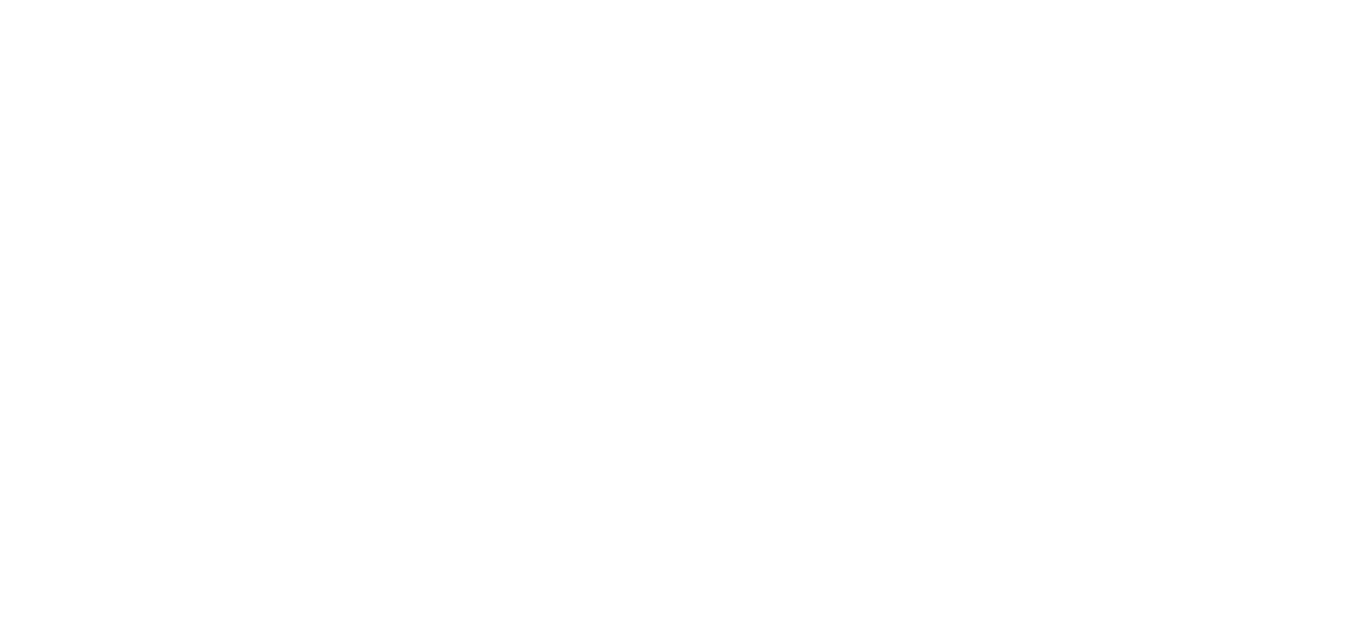scroll, scrollTop: 0, scrollLeft: 0, axis: both 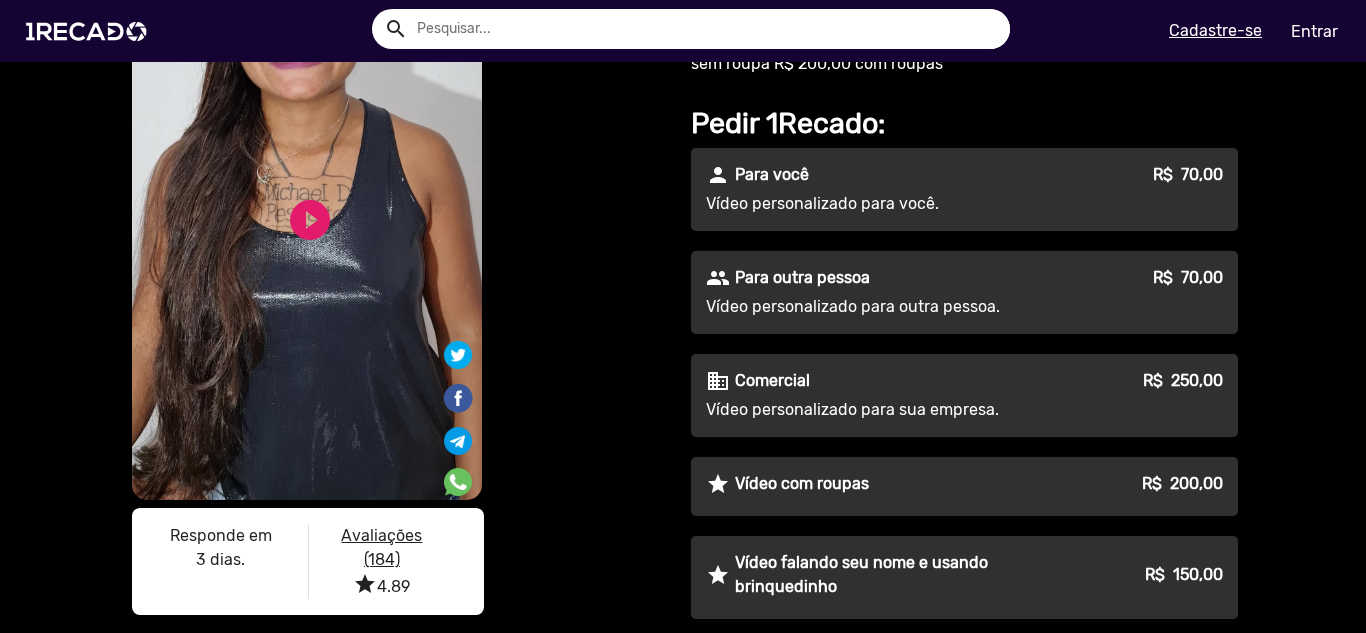 click on "Vídeo personalizado para outra pessoa." 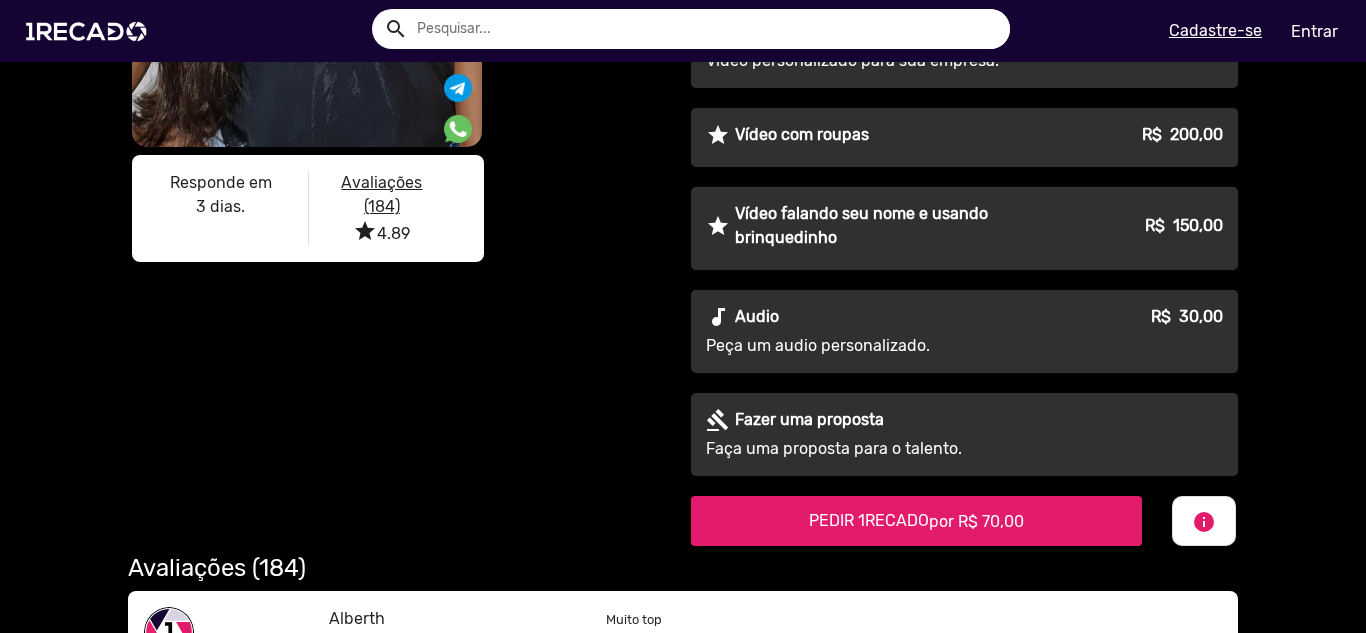 scroll, scrollTop: 600, scrollLeft: 0, axis: vertical 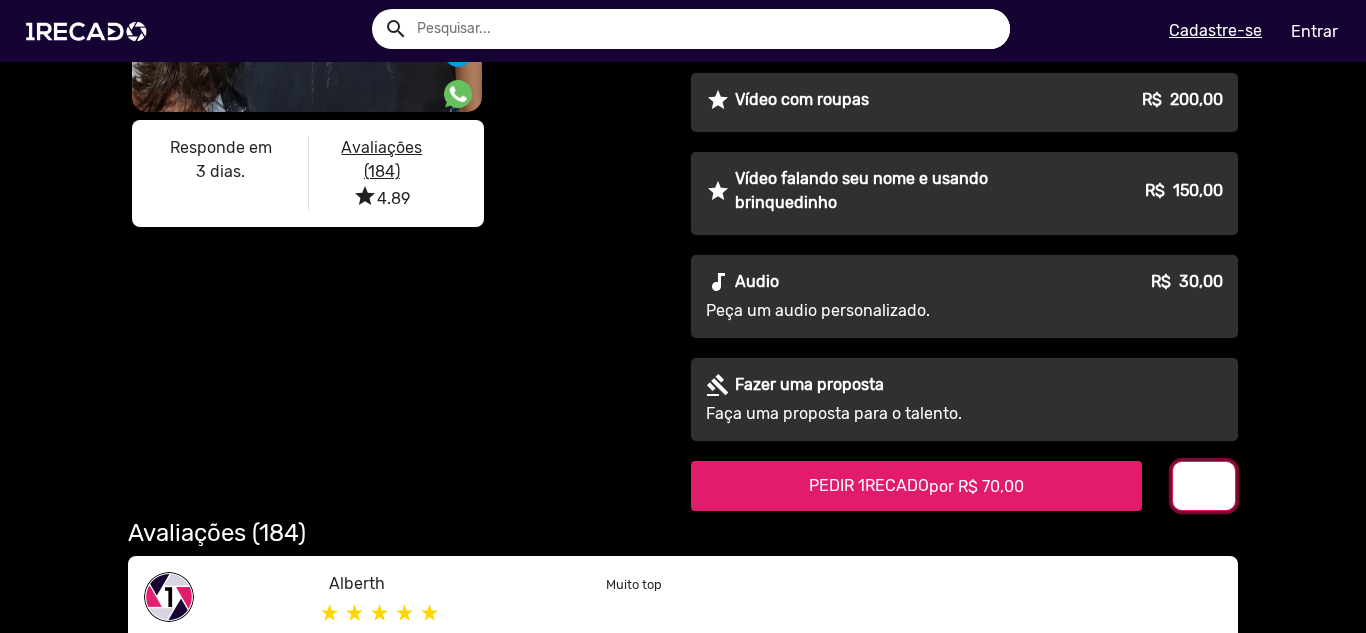 click on "info" at bounding box center [1204, 487] 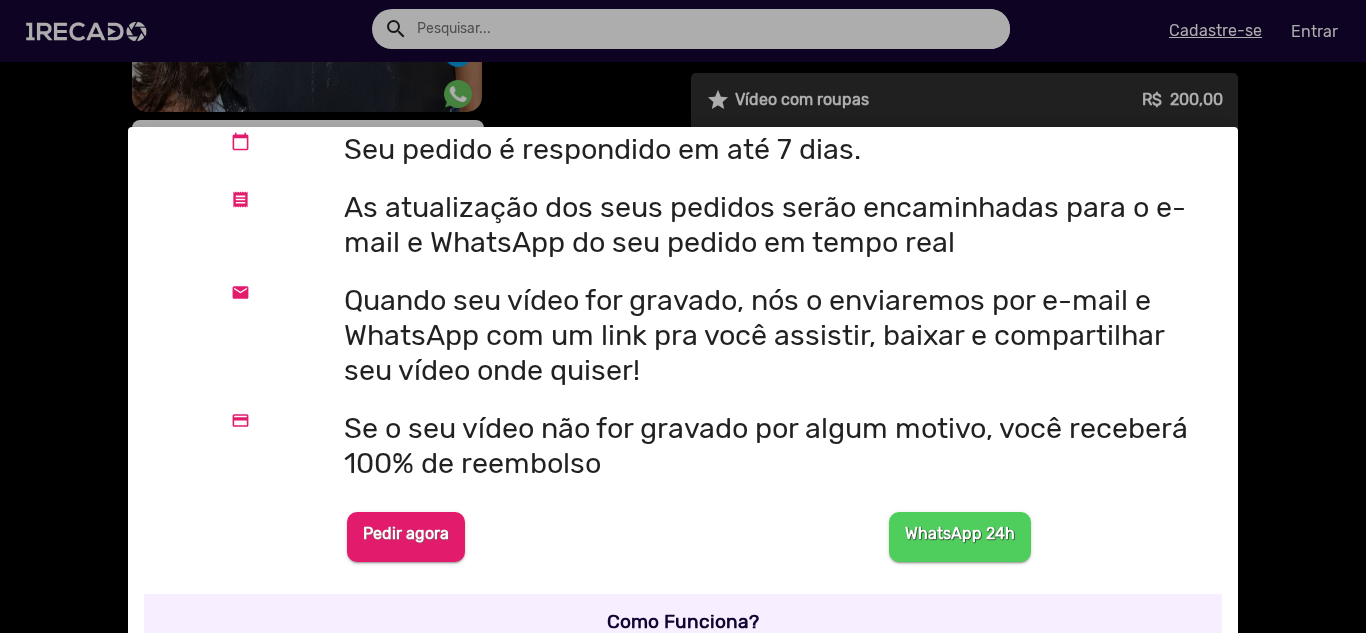 scroll, scrollTop: 0, scrollLeft: 0, axis: both 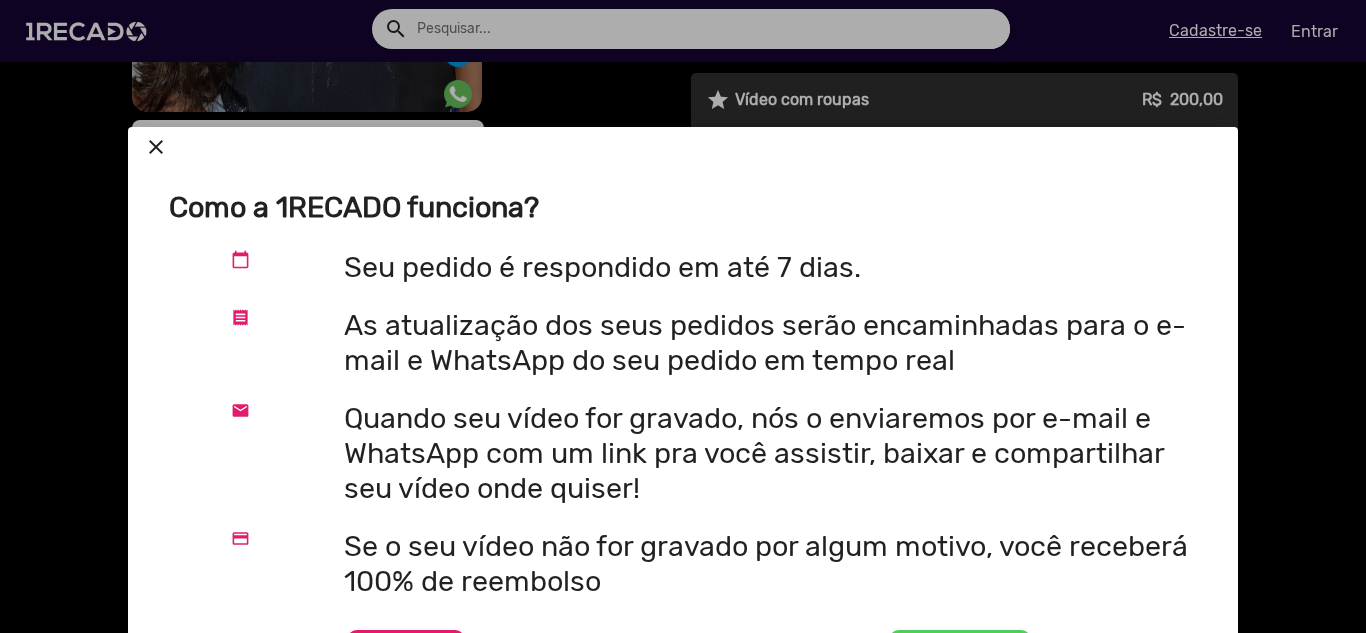click on "close" at bounding box center [156, 147] 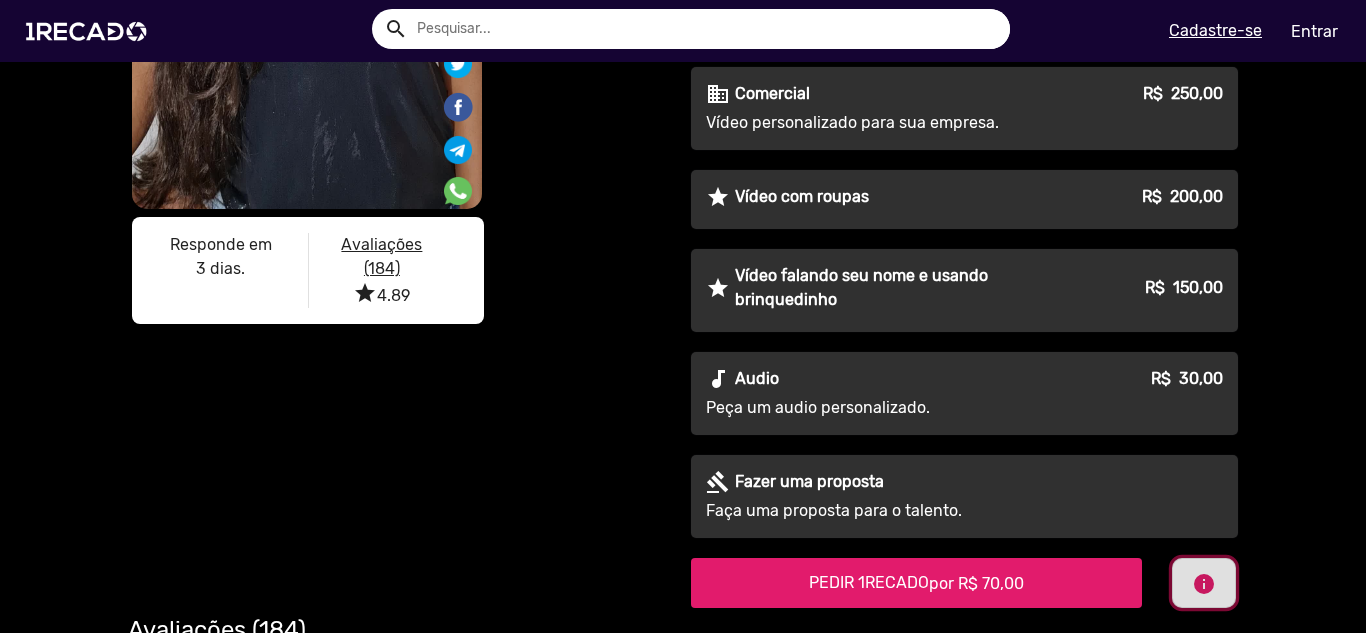 scroll, scrollTop: 700, scrollLeft: 0, axis: vertical 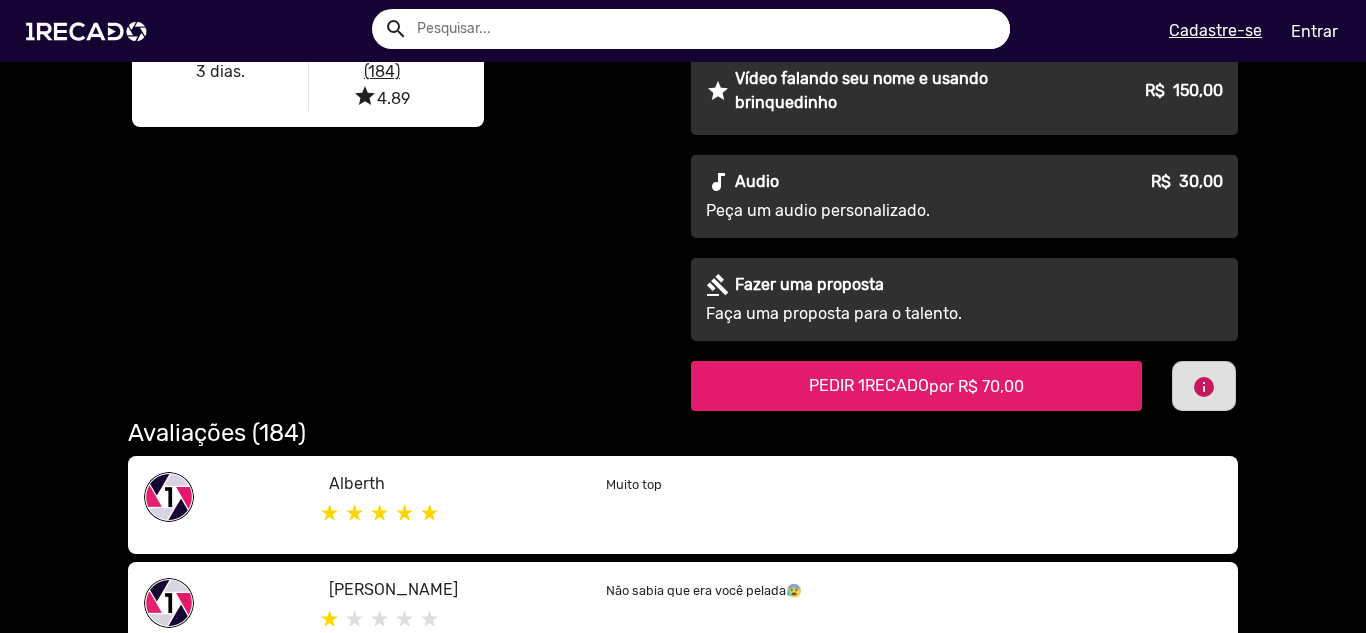 click on "PEDIR 1RECADO   por R$ 70,00" at bounding box center [916, 385] 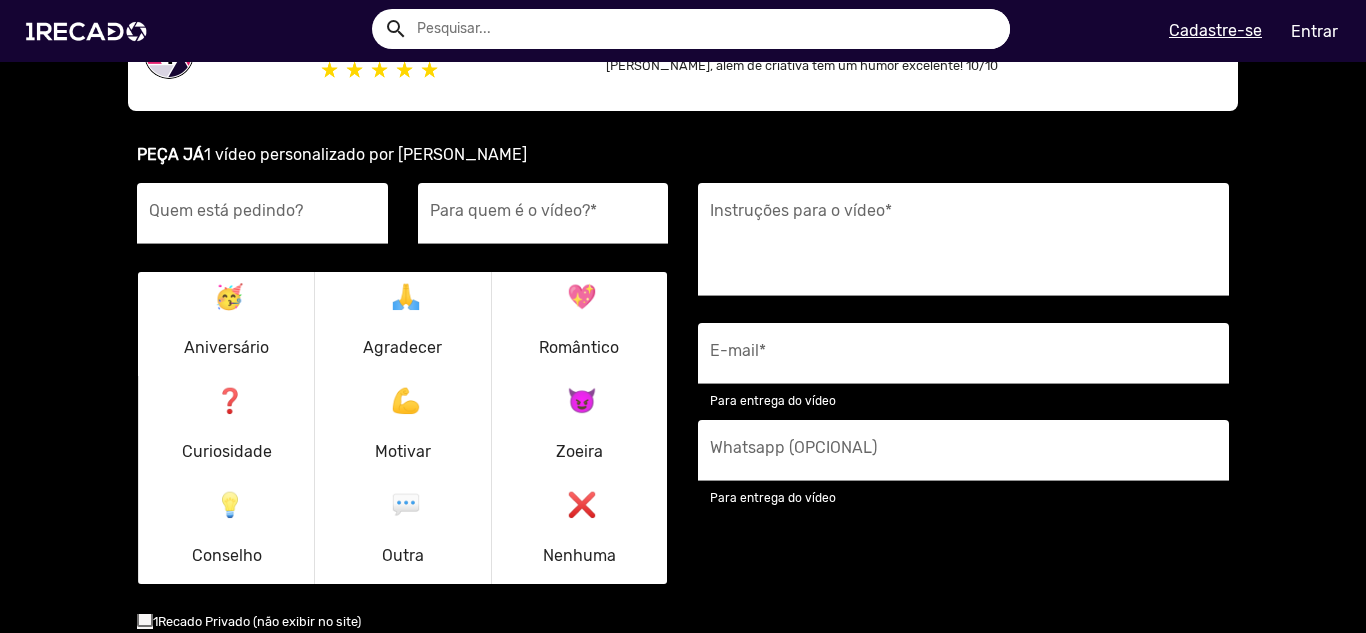 scroll, scrollTop: 1319, scrollLeft: 0, axis: vertical 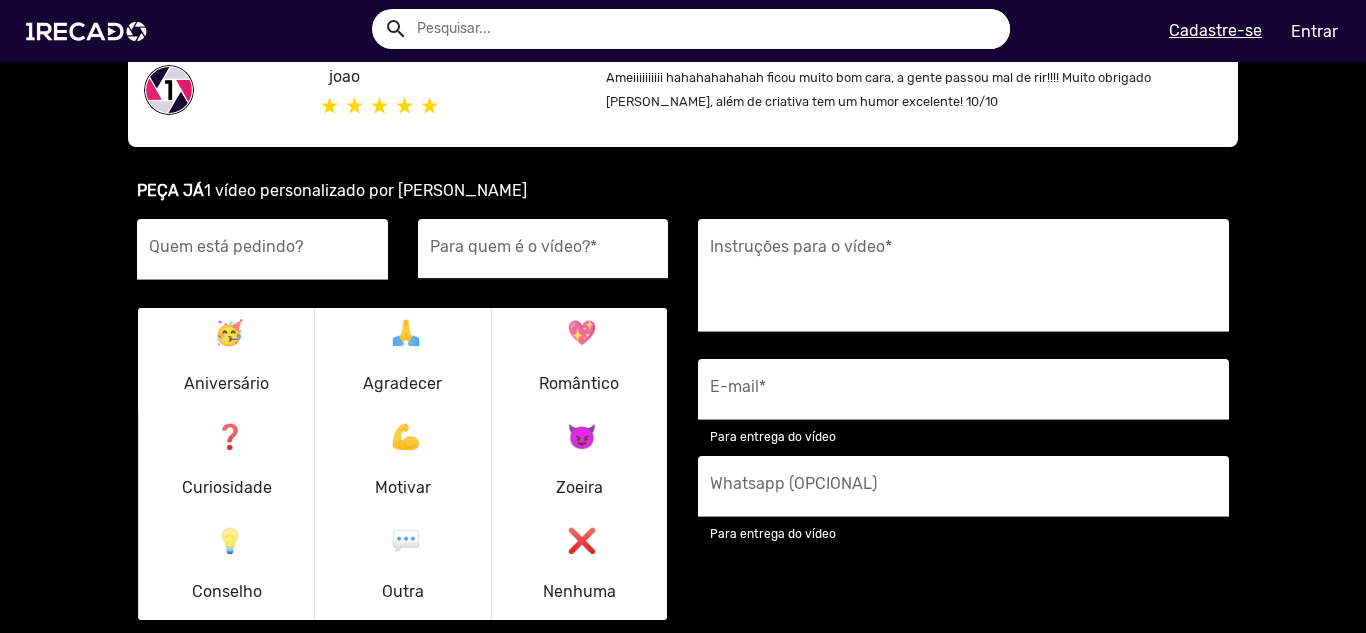 click on "Para quem é o vídeo?   *" at bounding box center (543, 255) 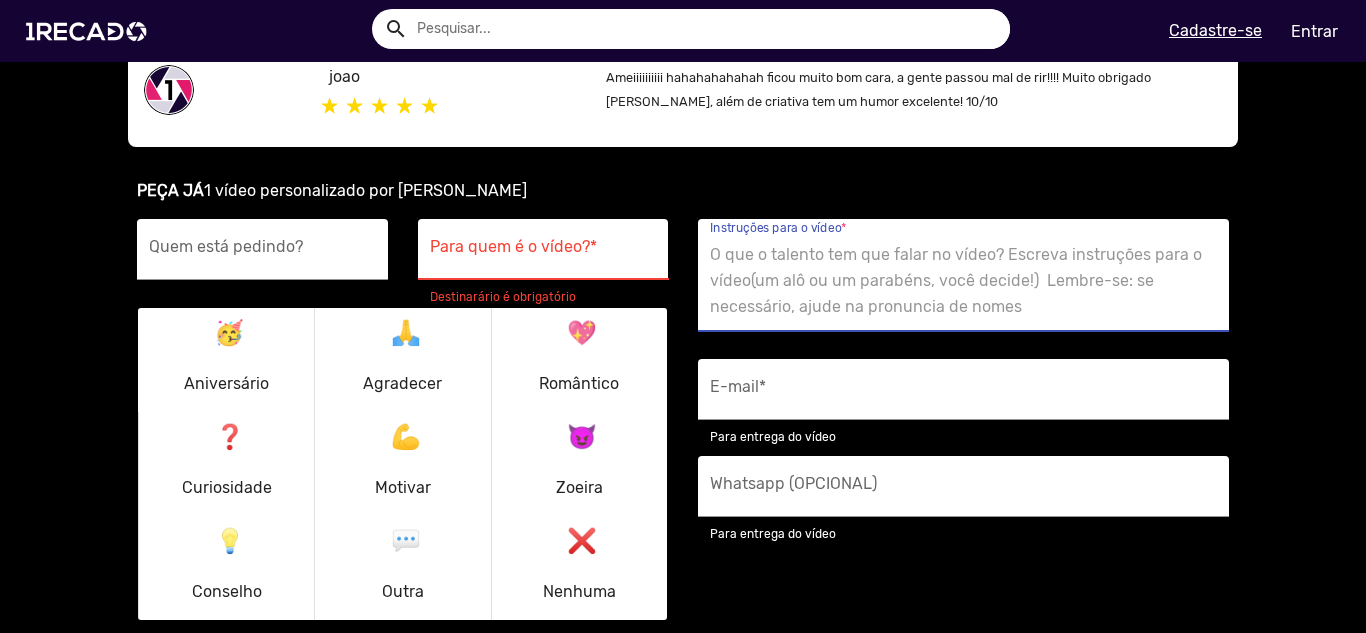 click on "Instruções para o vídeo  *" at bounding box center (963, 281) 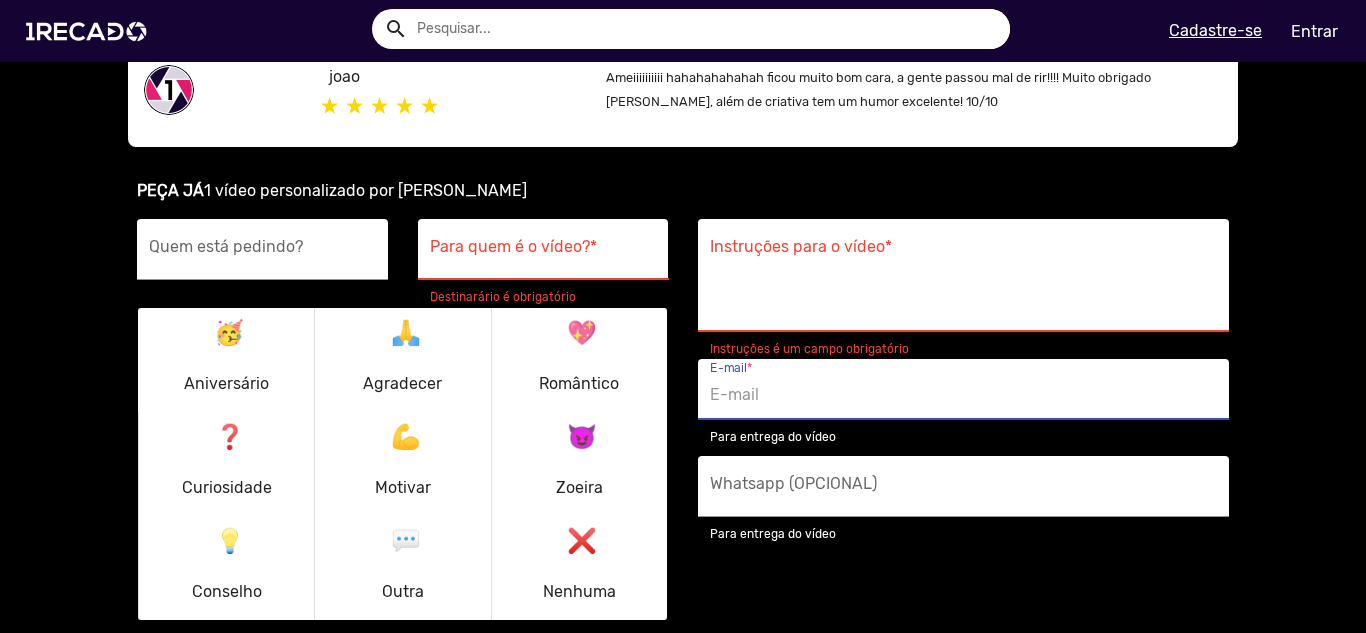 click on "E-mail  *" at bounding box center (963, 395) 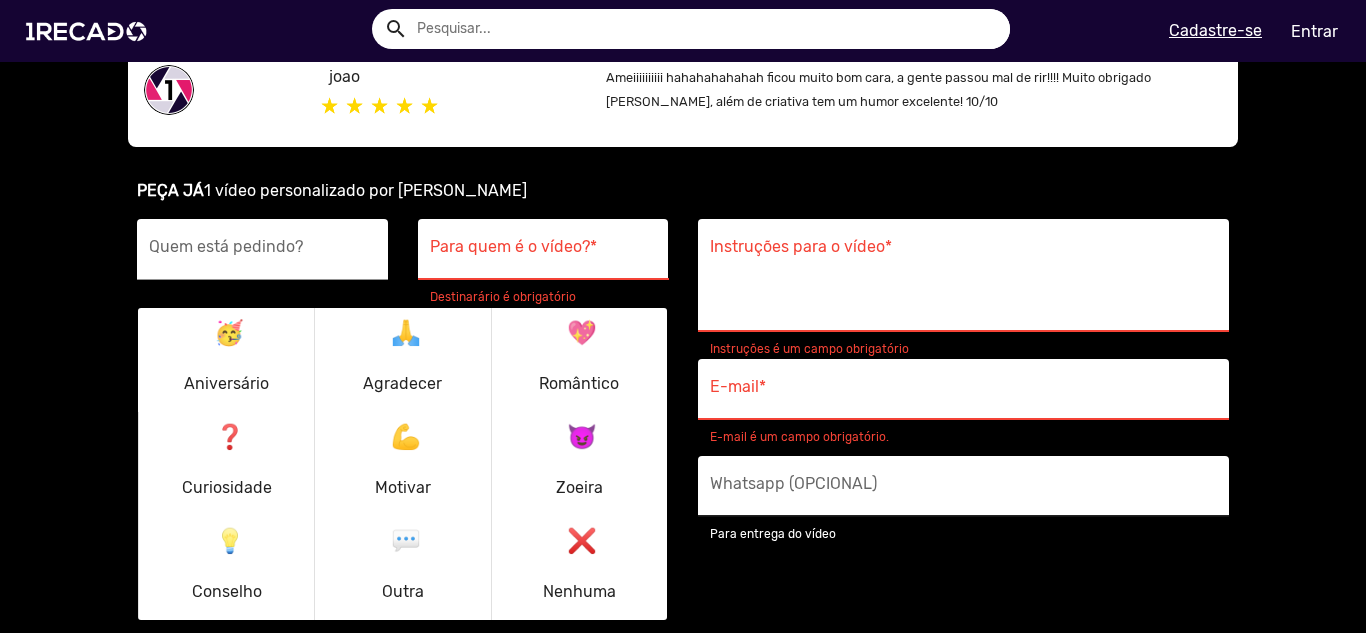 click on "Whatsapp (OPCIONAL)" at bounding box center (963, 486) 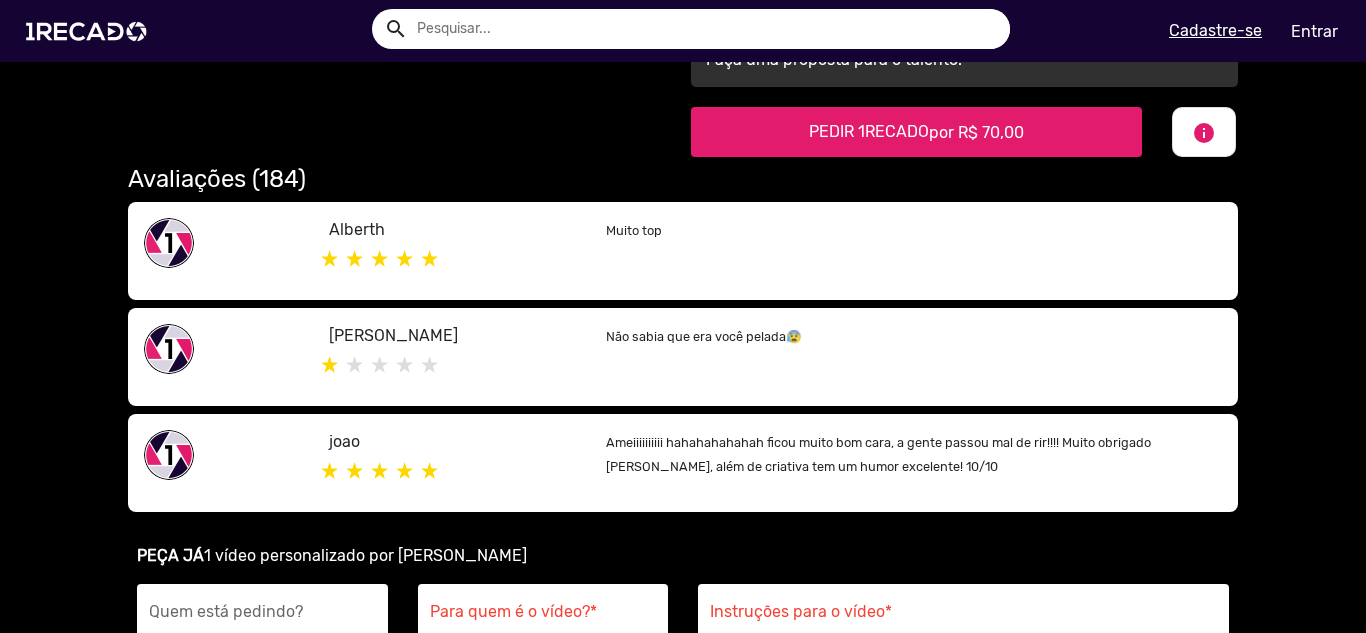 scroll, scrollTop: 919, scrollLeft: 0, axis: vertical 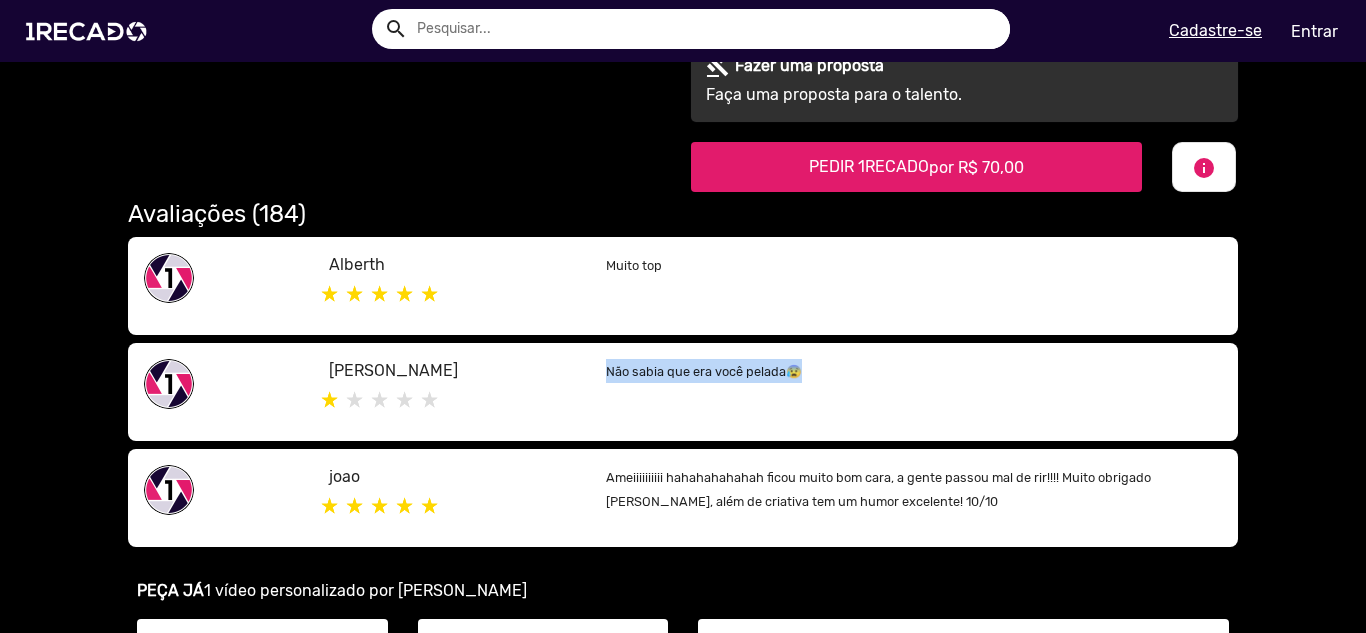 drag, startPoint x: 597, startPoint y: 371, endPoint x: 797, endPoint y: 365, distance: 200.08998 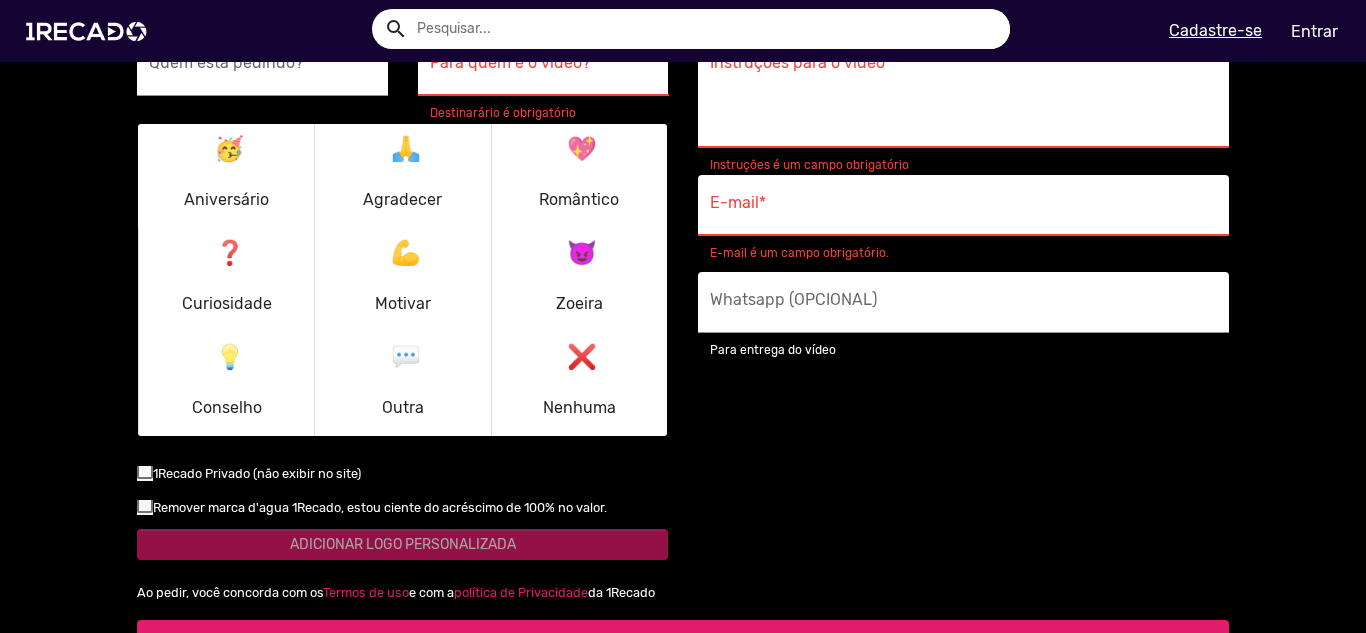 scroll, scrollTop: 1619, scrollLeft: 0, axis: vertical 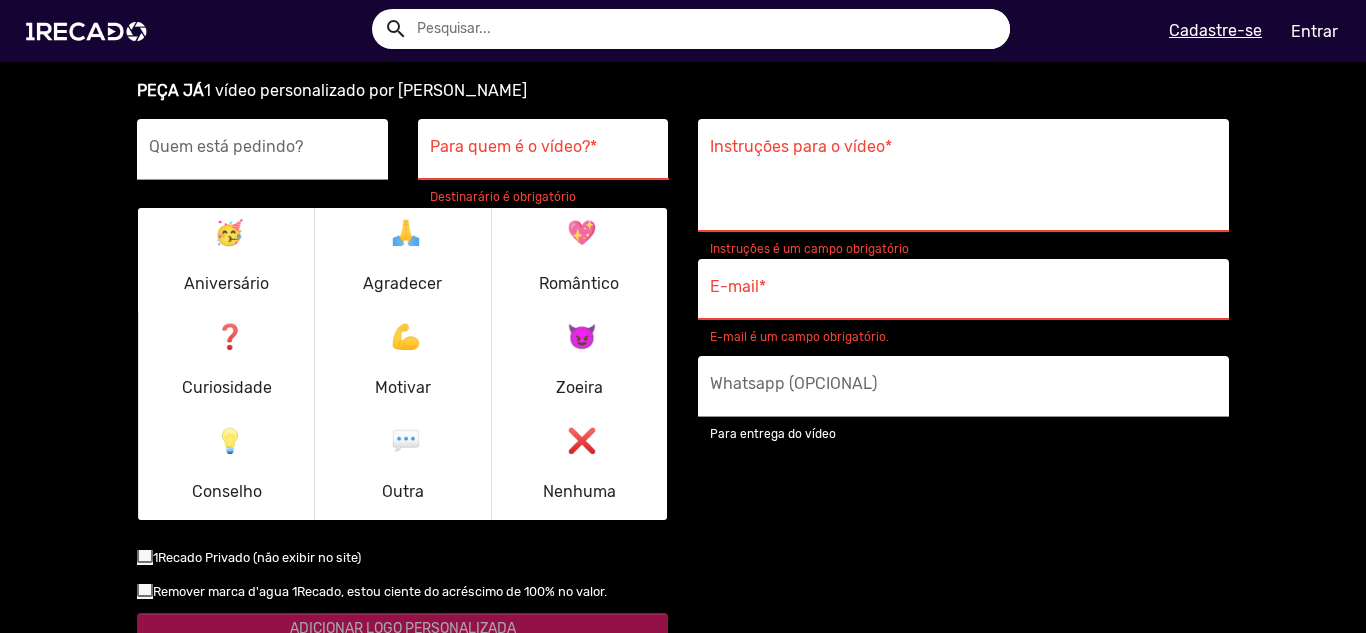 click on "Instruções para o vídeo  *" at bounding box center (963, 181) 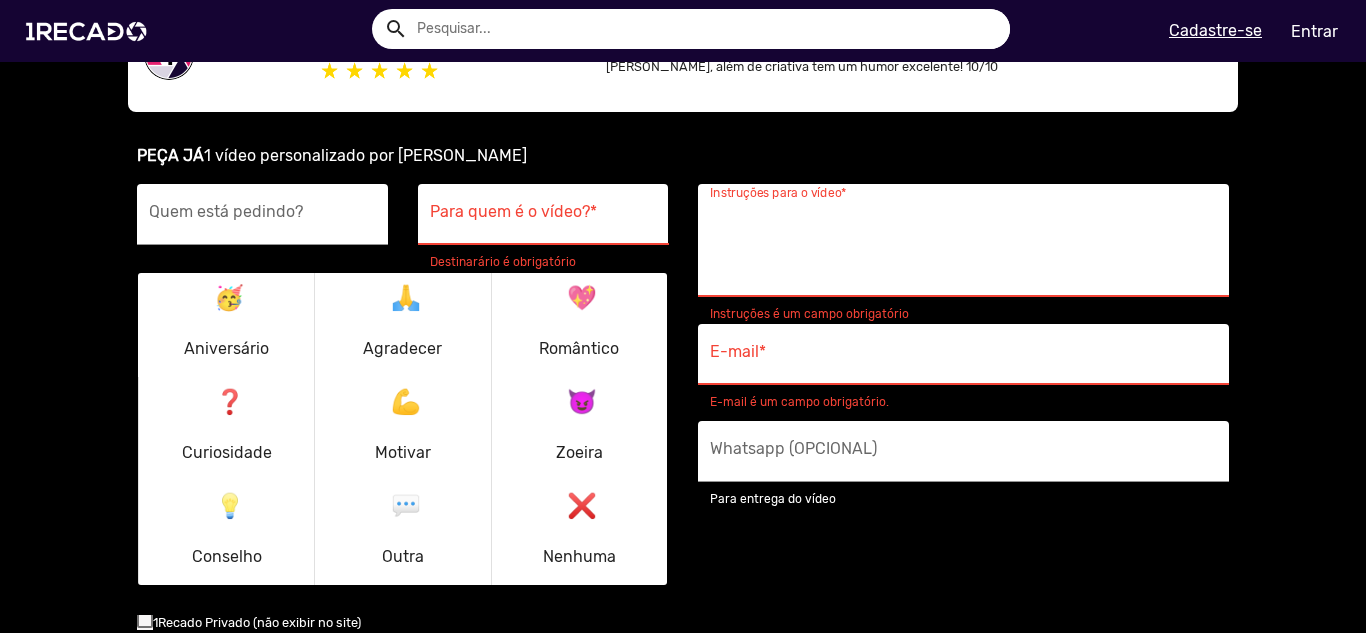 scroll, scrollTop: 1319, scrollLeft: 0, axis: vertical 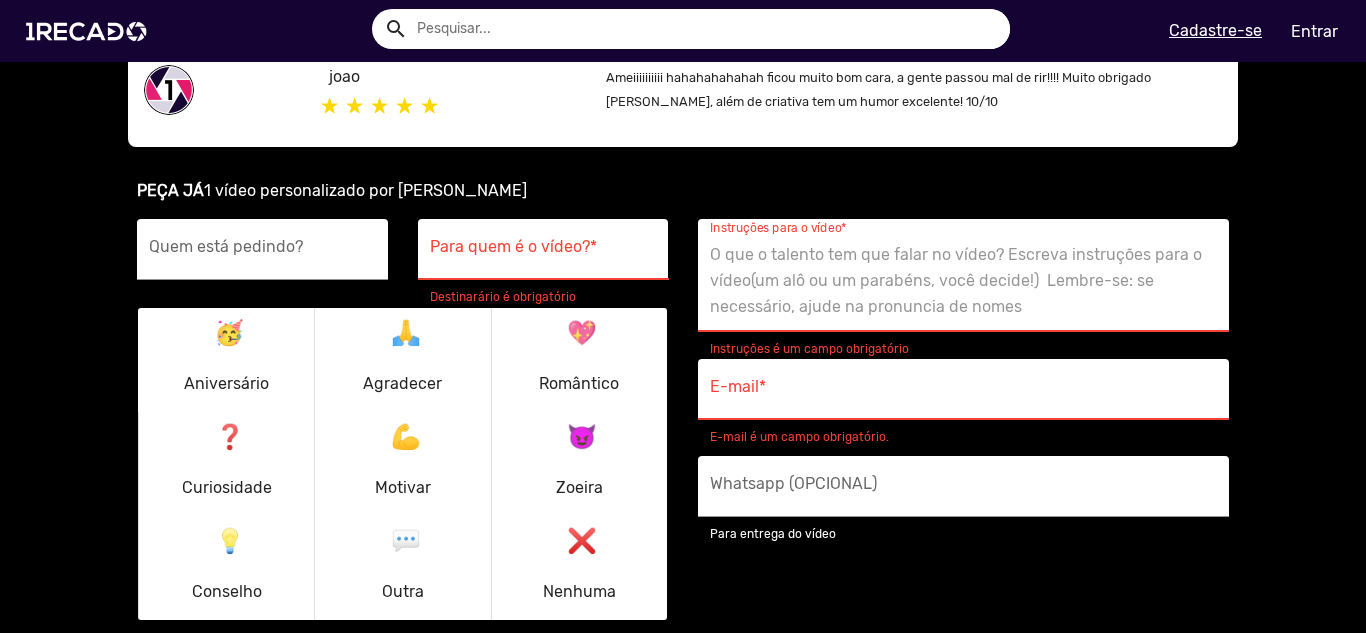 click on "Quem está pedindo?" at bounding box center [262, 263] 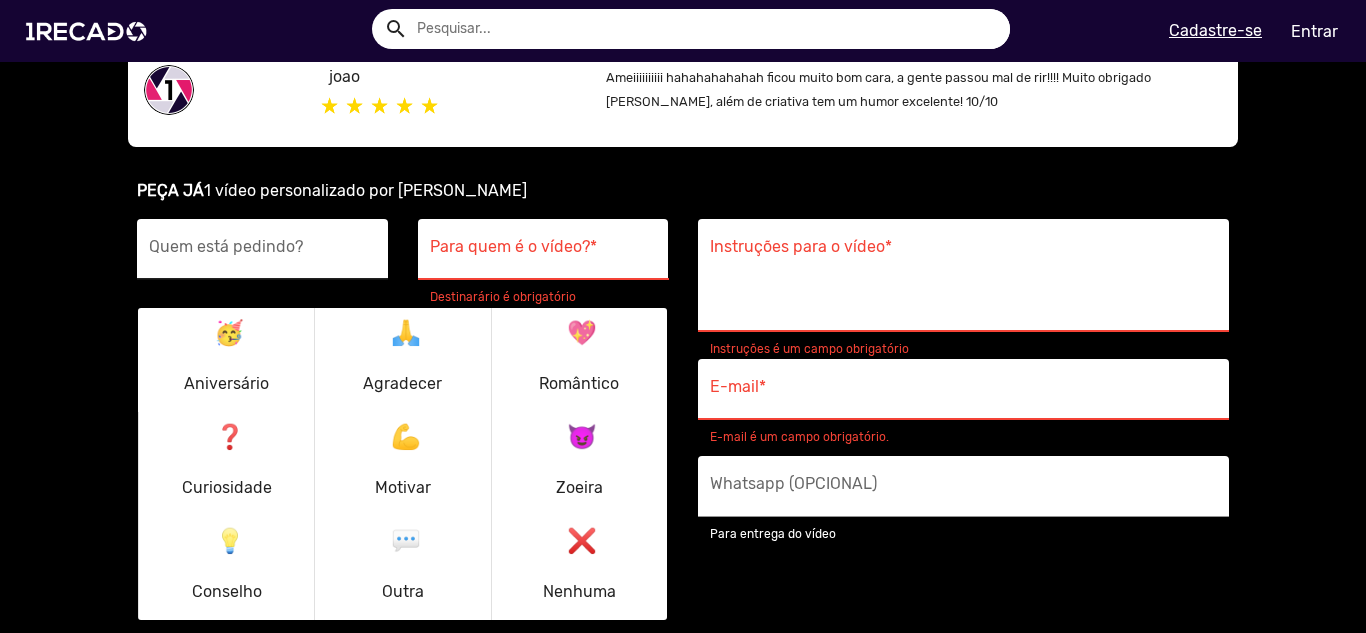 click on "Quem está pedindo?" at bounding box center (262, 255) 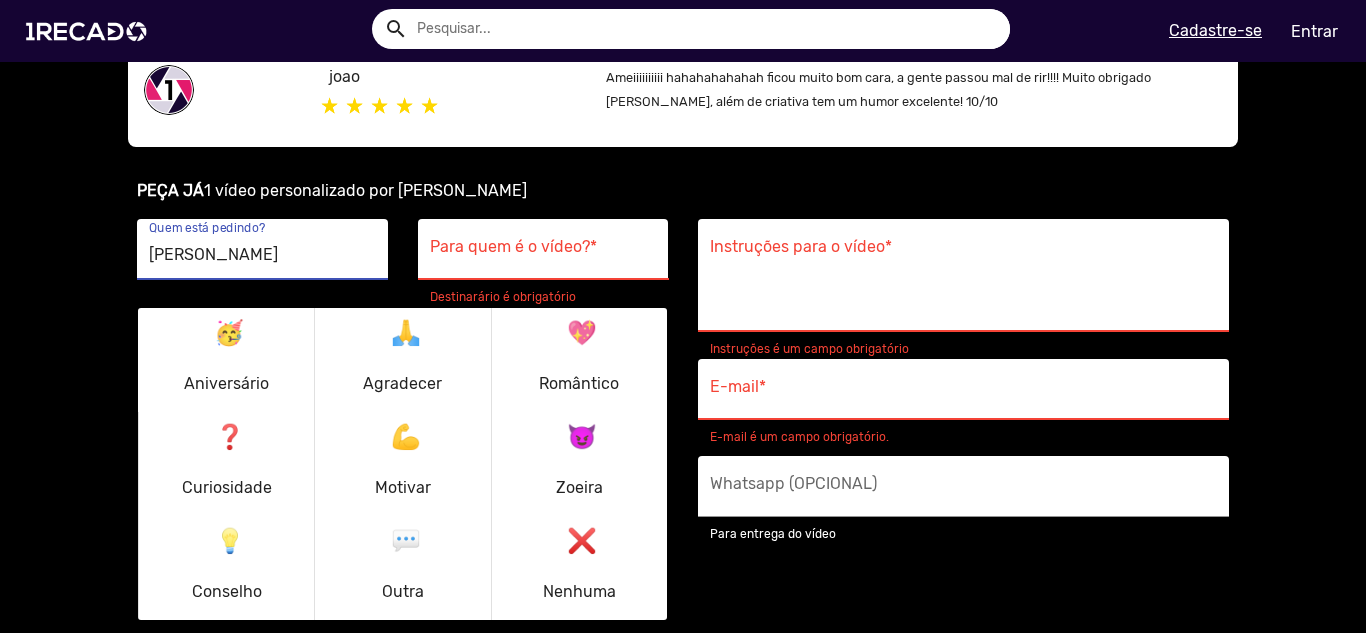 type on "Rodrigo" 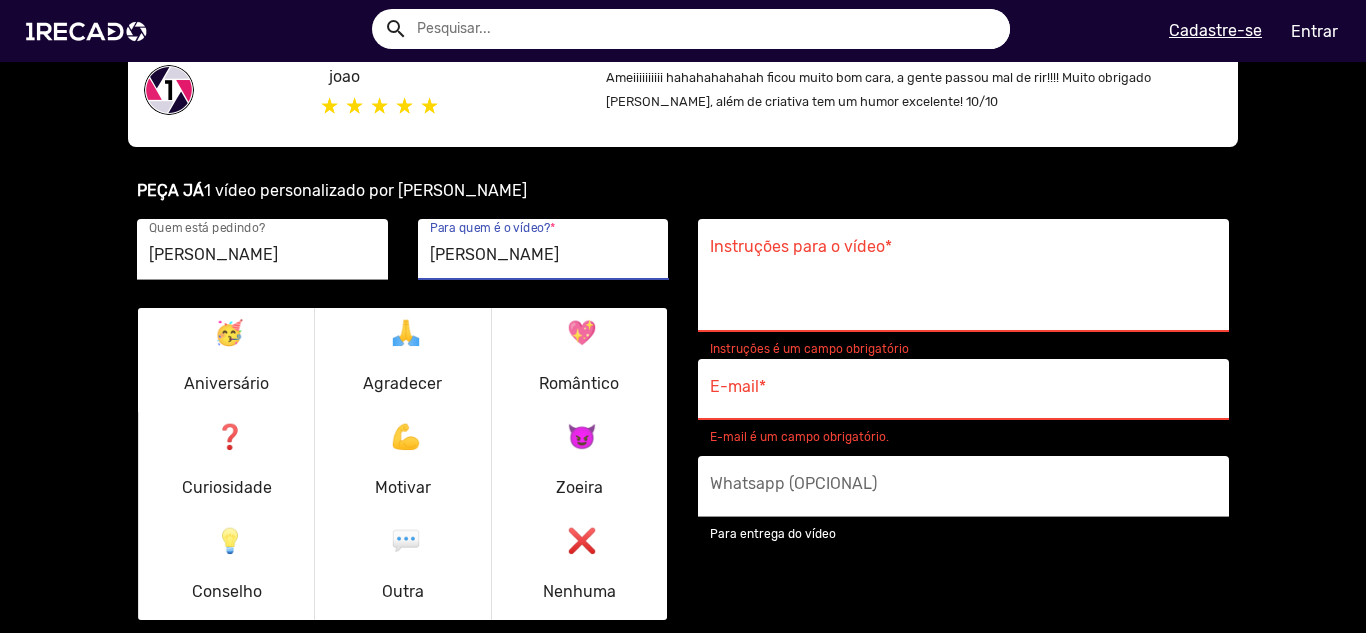 type on "James" 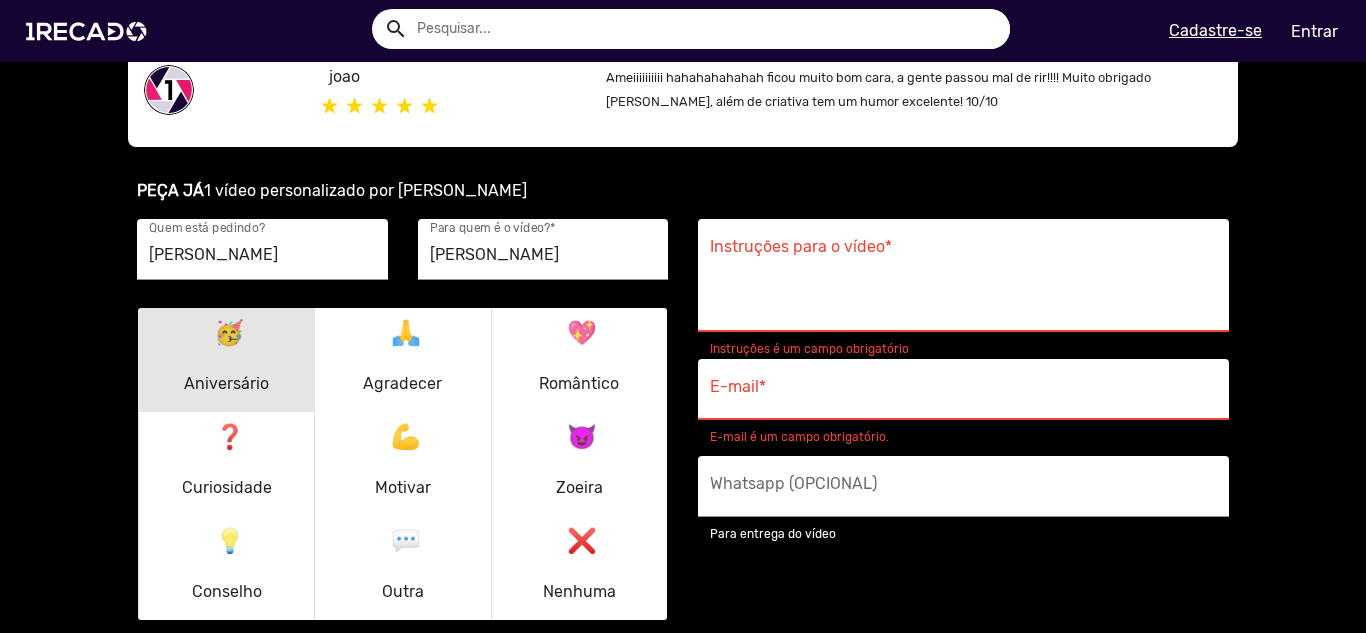 click on "🥳  Aniversário" at bounding box center [226, 360] 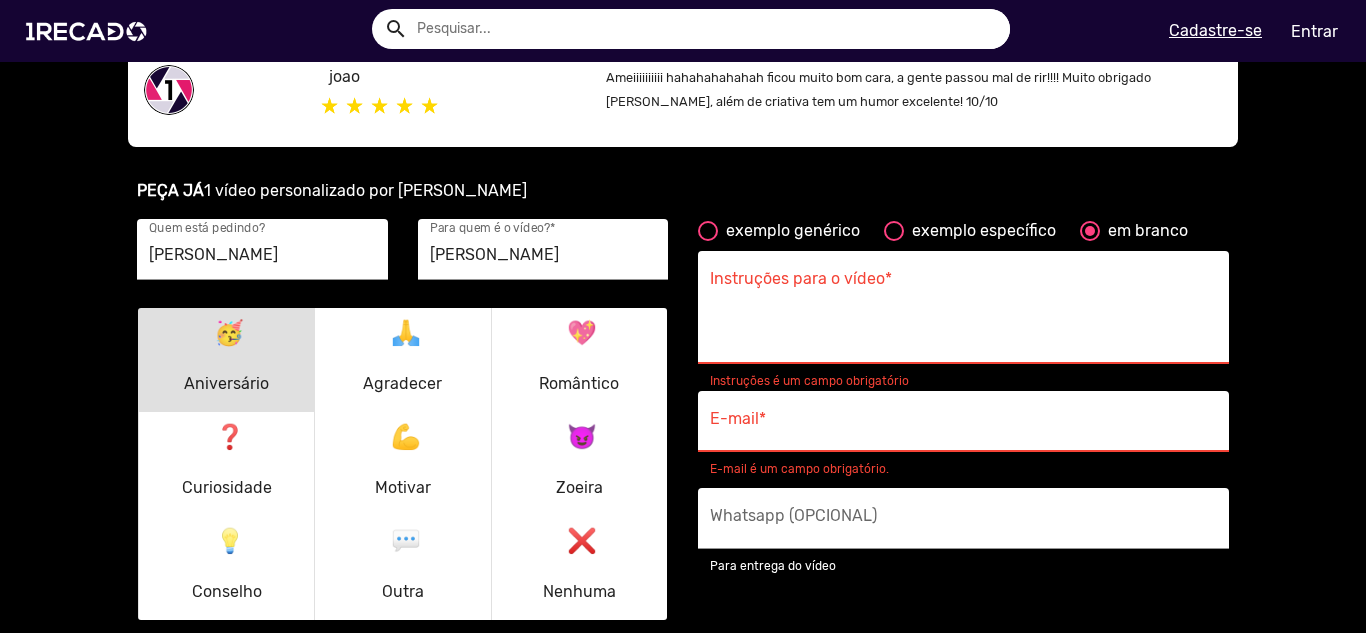 click on "Instruções para o vídeo  *" at bounding box center (963, 313) 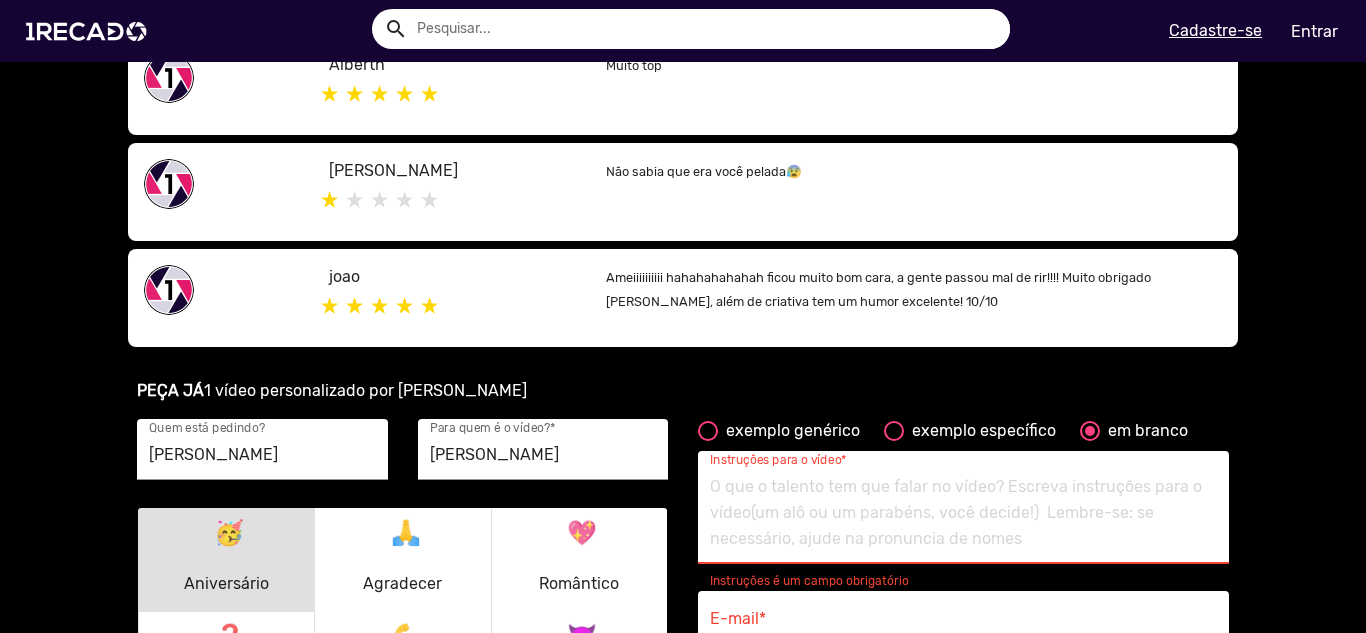 scroll, scrollTop: 1219, scrollLeft: 0, axis: vertical 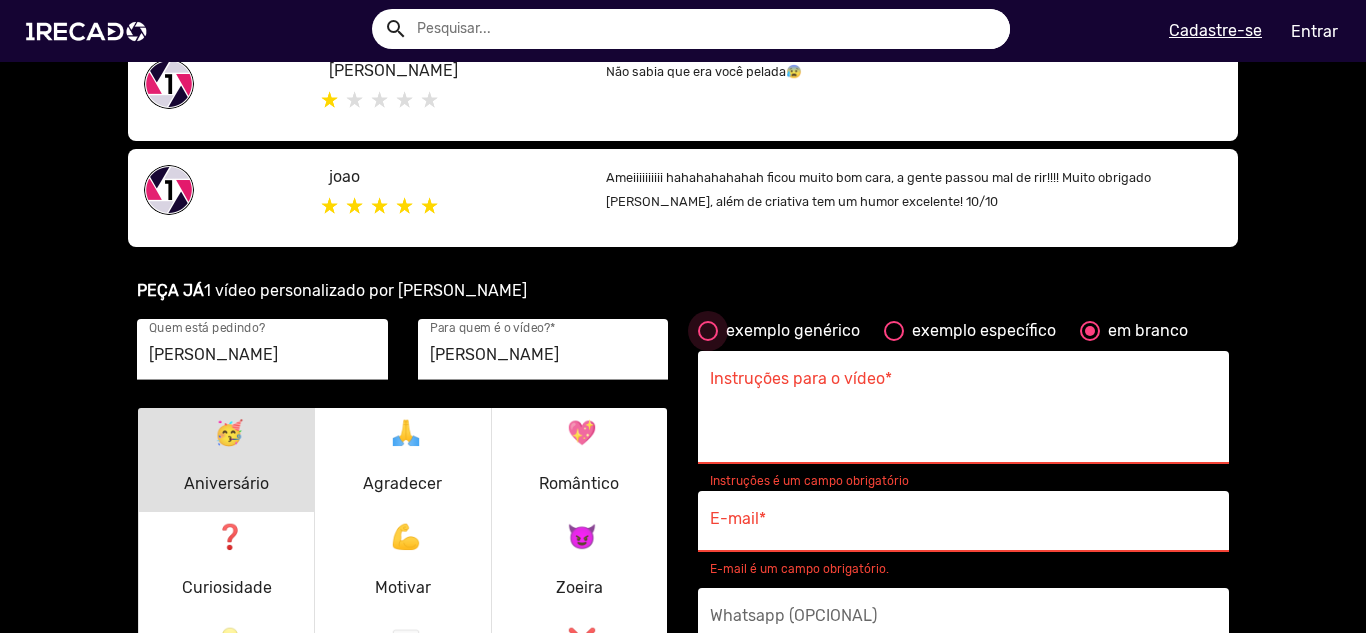 click on "exemplo genérico" at bounding box center (789, 331) 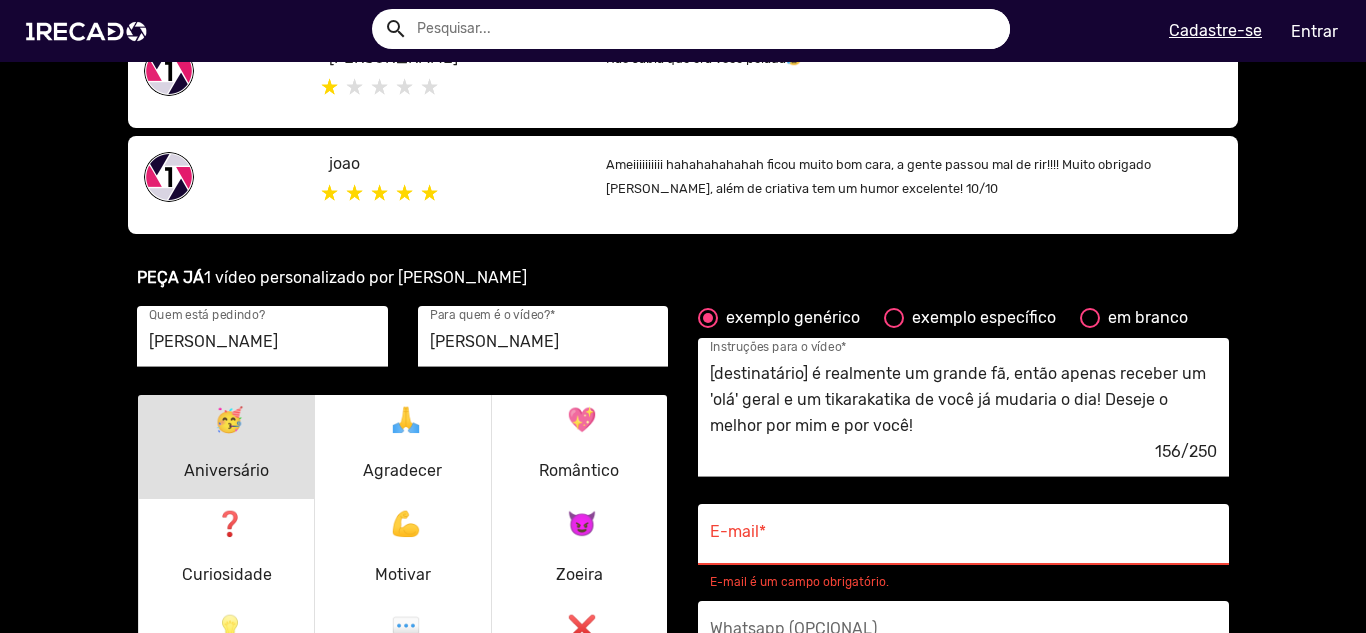 scroll, scrollTop: 600, scrollLeft: 0, axis: vertical 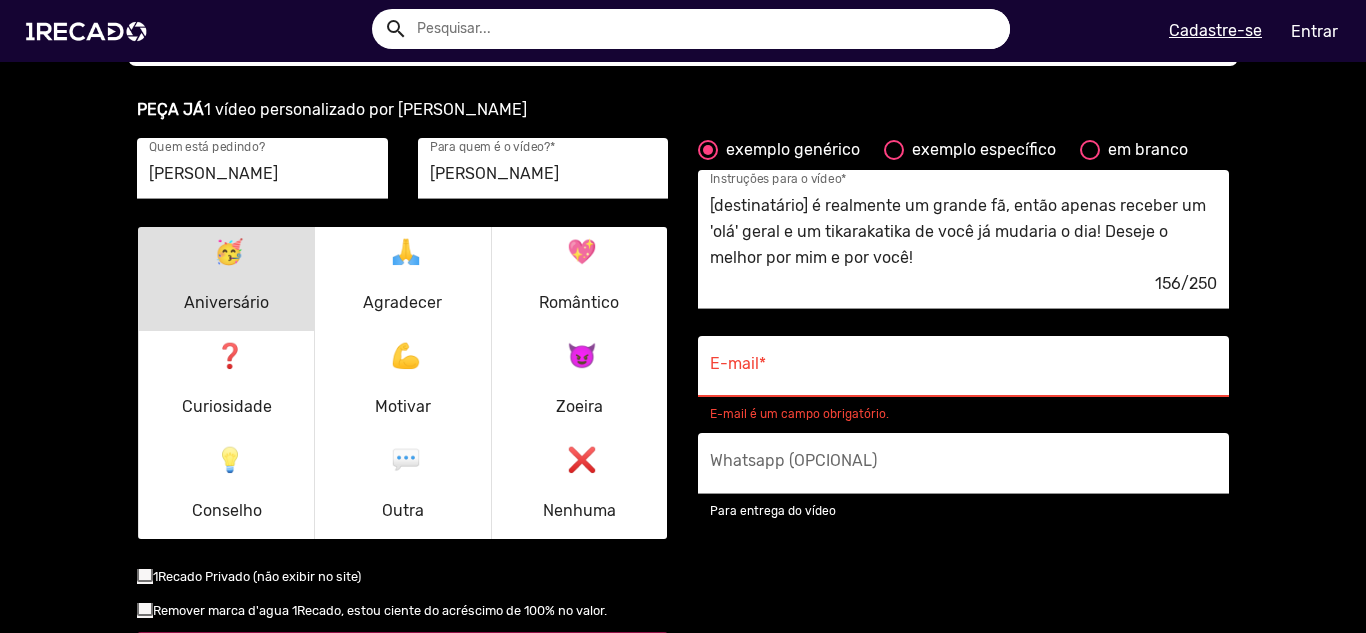 click on "E-mail  *" at bounding box center (963, 372) 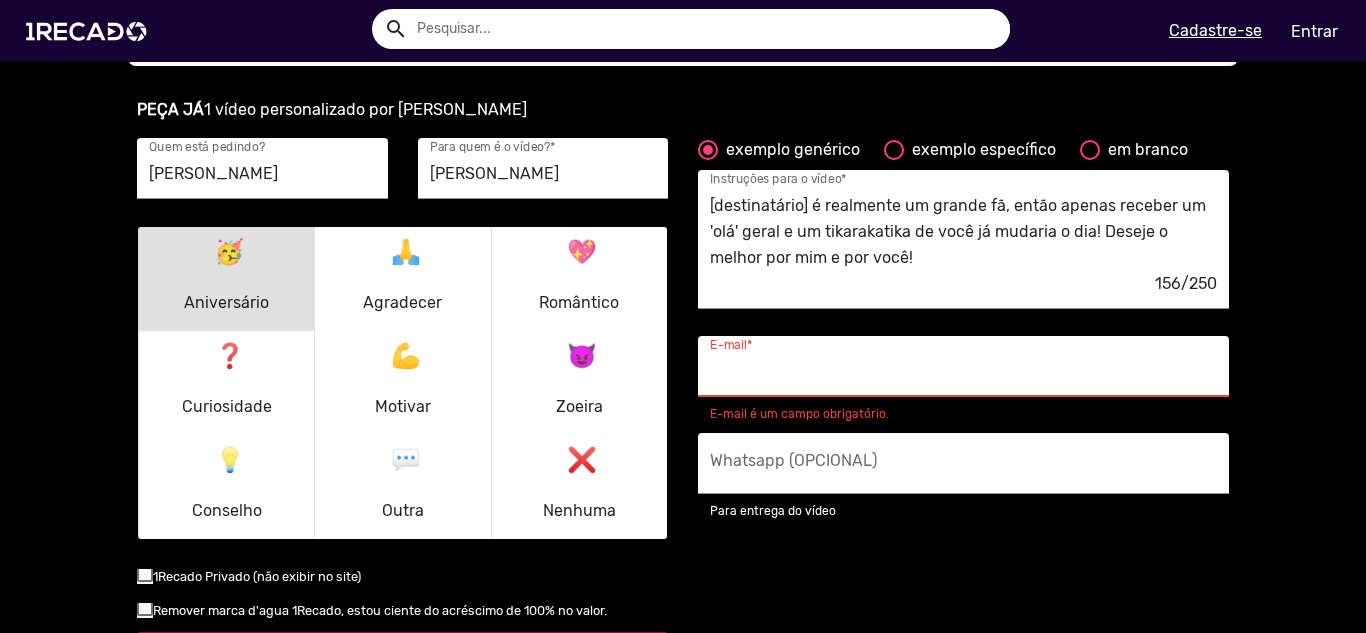 type on "rodrigo.bcastro04@gmail.com" 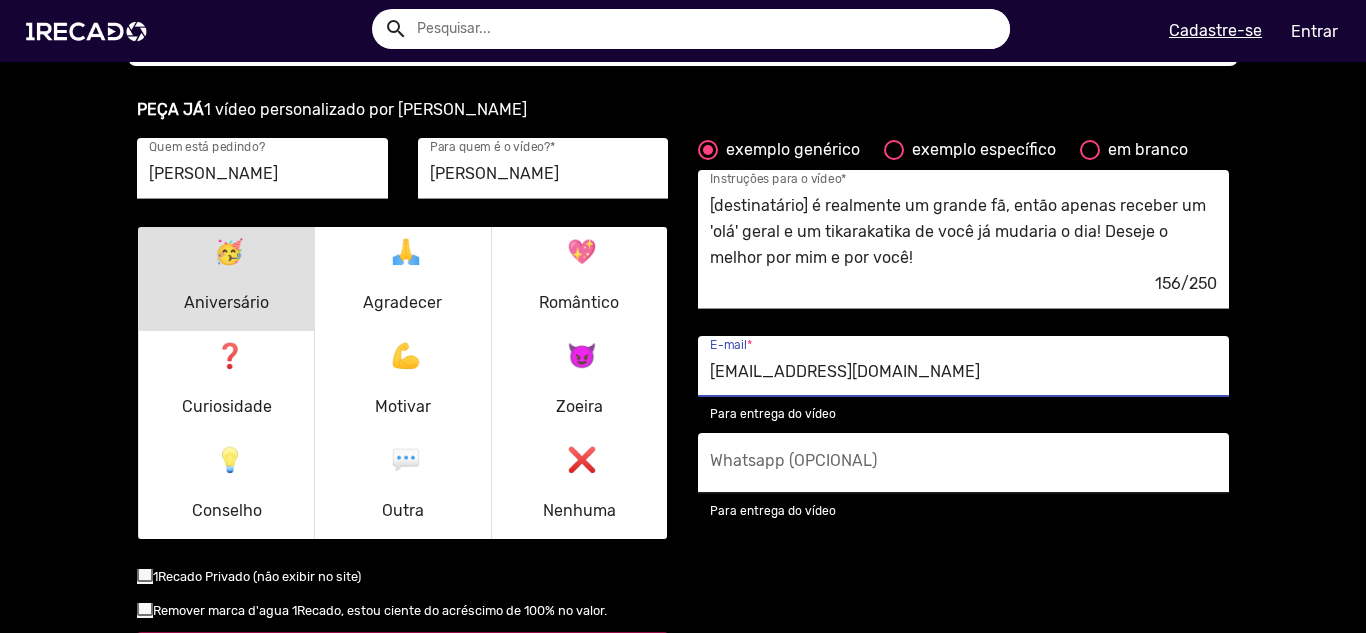 click on "Whatsapp (OPCIONAL)" at bounding box center (963, 463) 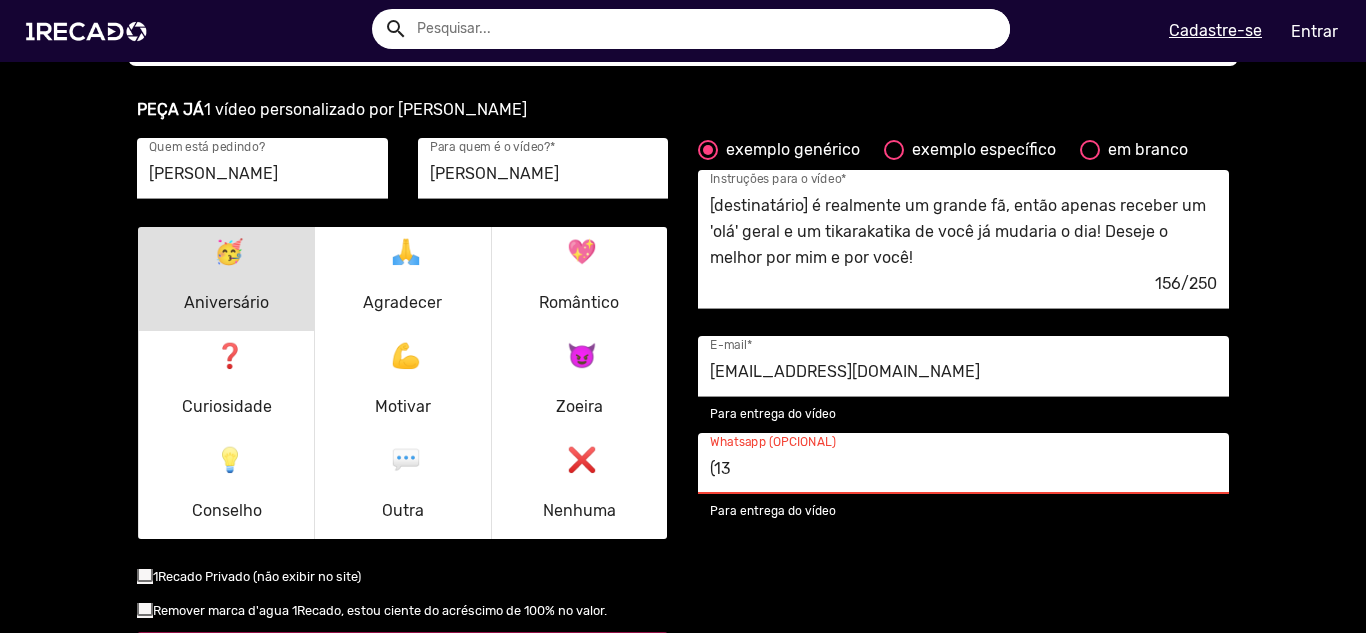 type on "(13)97420-5772" 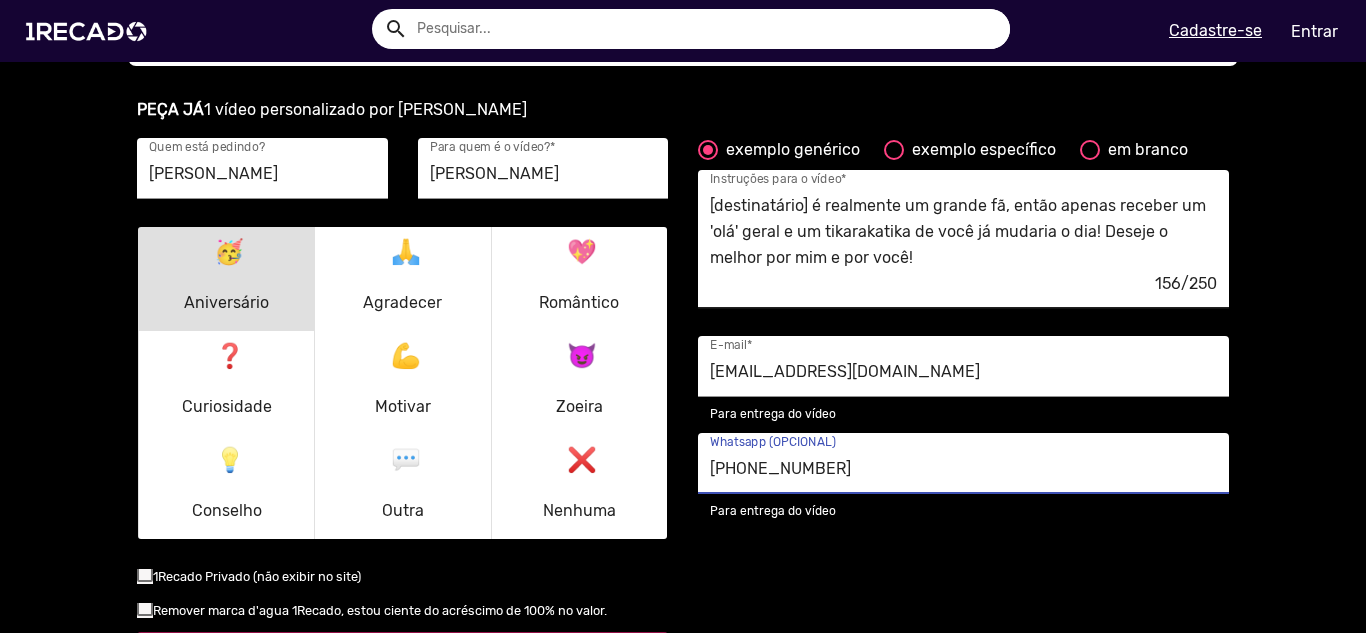 click on "156/250" at bounding box center [963, 284] 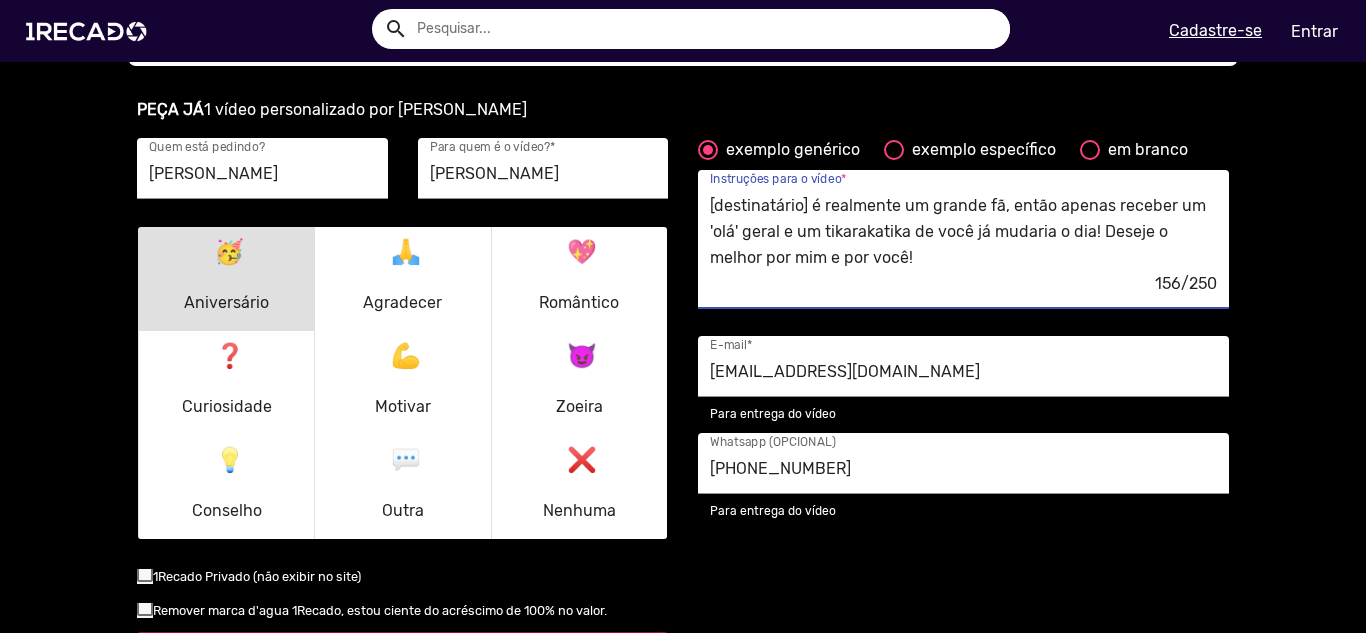 click on "[destinatário] é realmente um grande fã, então apenas receber um 'olá' geral e um tikarakatika de você já mudaria o dia! Deseje o melhor por mim e por você!" at bounding box center (963, 232) 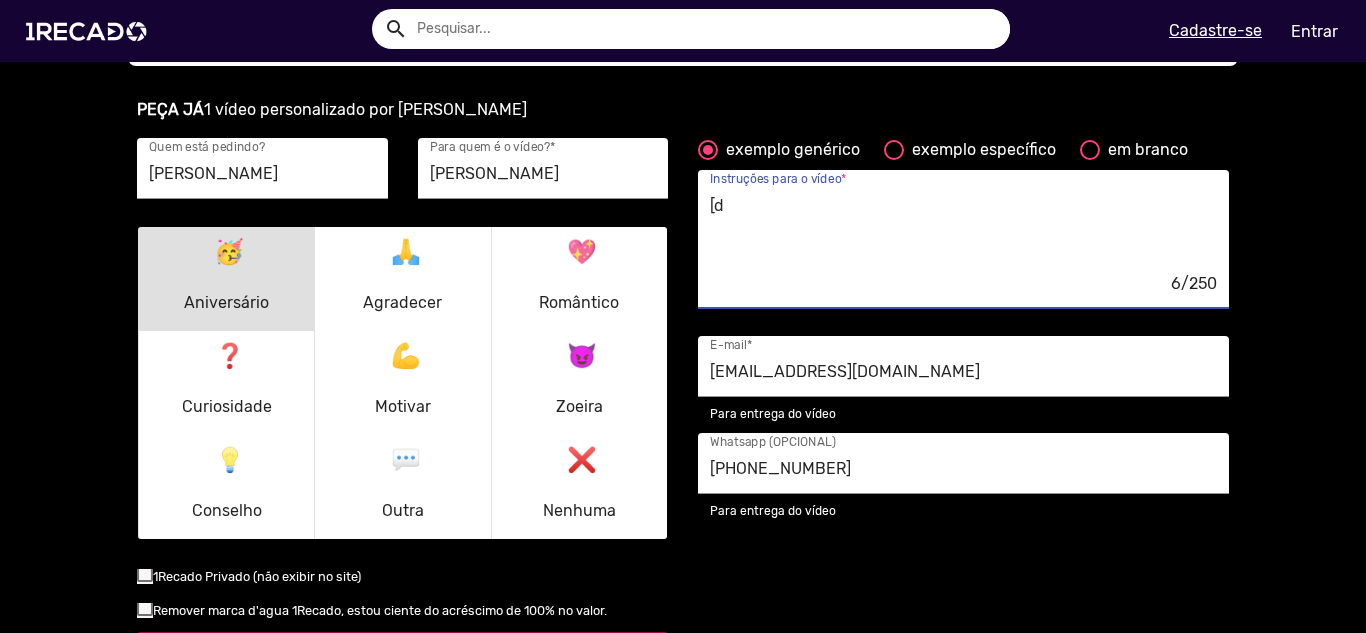type on "[" 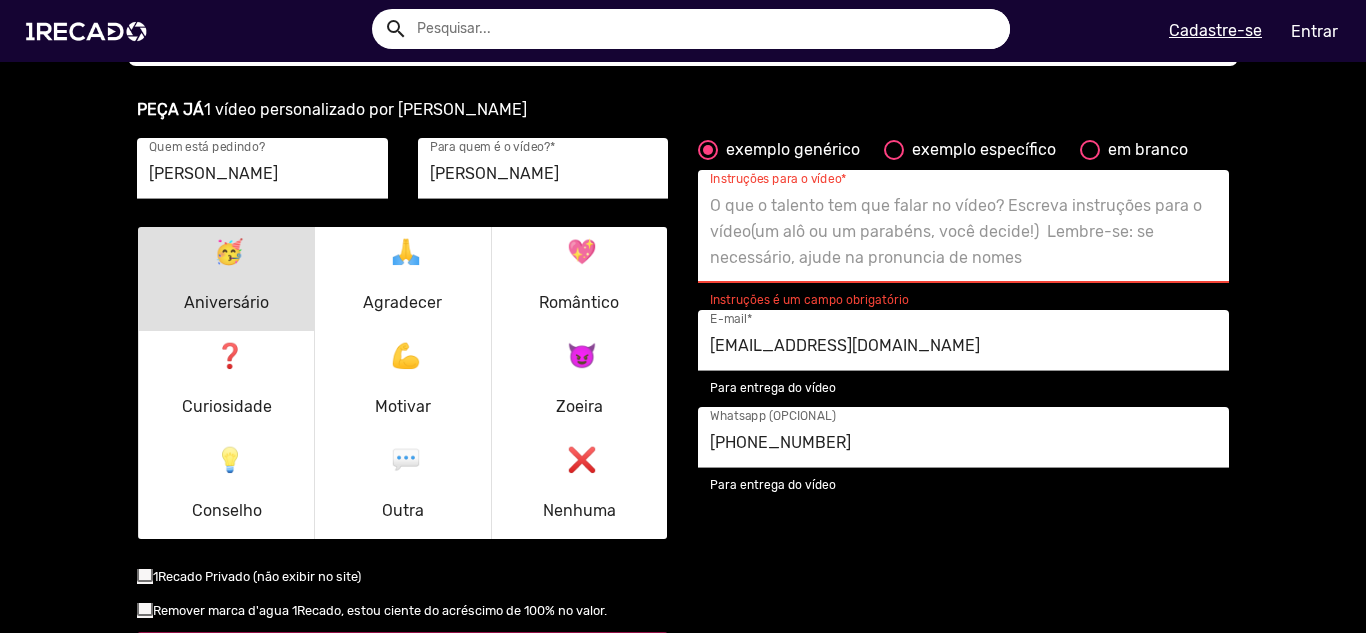 type 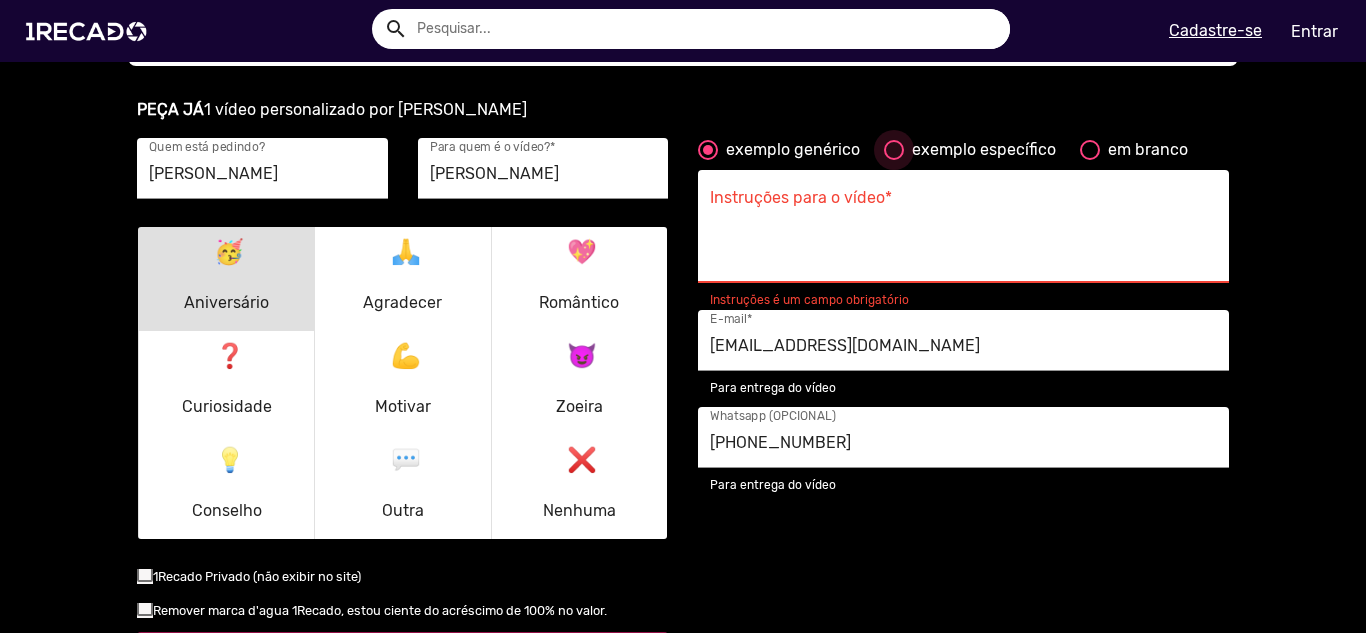 click on "exemplo específico" at bounding box center [980, 150] 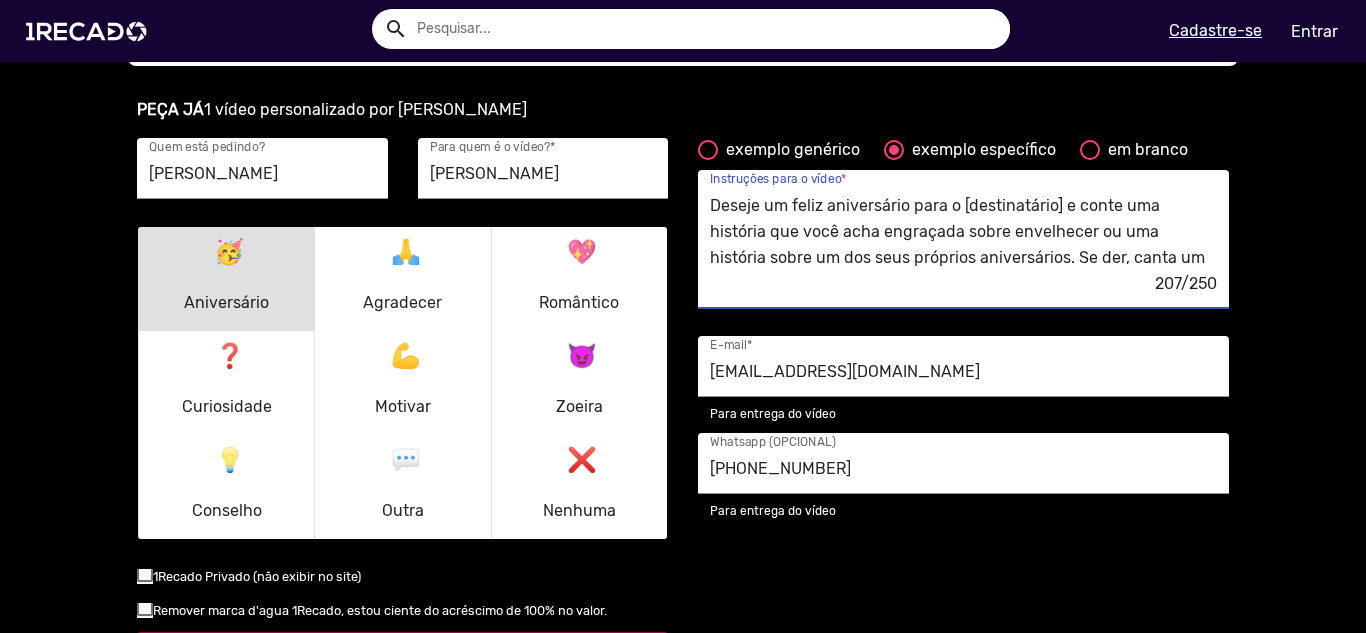 click on "Deseje um feliz aniversário para o [destinatário] e conte uma história que você acha engraçada sobre envelhecer ou uma história sobre um dos seus próprios aniversários. Se der, canta um parabéns do seu jeito" at bounding box center [963, 232] 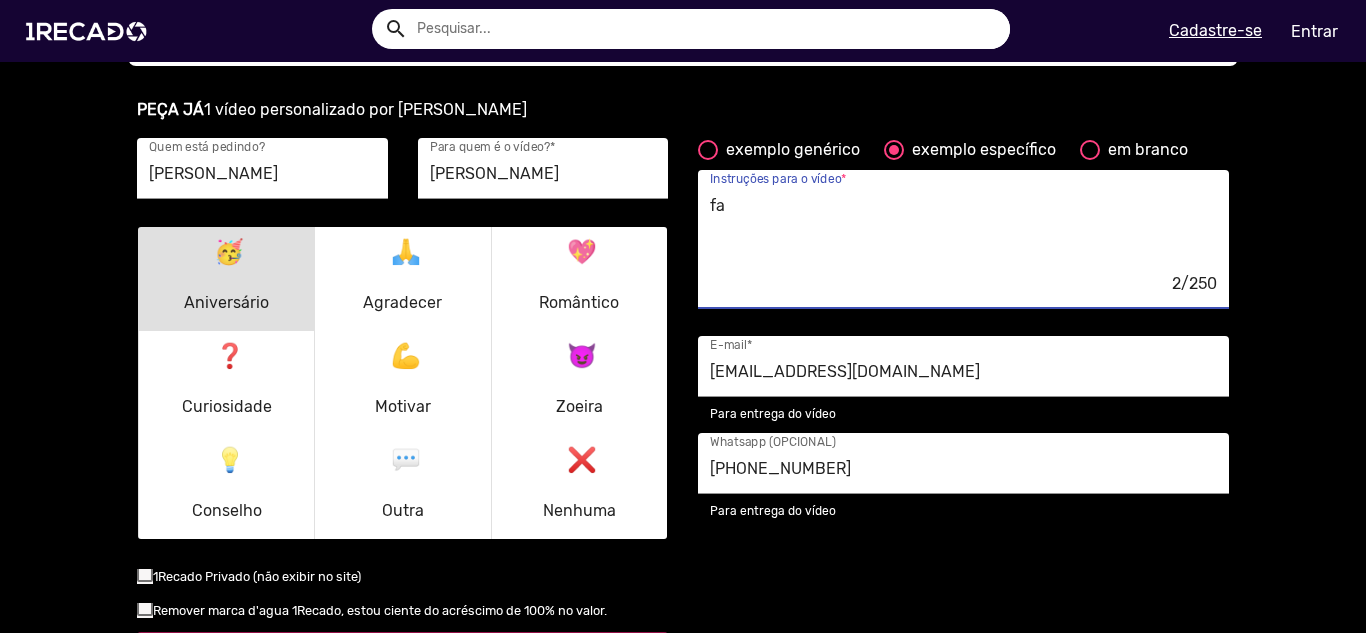 type on "f" 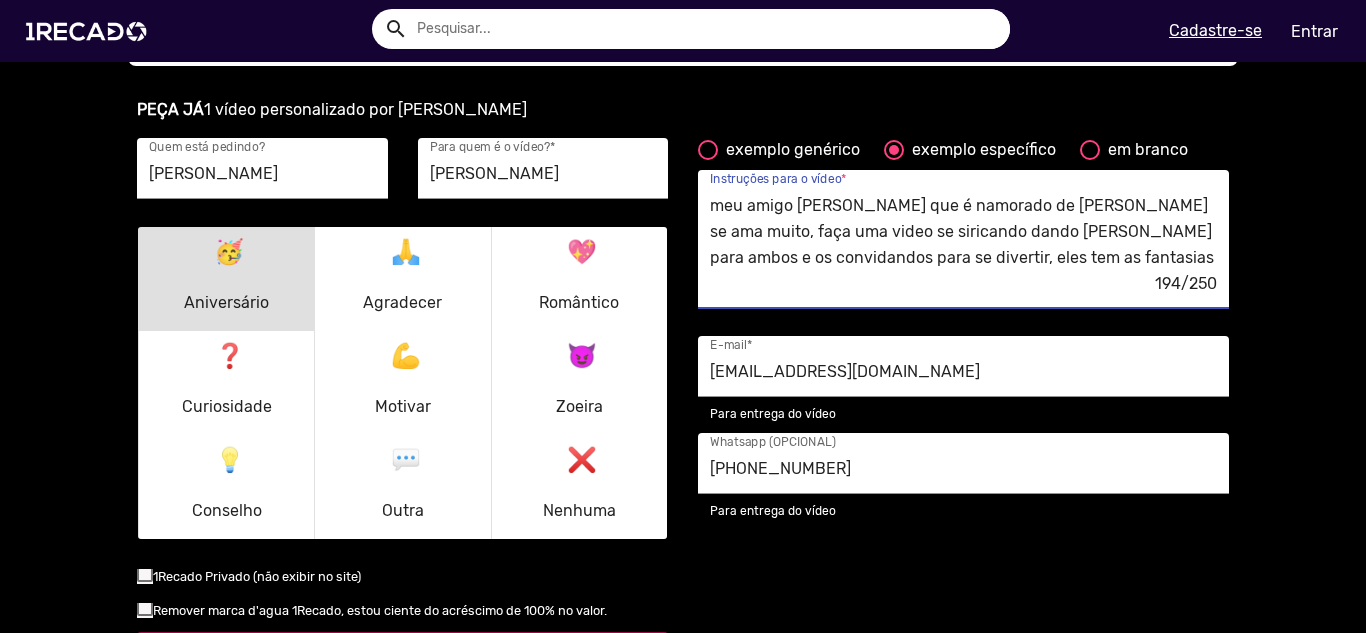 scroll, scrollTop: 20, scrollLeft: 0, axis: vertical 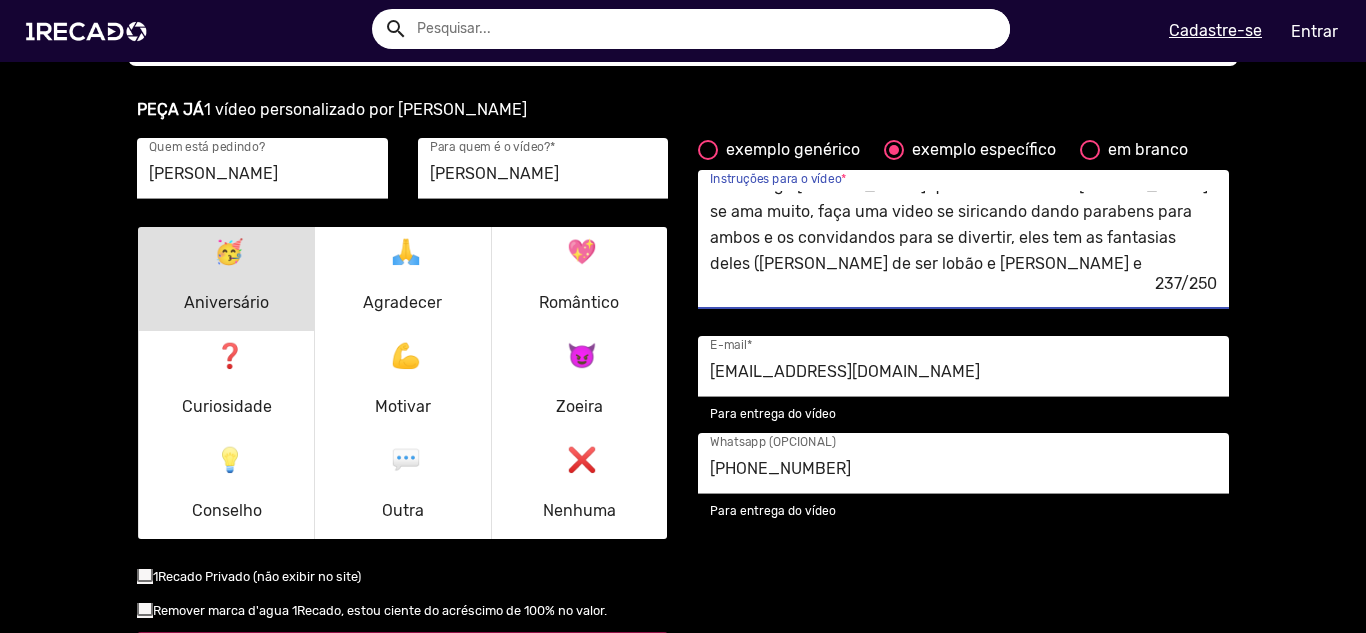 click on "meu amigo James que é namorado de Enzo se ama muito, faça uma video se siricando dando parabens para ambos e os convidandos para se divertir, eles tem as fantasias deles (james gosta de ser lobão e uivar e Enzo gosta de ser maltratado)," at bounding box center [963, 232] 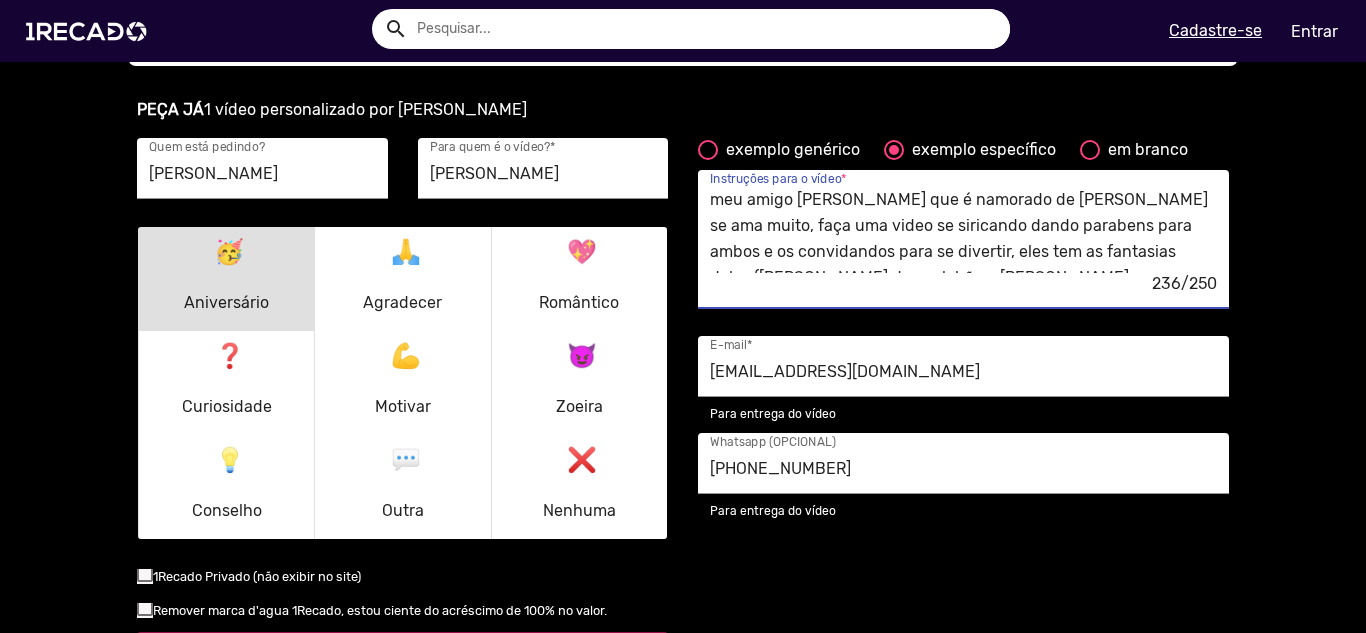 scroll, scrollTop: 0, scrollLeft: 0, axis: both 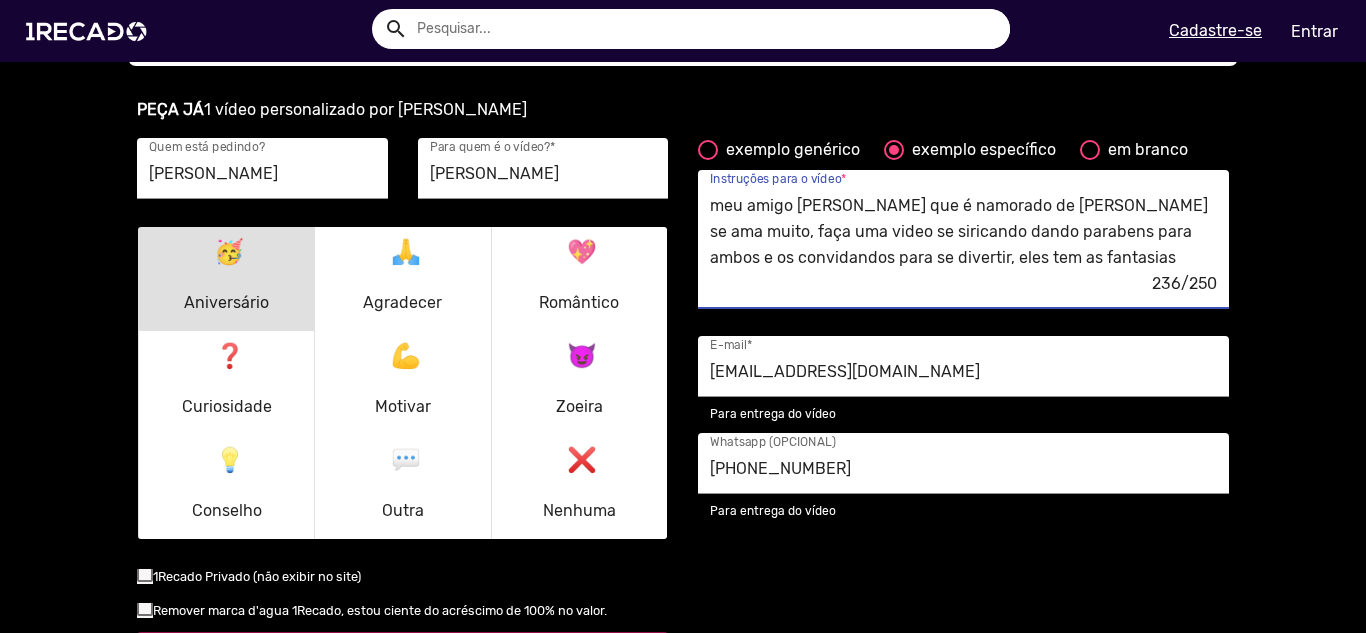 click on "meu amigo James que é namorado de Enzo se ama muito, faça uma video se siricando dando parabens para ambos e os convidandos para se divertir, eles tem as fantasias deles (james gosta de ser lobão e uivar e Enzo gosta de ser maltratado)." at bounding box center (963, 232) 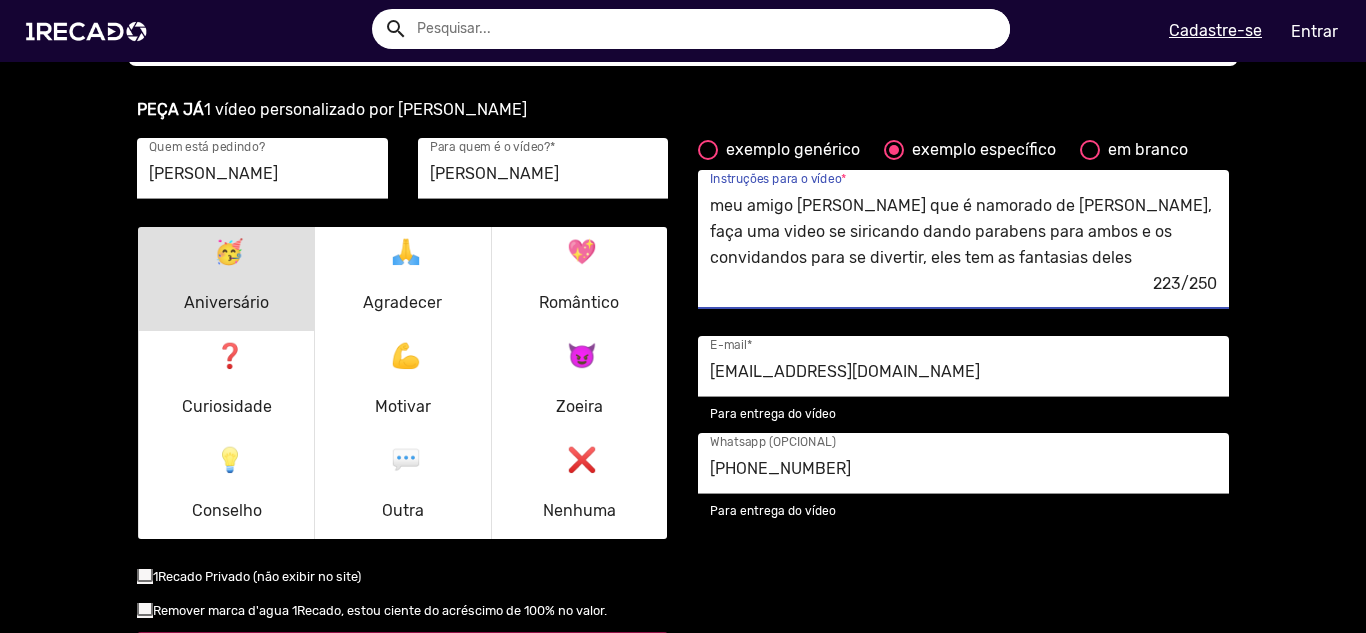 click on "meu amigo James que é namorado de Enzo, faça uma video se siricando dando parabens para ambos e os convidandos para se divertir, eles tem as fantasias deles (james gosta de ser lobão e uivar e Enzo gosta de ser maltratado)." at bounding box center [963, 232] 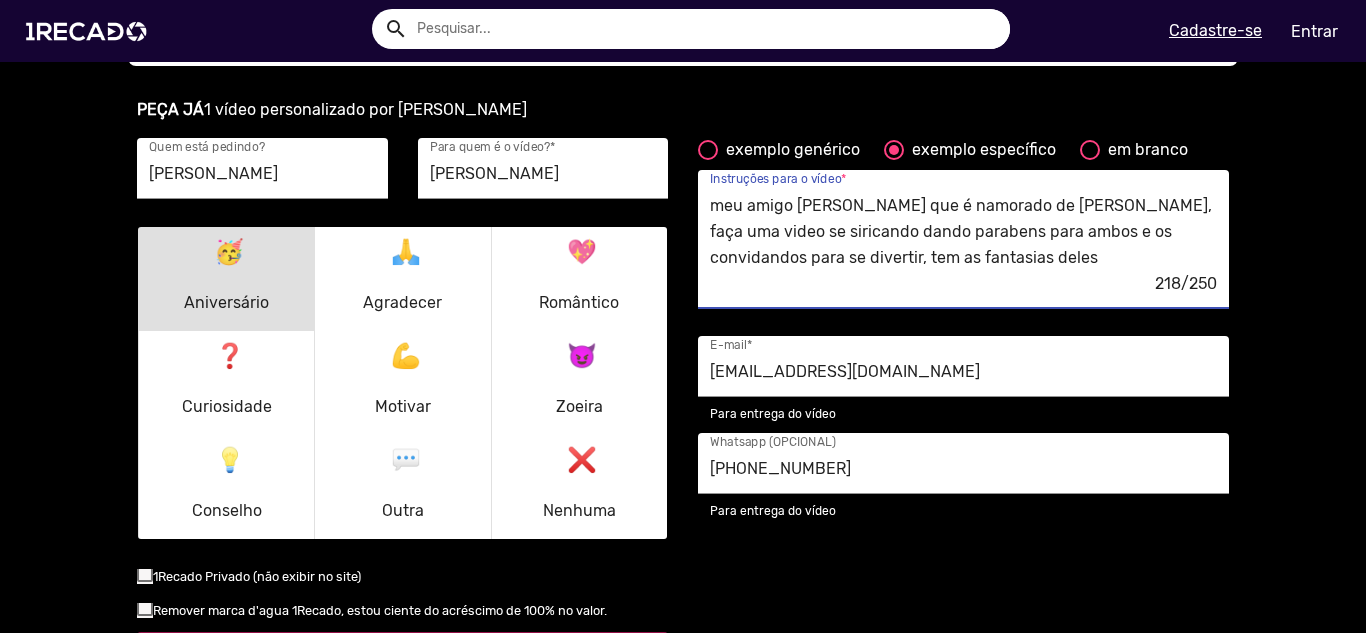 scroll, scrollTop: 26, scrollLeft: 0, axis: vertical 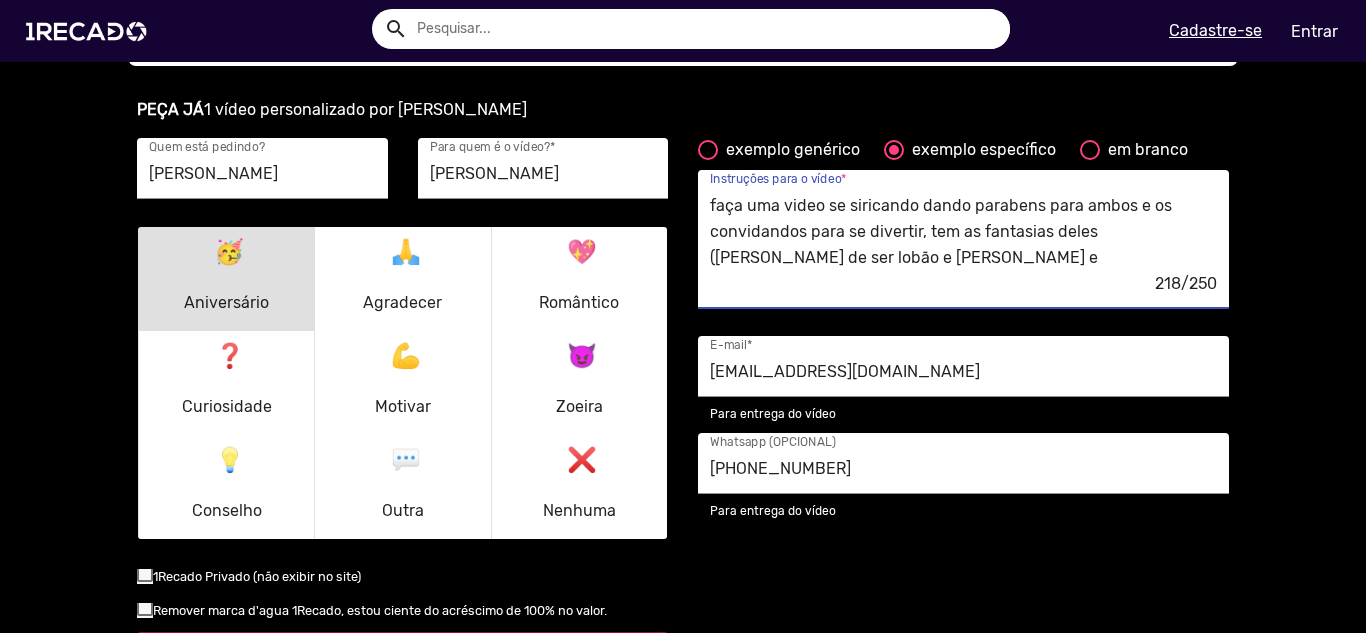 drag, startPoint x: 837, startPoint y: 259, endPoint x: 917, endPoint y: 263, distance: 80.09994 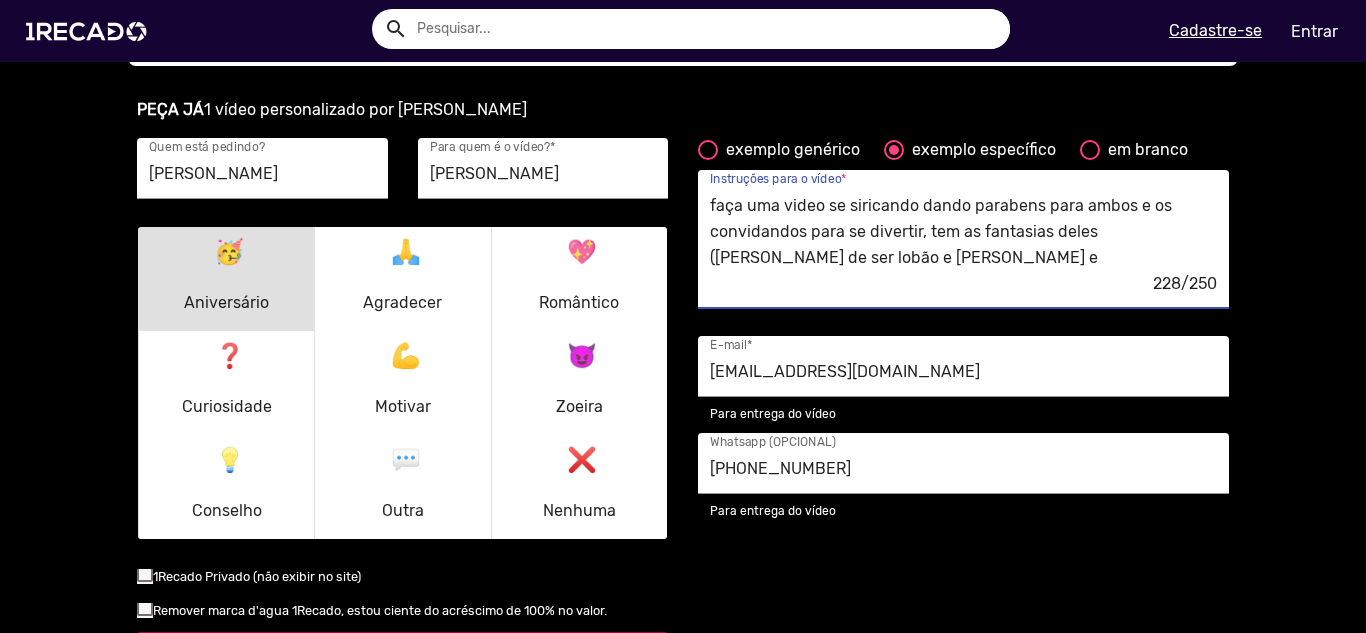 click on "meu amigo James que é namorado de Enzo, faça uma video se siricando dando parabens para ambos e os convidandos para se divertir, tem as fantasias deles (james gosta de ser lobão e uivar e Enzo gosta de ser maltratado e mordido)." at bounding box center (963, 232) 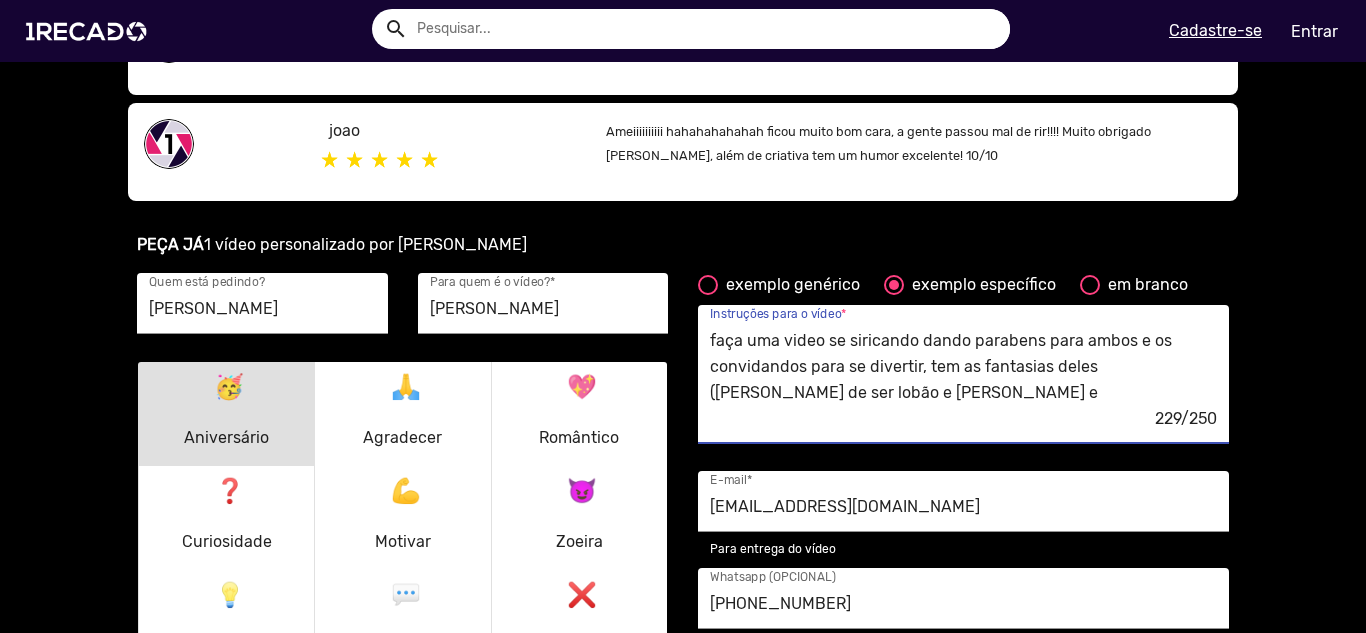 scroll, scrollTop: 1300, scrollLeft: 0, axis: vertical 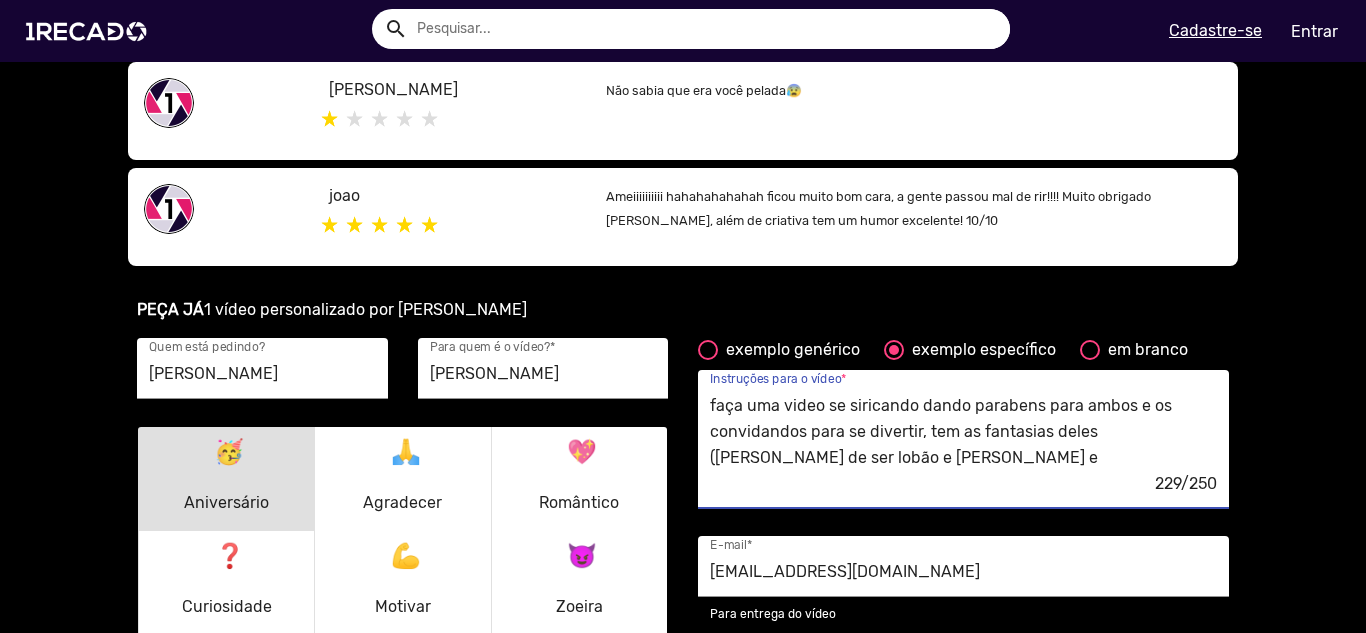 click on "meu amigo James que é namorado de Enzo, faça uma video se siricando dando parabens para ambos e os convidandos para se divertir, tem as fantasias deles (james gosta de ser lobão e uivar e Enzo gosta de ser maltratado e mordido)." at bounding box center (963, 432) 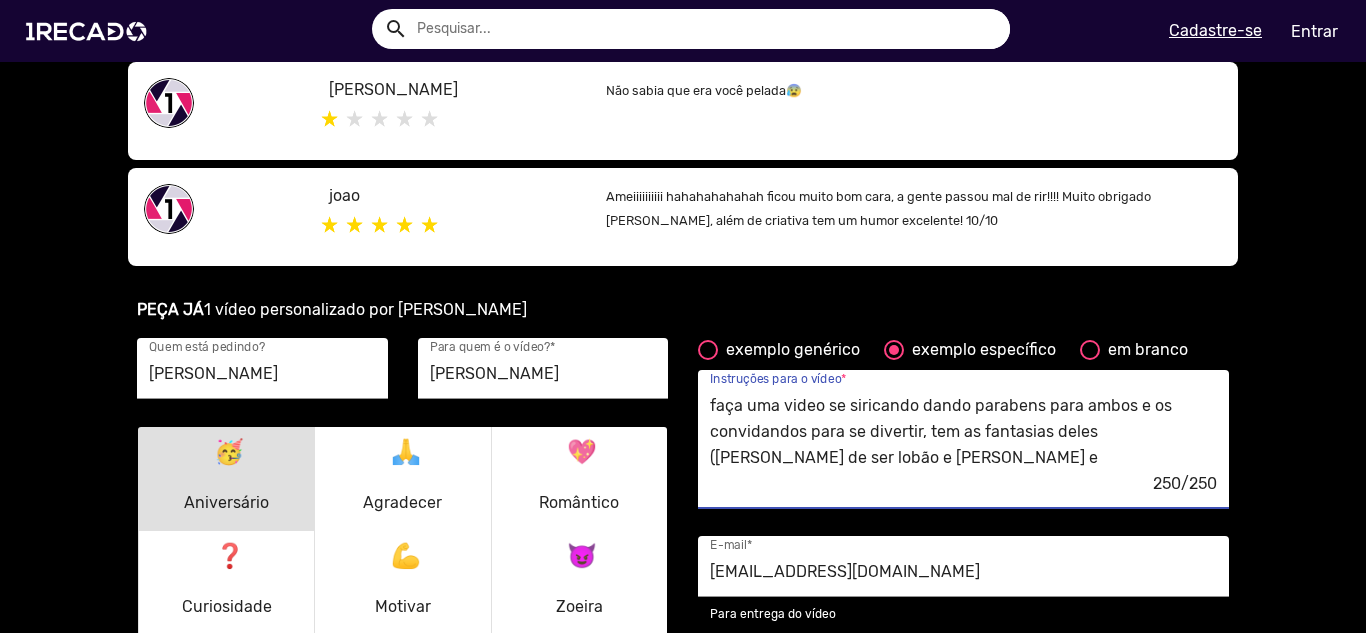 click on "meu amigo James que é namorado de Enzo, faça uma video se siricando dando parabens para ambos e os convidandos para se divertir, tem as fantasias deles (james gosta de ser lobão e uivar e Enzo gosta de ser maltratado e mordido pelo james e os outr)." at bounding box center [963, 432] 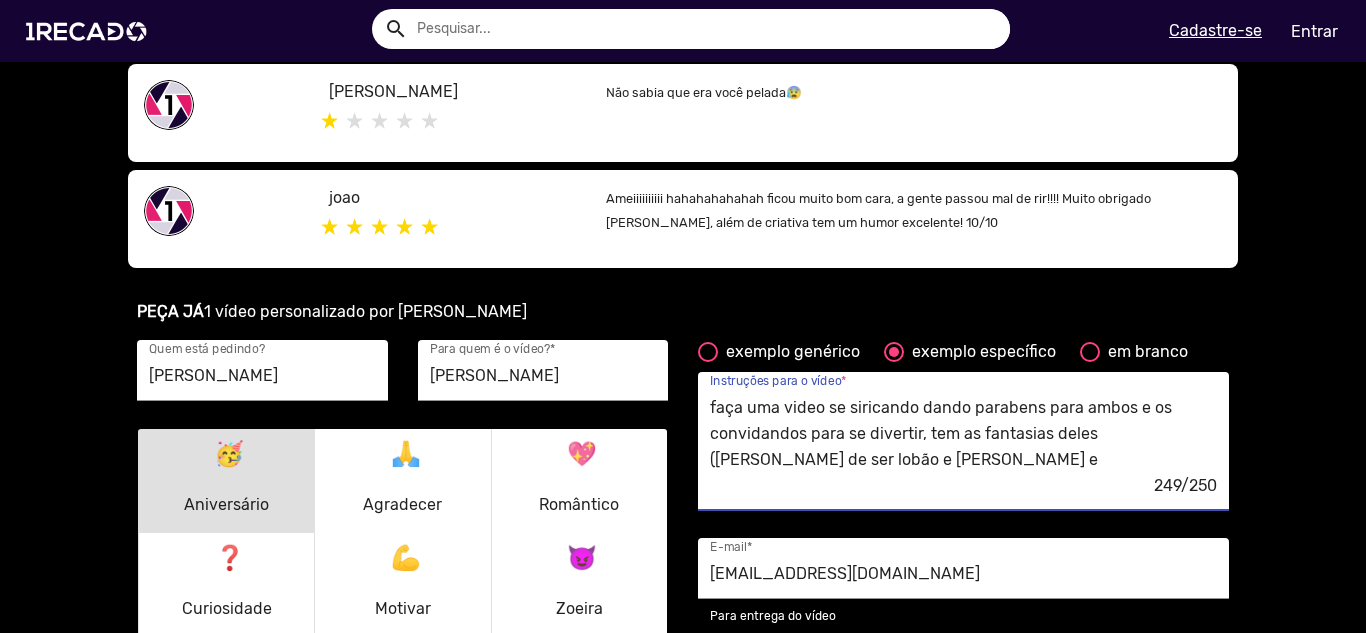 scroll, scrollTop: 1200, scrollLeft: 0, axis: vertical 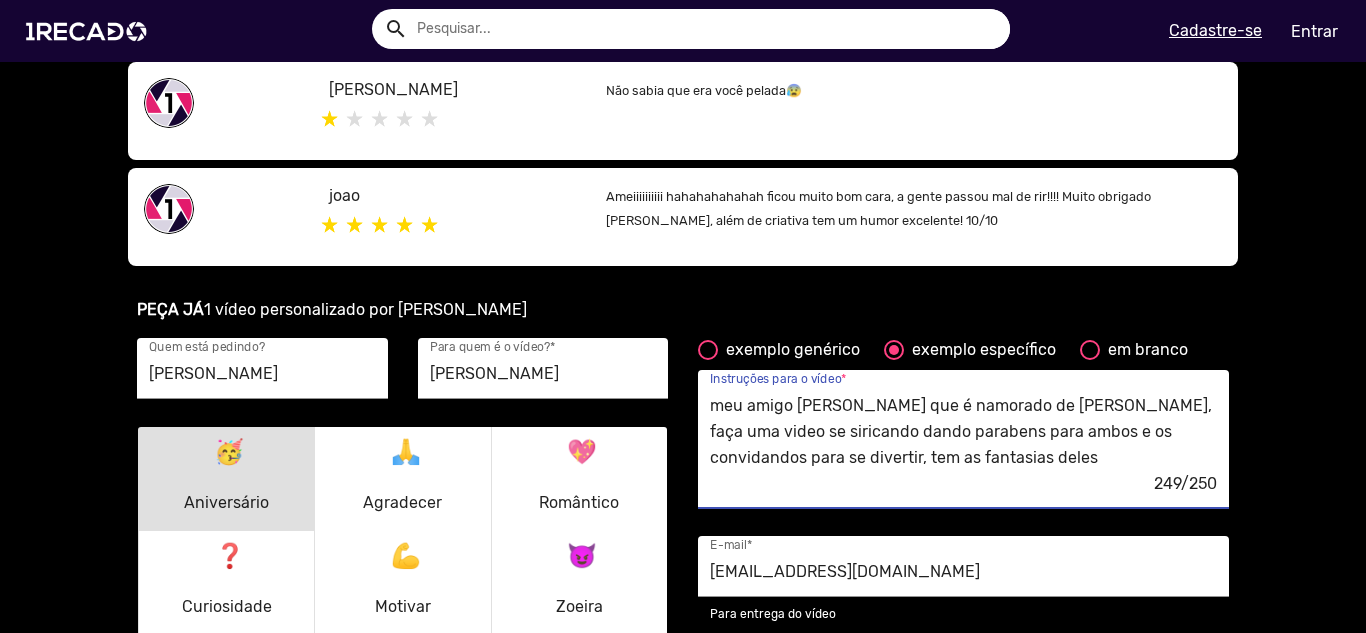 click on "meu amigo James que é namorado de Enzo, faça uma video se siricando dando parabens para ambos e os convidandos para se divertir, tem as fantasias deles (james gosta de ser lobão e uivar e Enzo gosta de ser maltratado e mordido pelo james e outros)." at bounding box center (963, 432) 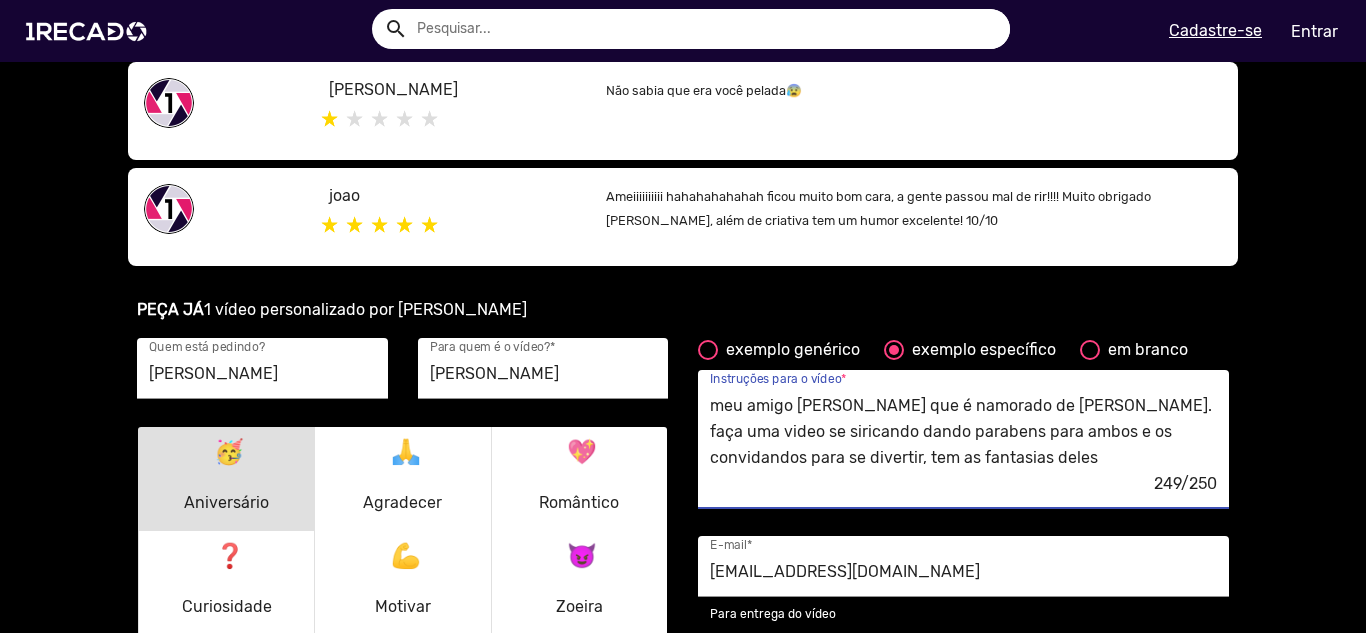click on "meu amigo James que é namorado de Enzo. faça uma video se siricando dando parabens para ambos e os convidandos para se divertir, tem as fantasias deles (james gosta de ser lobão e uivar e Enzo gosta de ser maltratado e mordido pelo james e outros)." at bounding box center (963, 432) 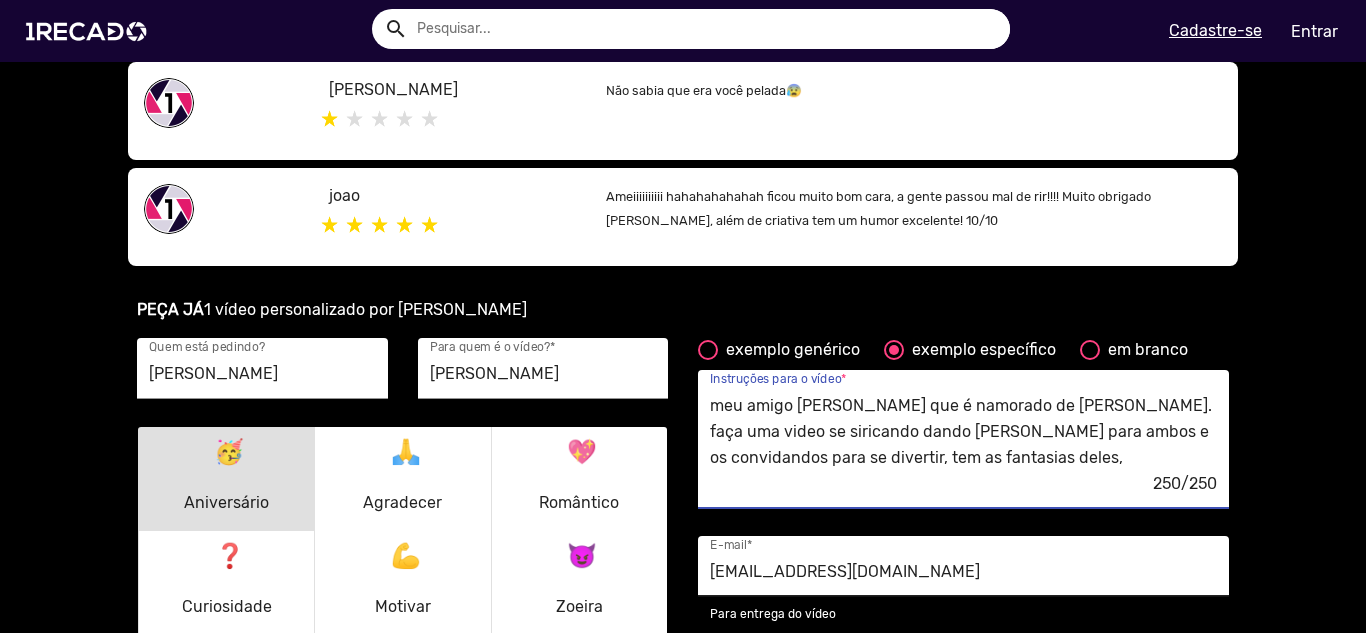 scroll, scrollTop: 1300, scrollLeft: 0, axis: vertical 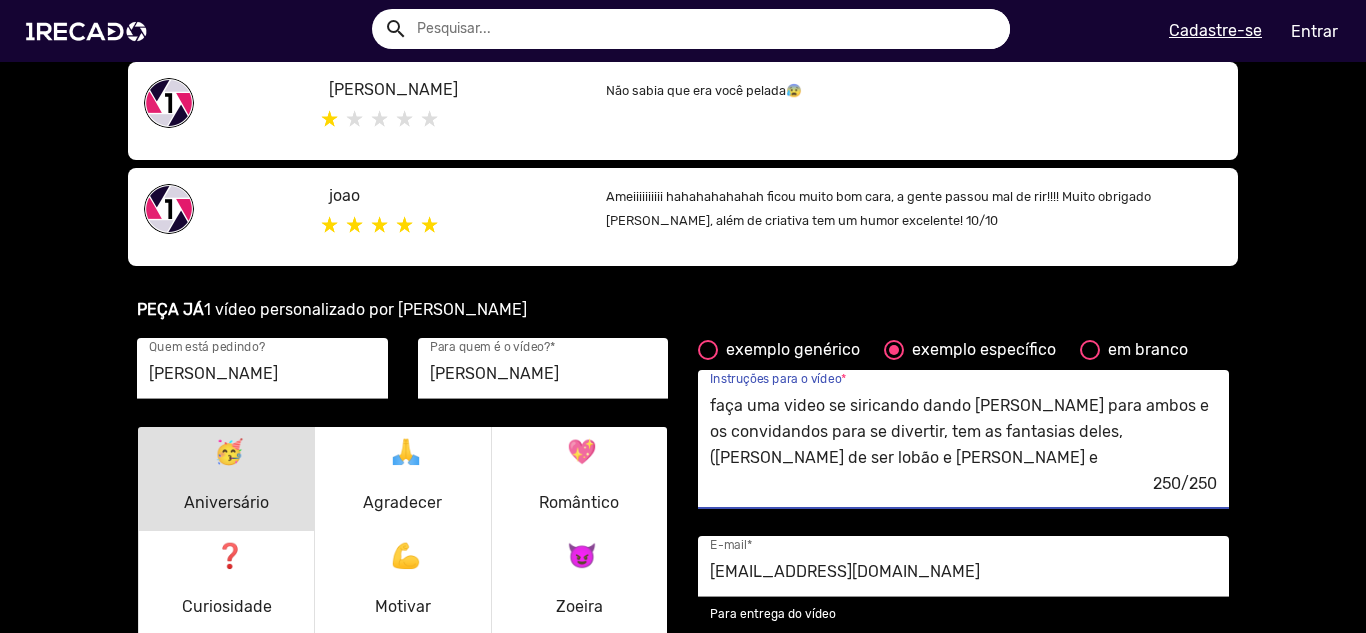 type on "meu amigo James que é namorado de Enzo. faça uma video se siricando dando parabens para ambos e os convidandos para se divertir, tem as fantasias deles, (james gosta de ser lobão e uivar e Enzo gosta de ser maltratado e mordido pelo james e outros)." 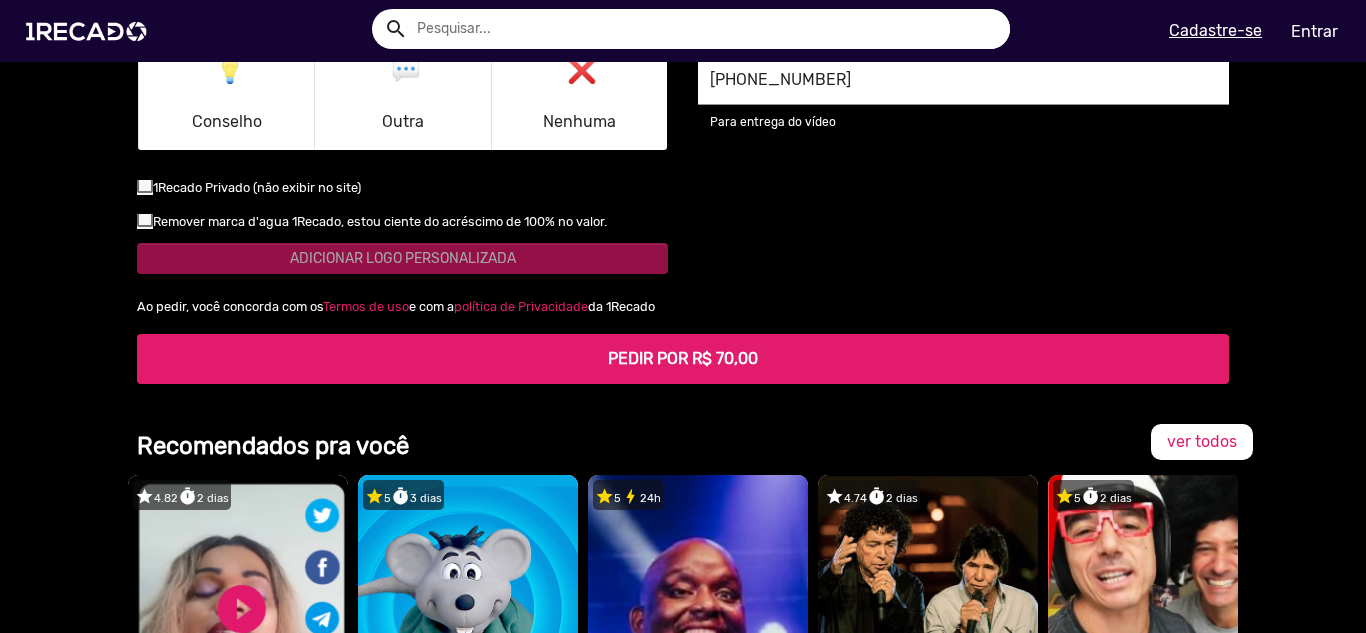 scroll, scrollTop: 1800, scrollLeft: 0, axis: vertical 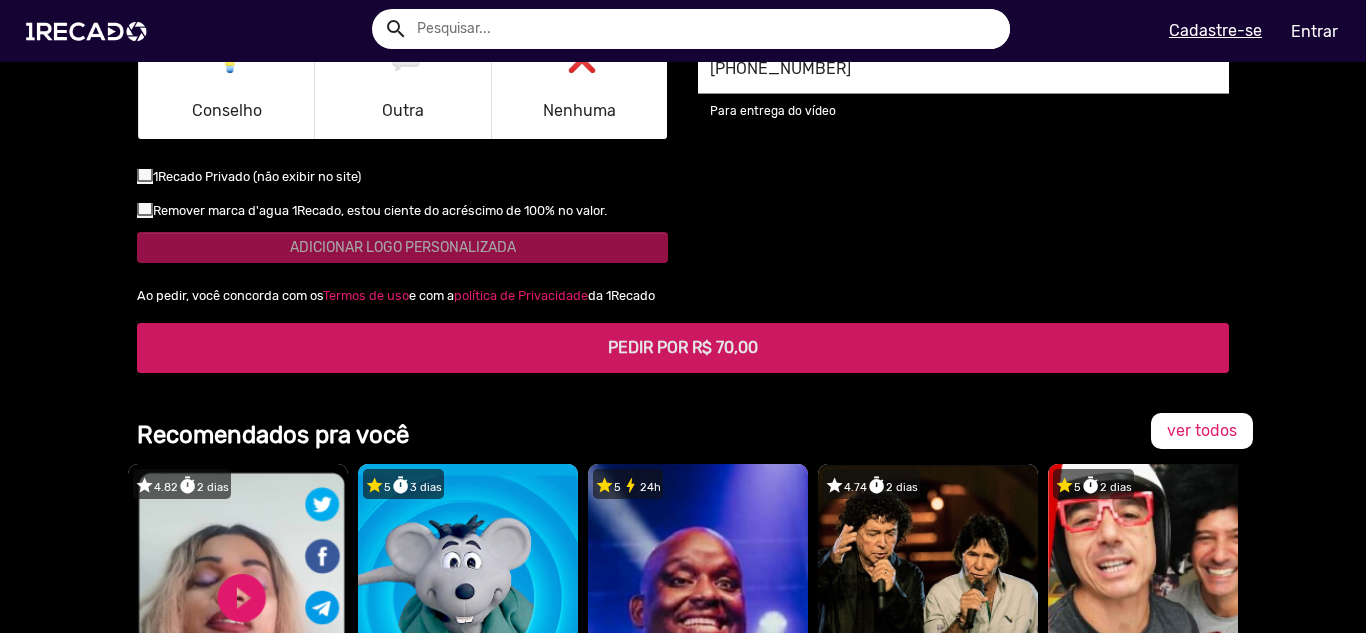 click on "PEDIR POR R$ 70,00" at bounding box center [683, 347] 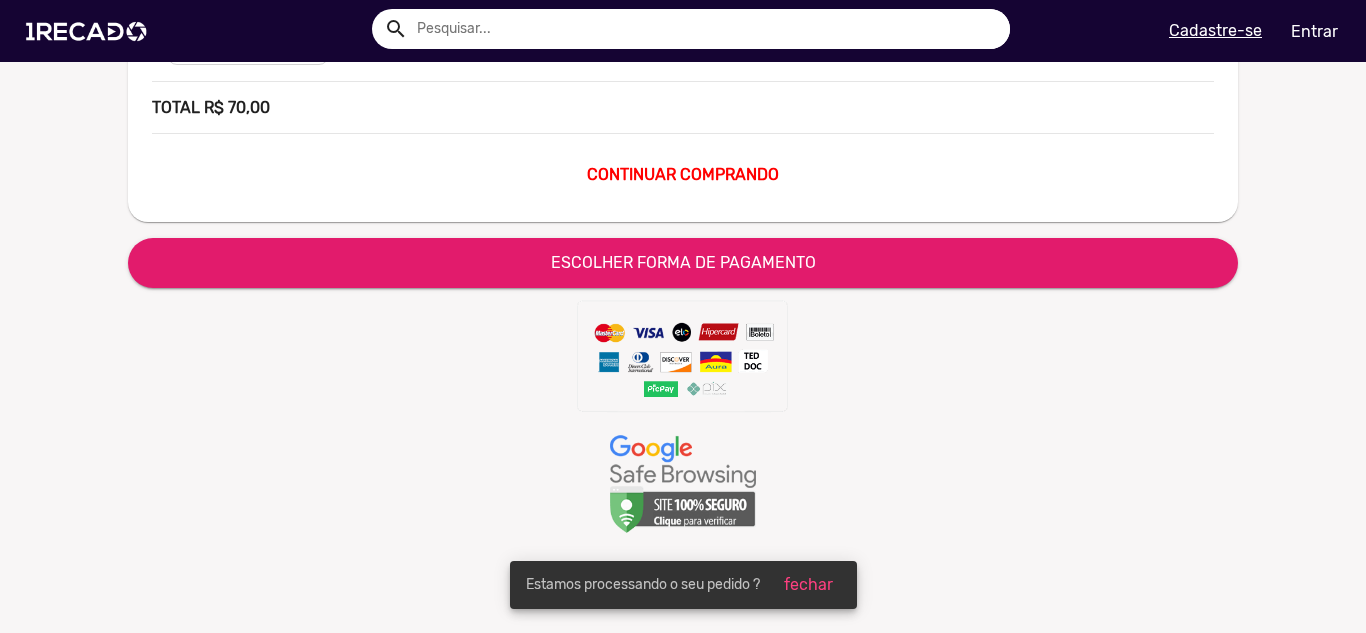 scroll, scrollTop: 0, scrollLeft: 0, axis: both 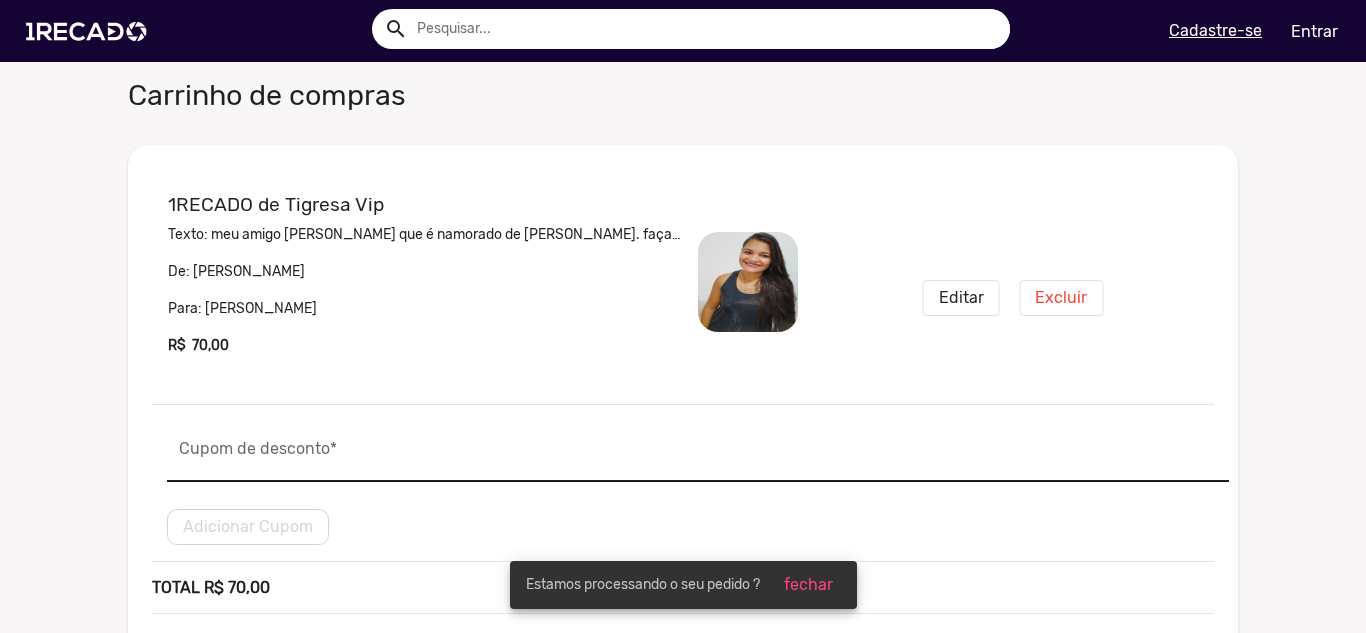 click on "Cupom de desconto  *" at bounding box center [698, 457] 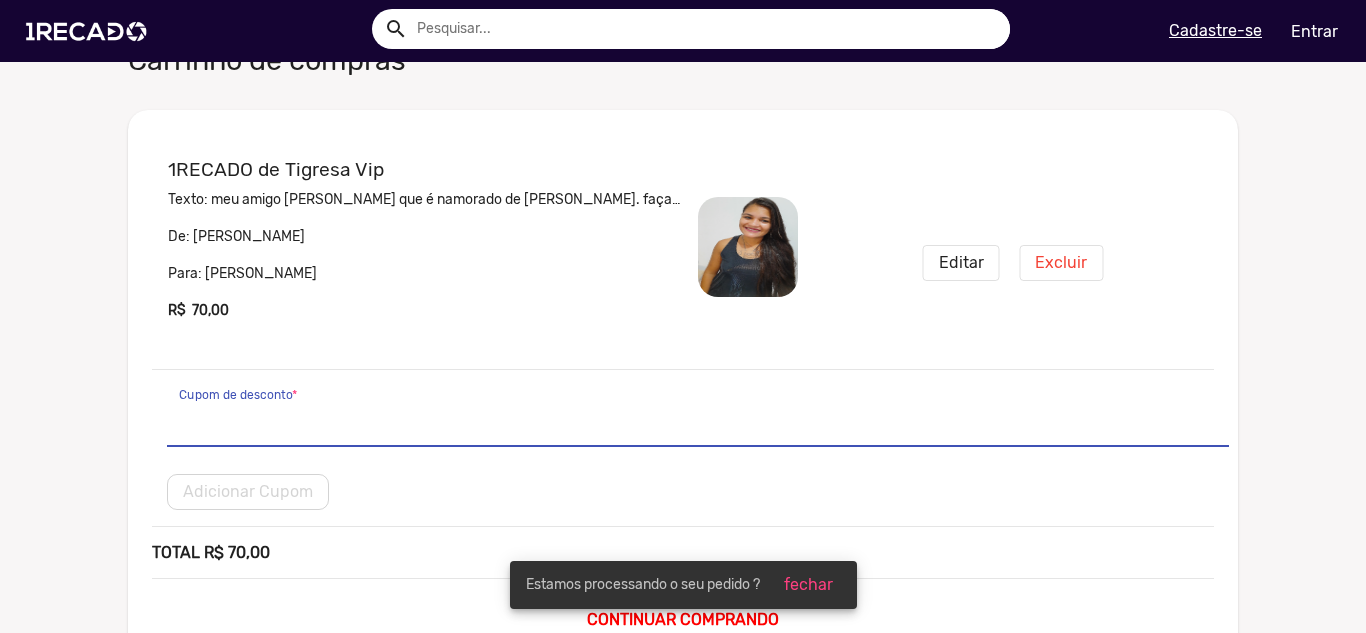 scroll, scrollTop: 0, scrollLeft: 0, axis: both 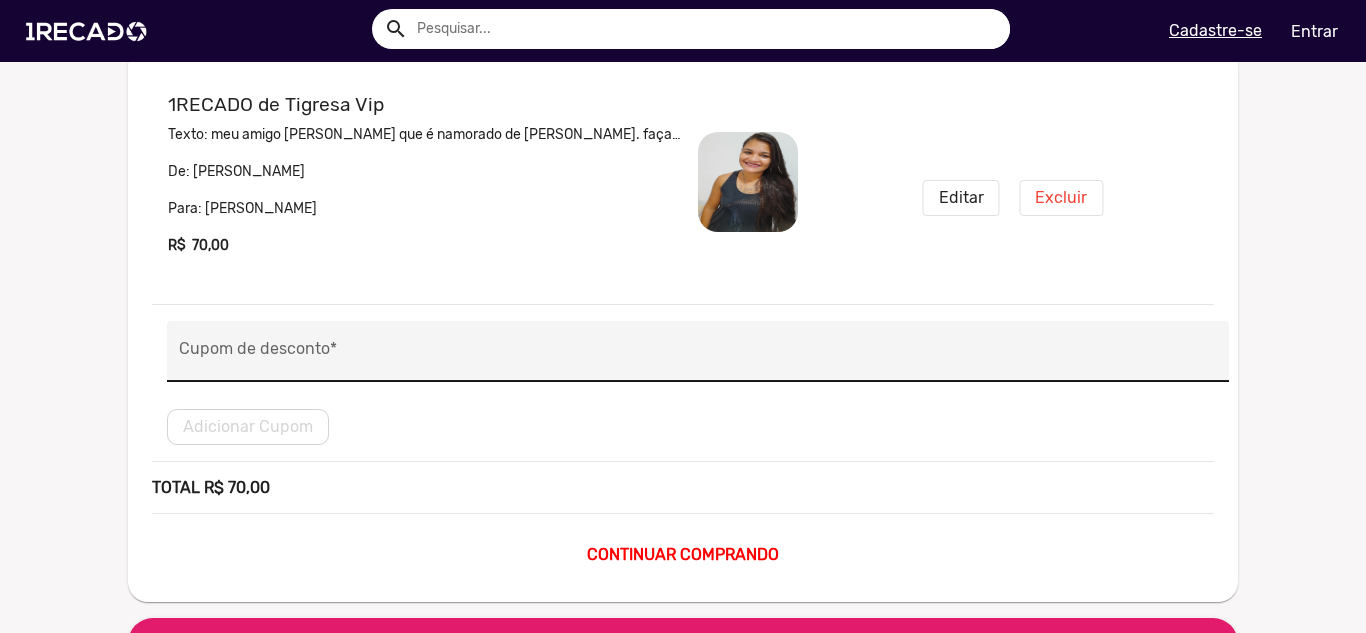 click on "Cupom de desconto  *" at bounding box center [698, 357] 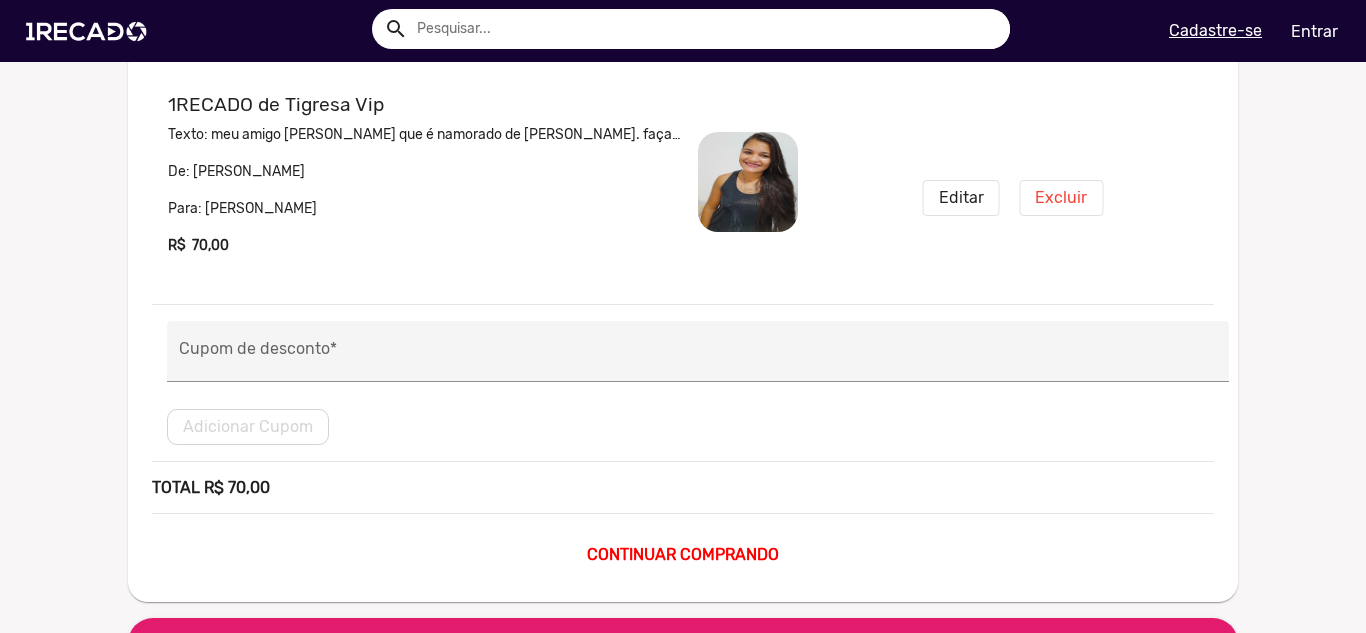 click at bounding box center [683, 100] 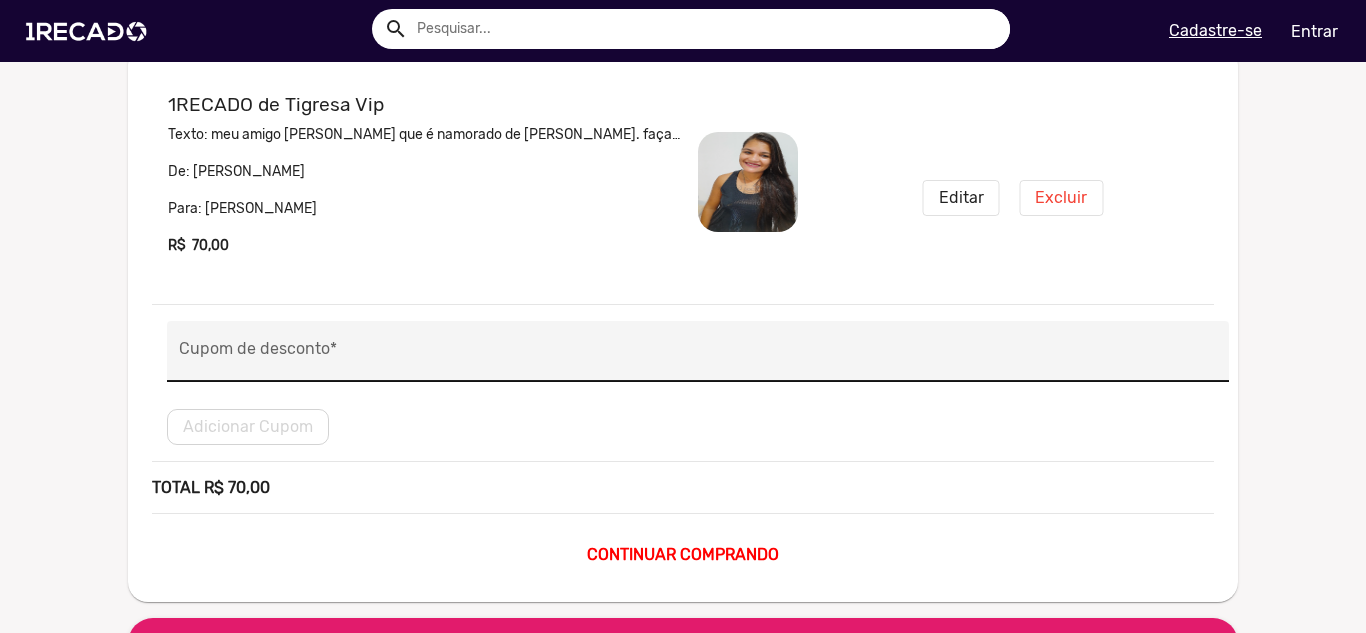 click on "Cupom de desconto  *" at bounding box center (698, 357) 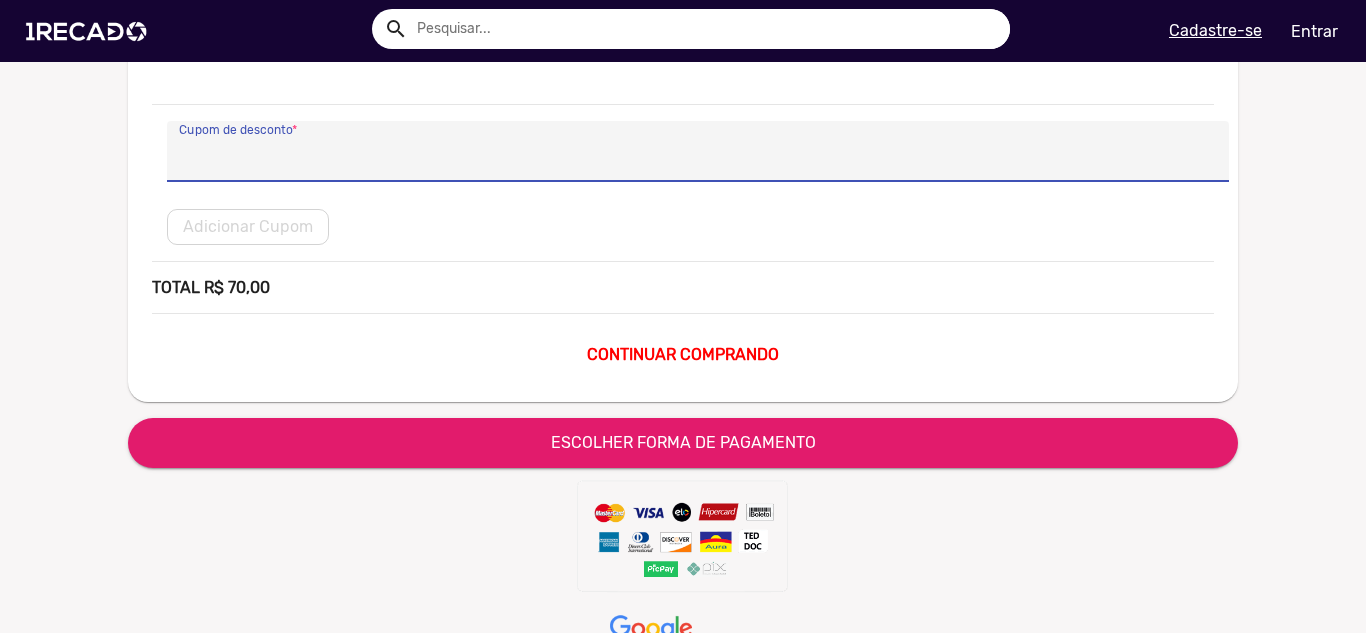 scroll, scrollTop: 0, scrollLeft: 0, axis: both 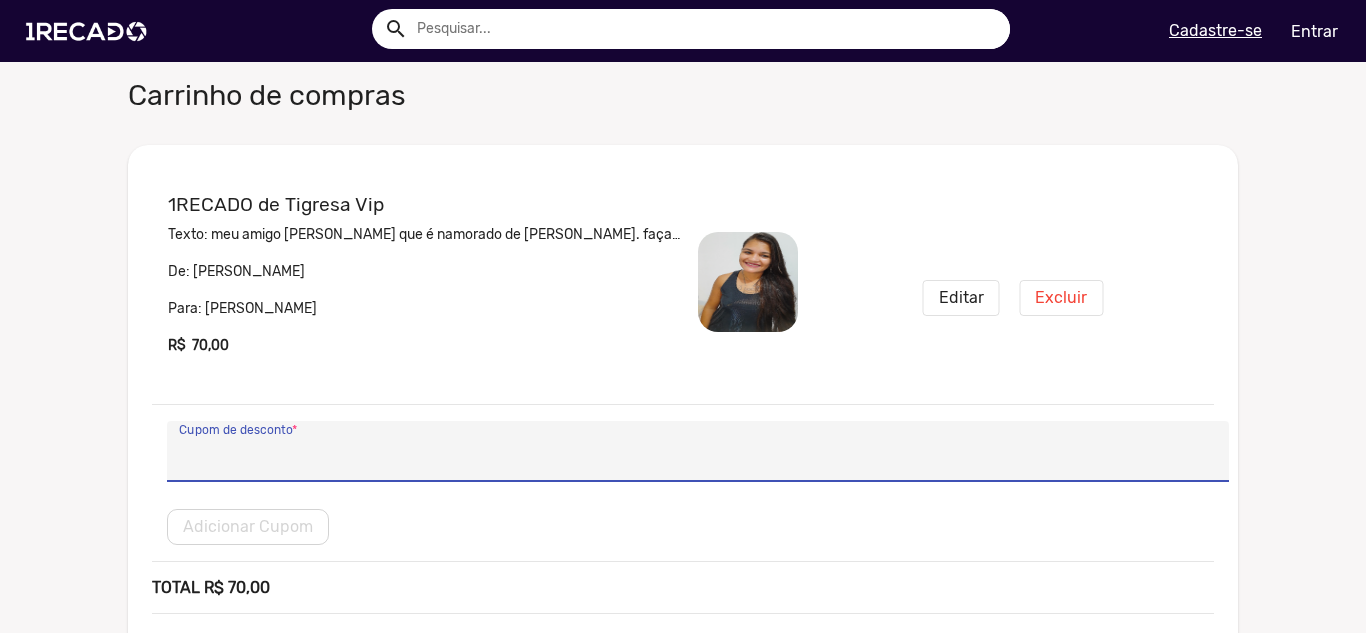 click on "Cupom de desconto  *" at bounding box center [698, 457] 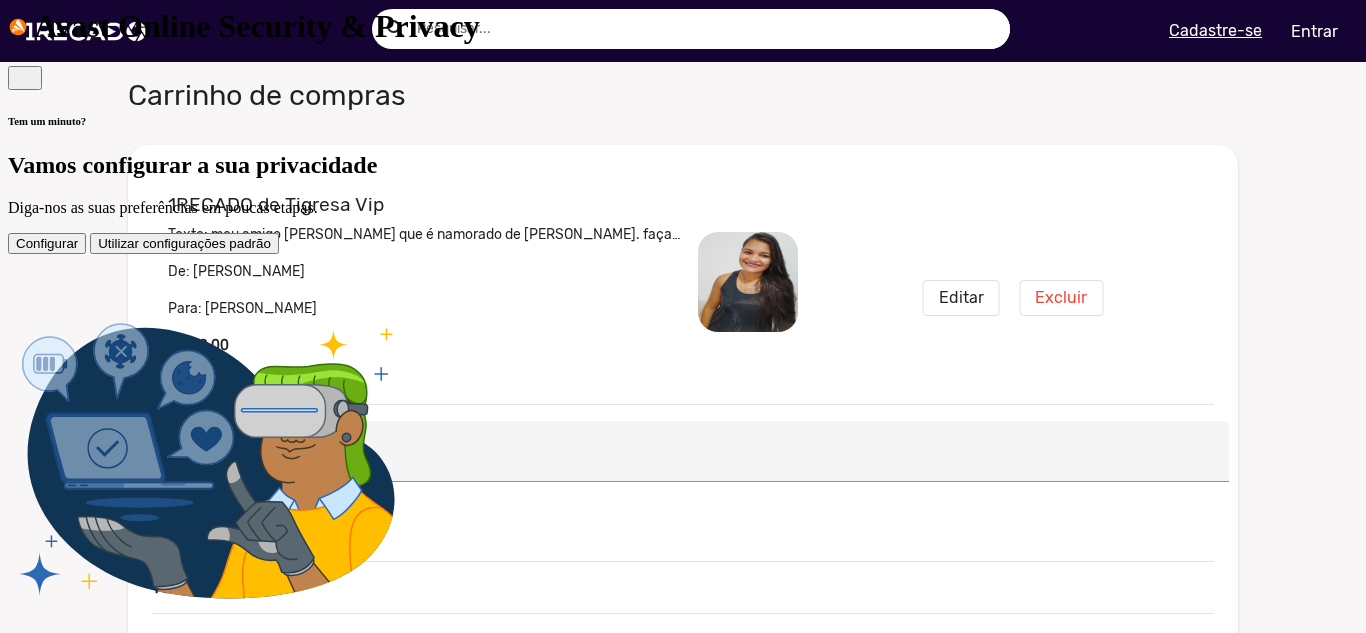 scroll, scrollTop: 0, scrollLeft: 0, axis: both 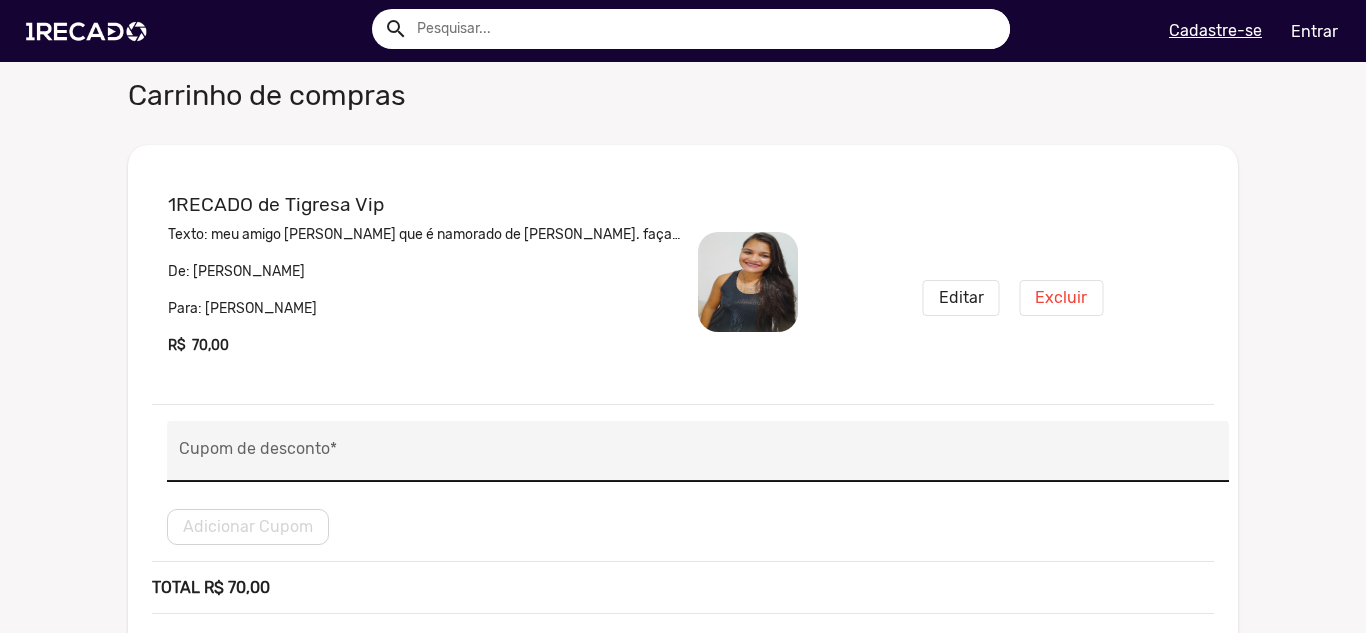 click on "Cupom de desconto  *" 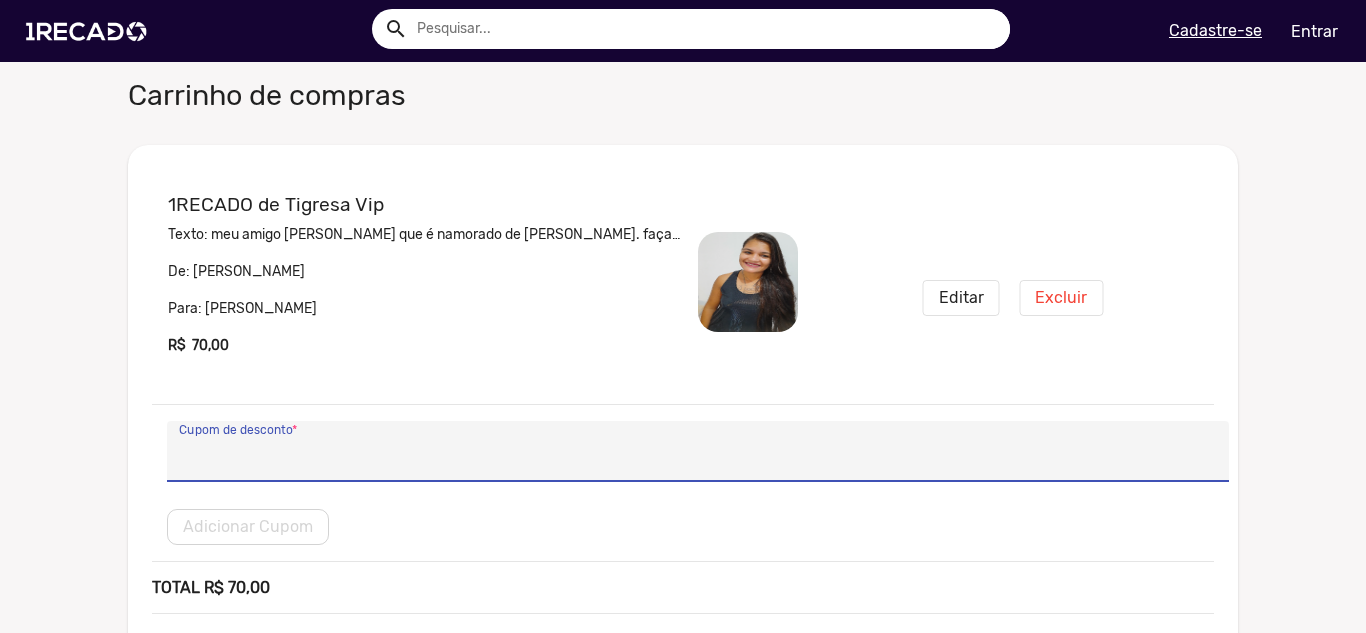 click on "Cupom de desconto  *" at bounding box center (698, 457) 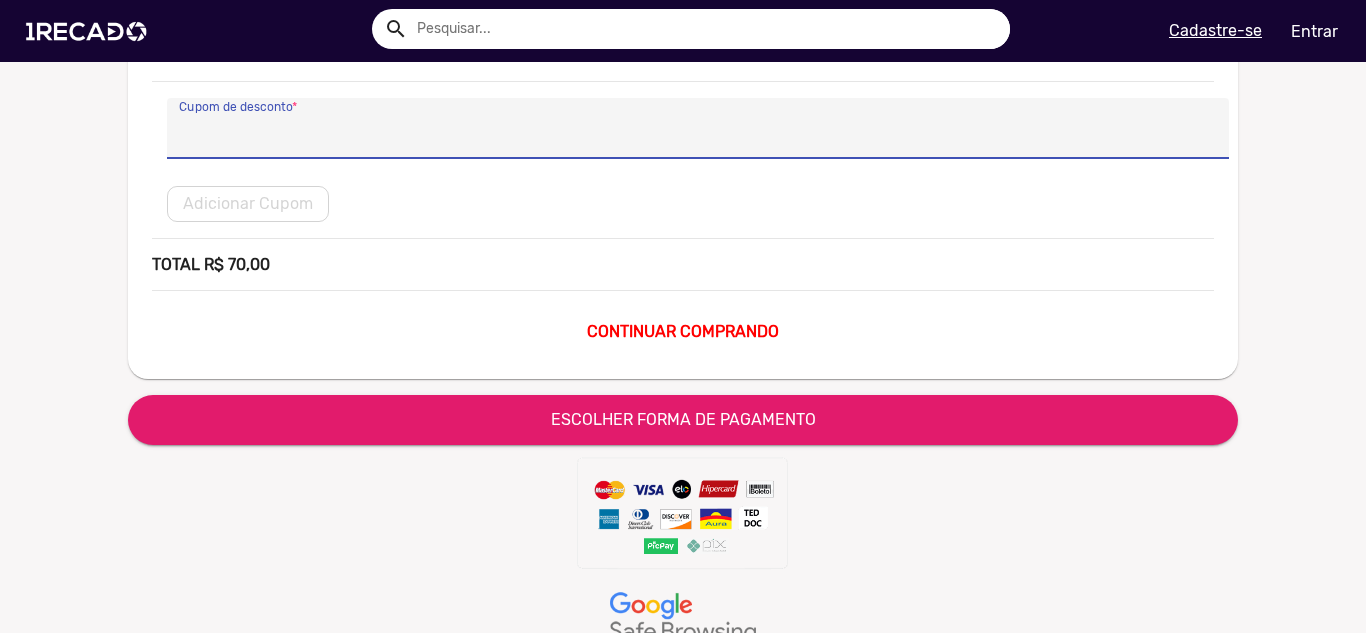 scroll, scrollTop: 200, scrollLeft: 0, axis: vertical 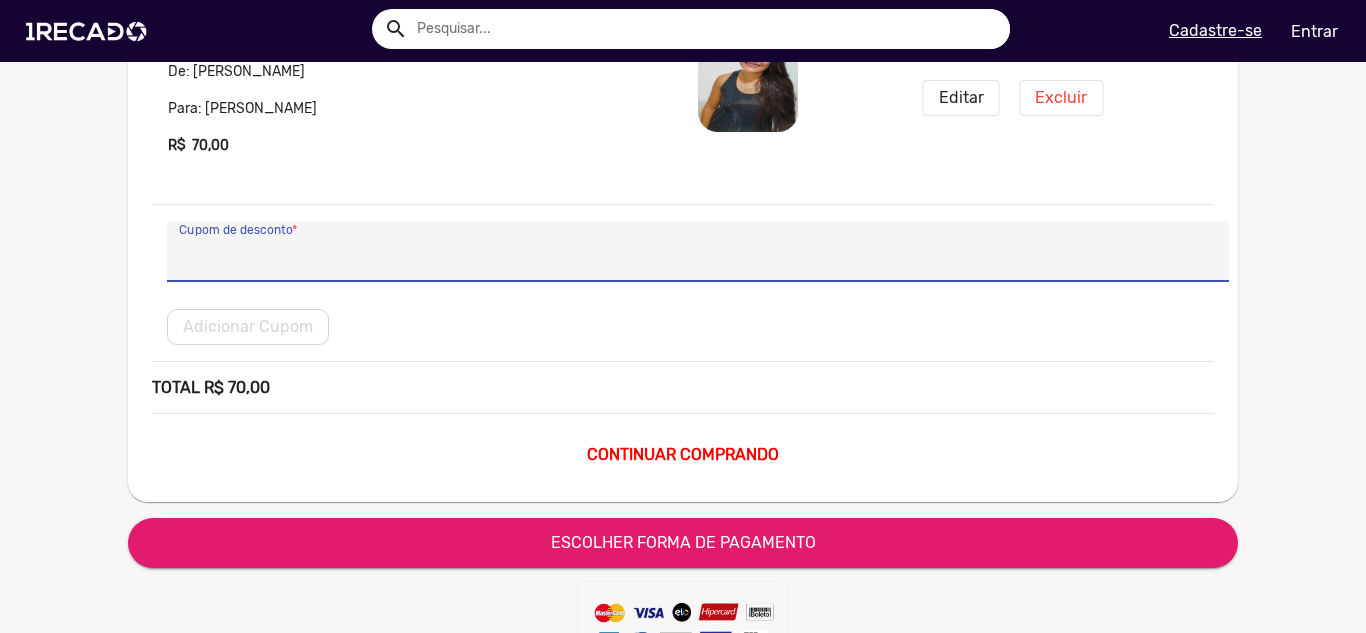 click on "CONTINUAR COMPRANDO" 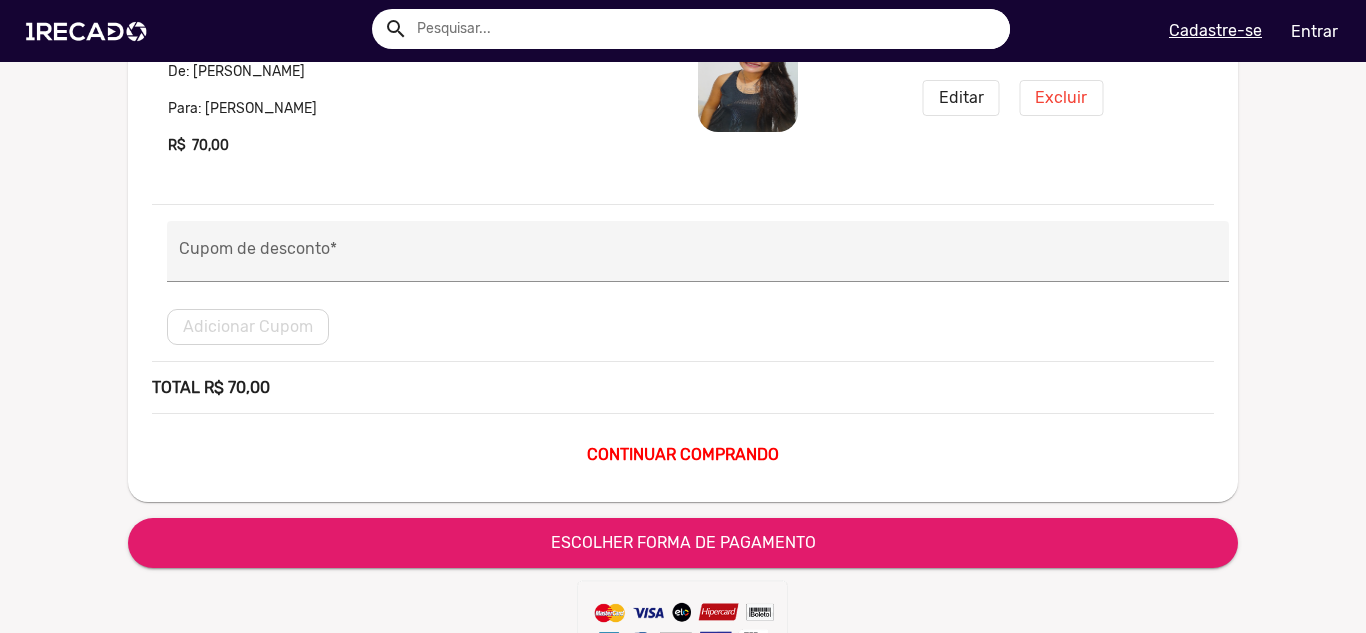 click on "CONTINUAR COMPRANDO" 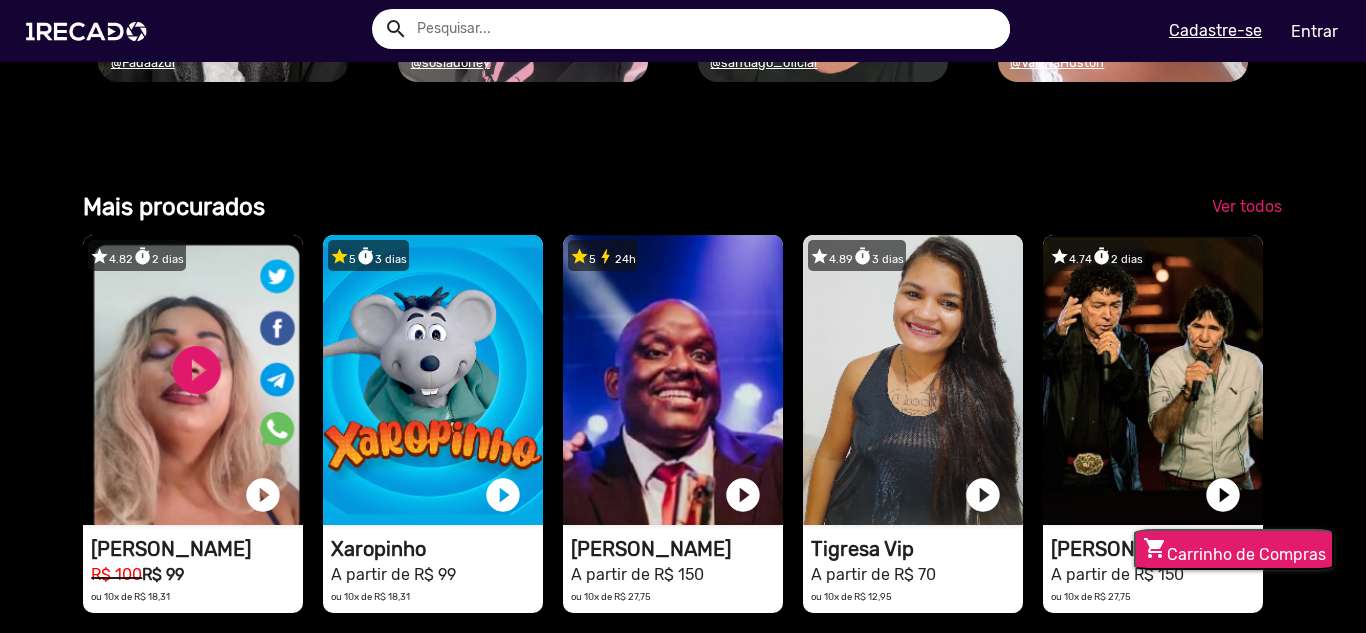 scroll, scrollTop: 2700, scrollLeft: 0, axis: vertical 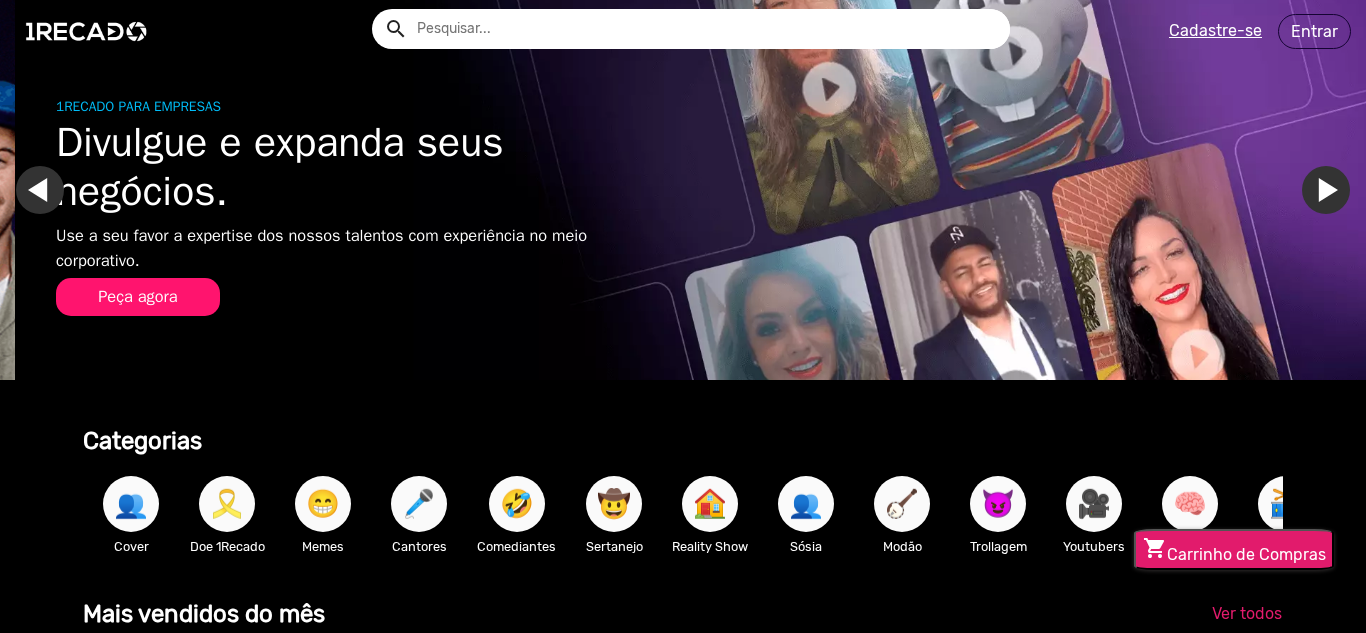 click on "shopping_cart  Carrinho de Compras" 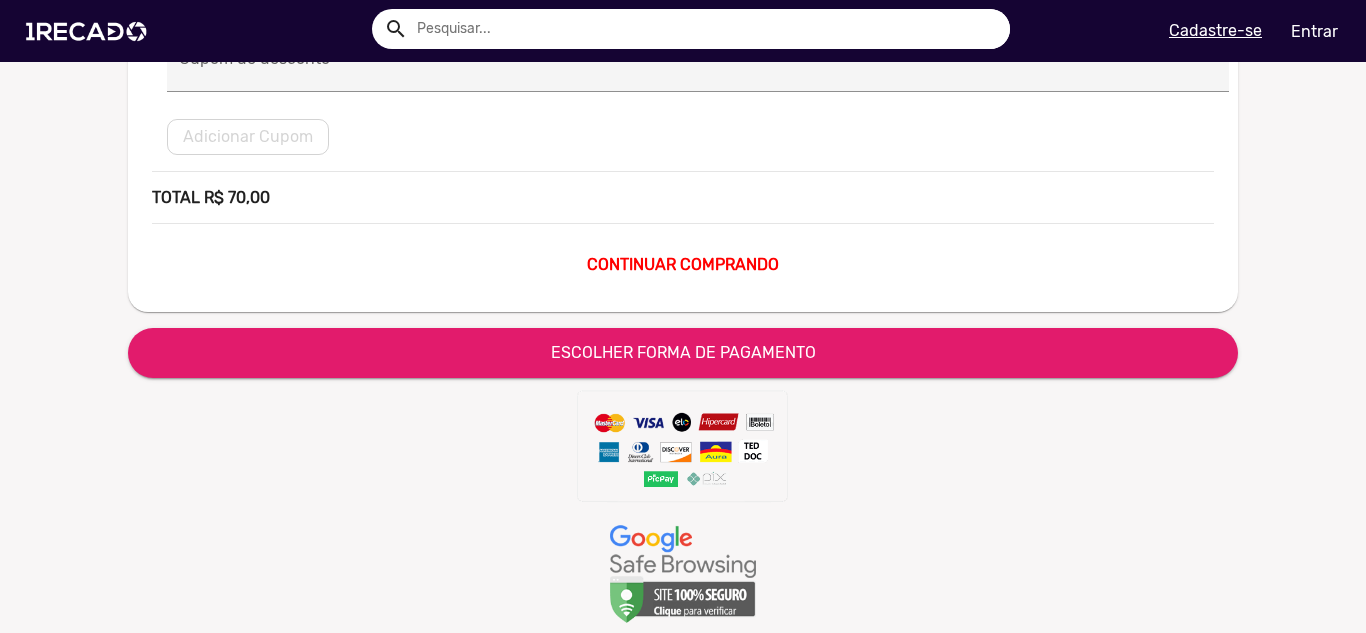 scroll, scrollTop: 480, scrollLeft: 0, axis: vertical 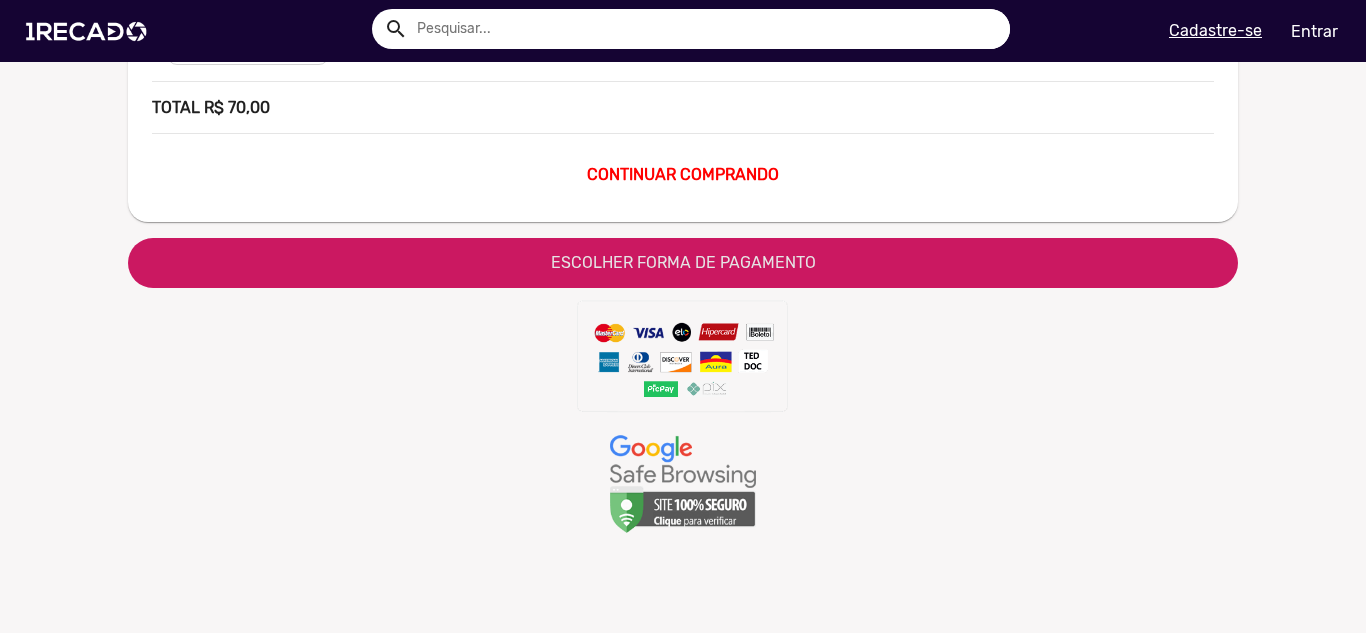 click on "ESCOLHER FORMA DE PAGAMENTO" 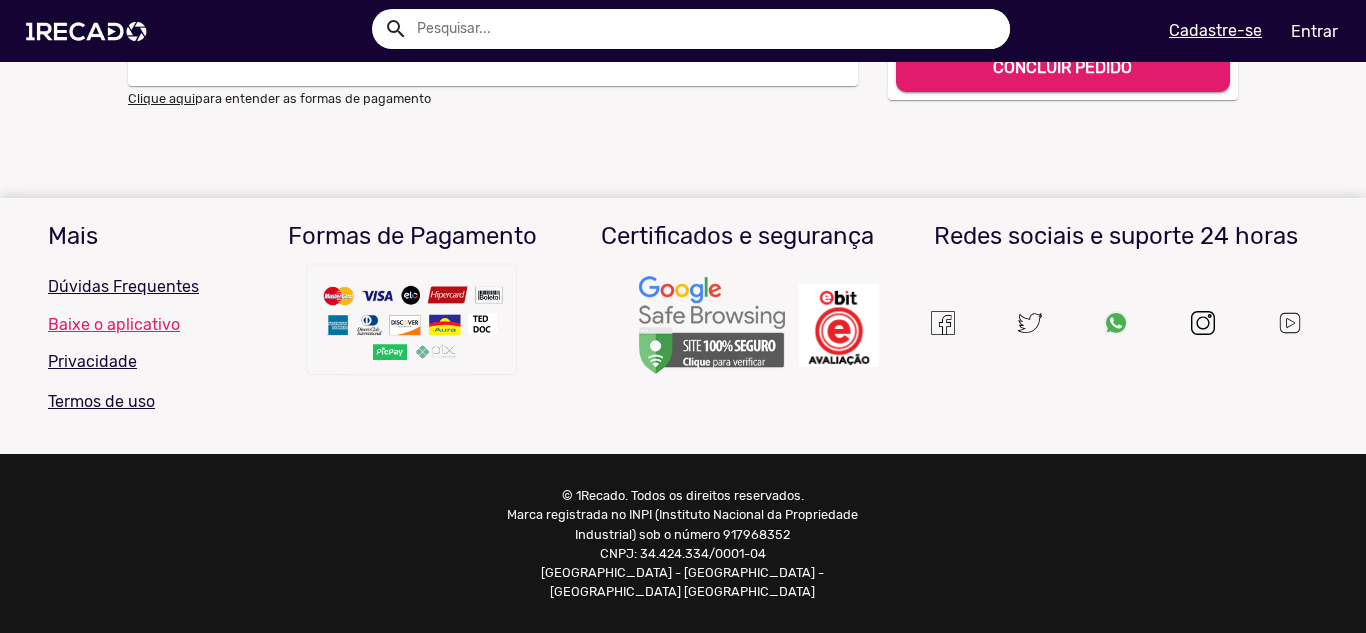 scroll, scrollTop: 0, scrollLeft: 0, axis: both 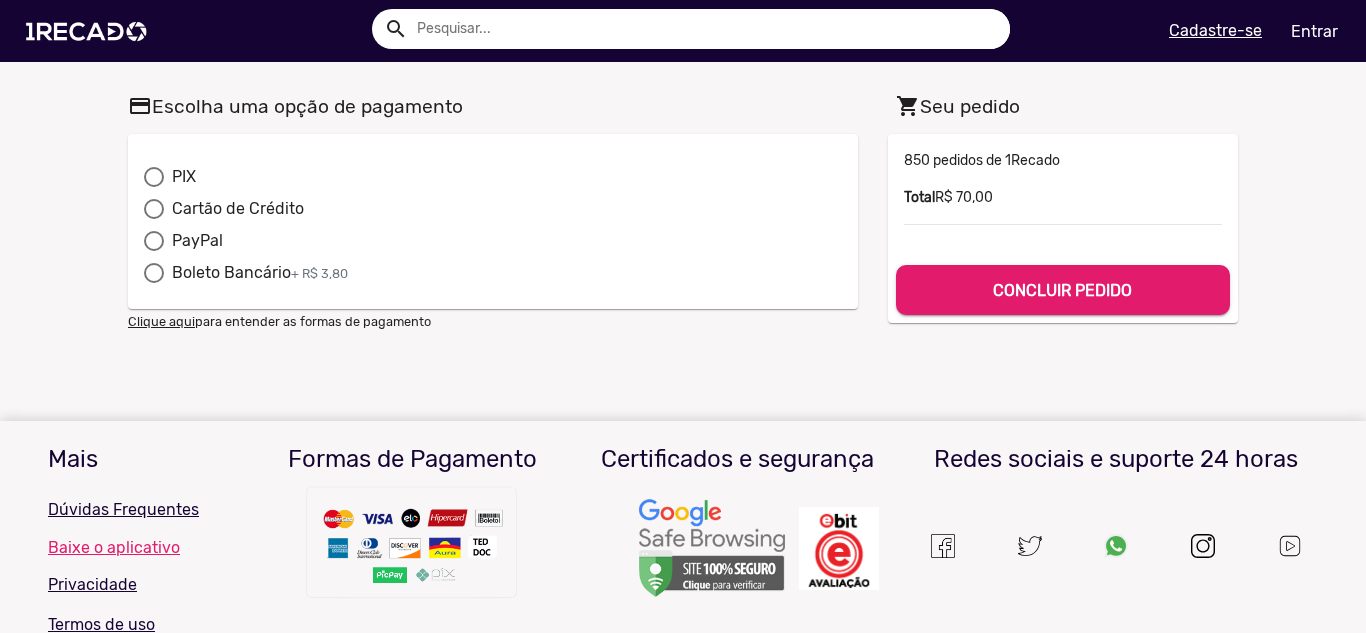 click at bounding box center [154, 177] 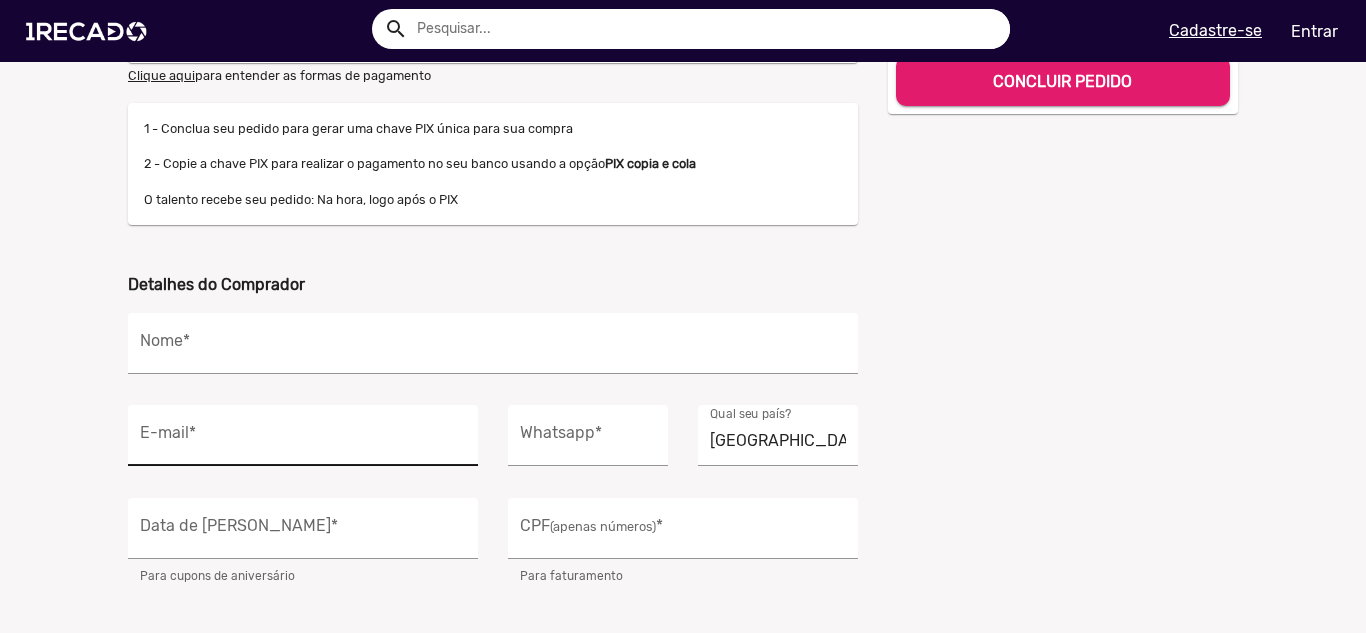 scroll, scrollTop: 400, scrollLeft: 0, axis: vertical 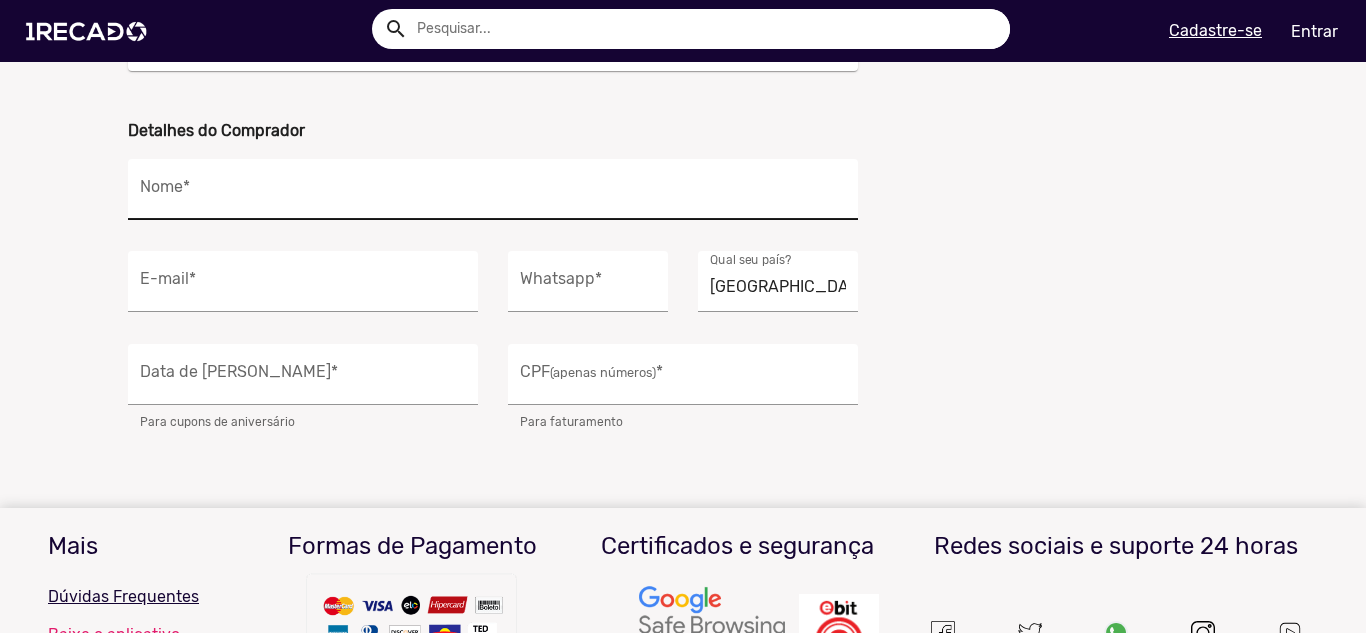 click on "Nome  *" at bounding box center [493, 195] 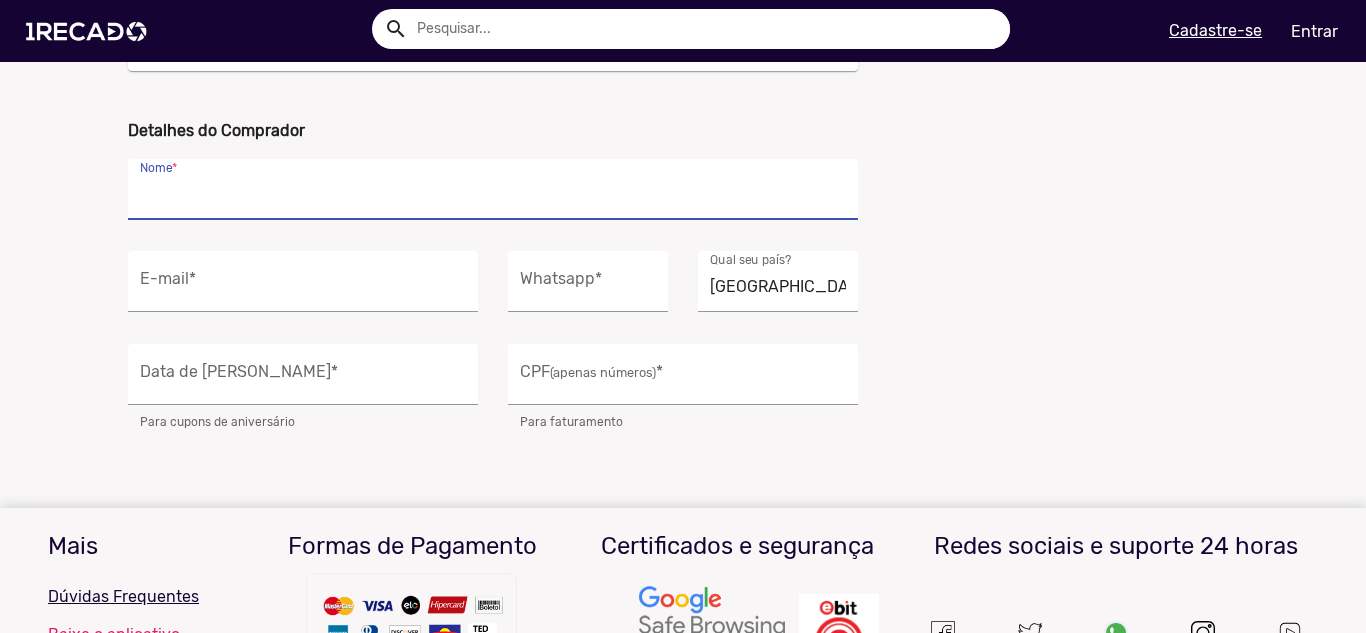 drag, startPoint x: 503, startPoint y: 154, endPoint x: 455, endPoint y: 152, distance: 48.04165 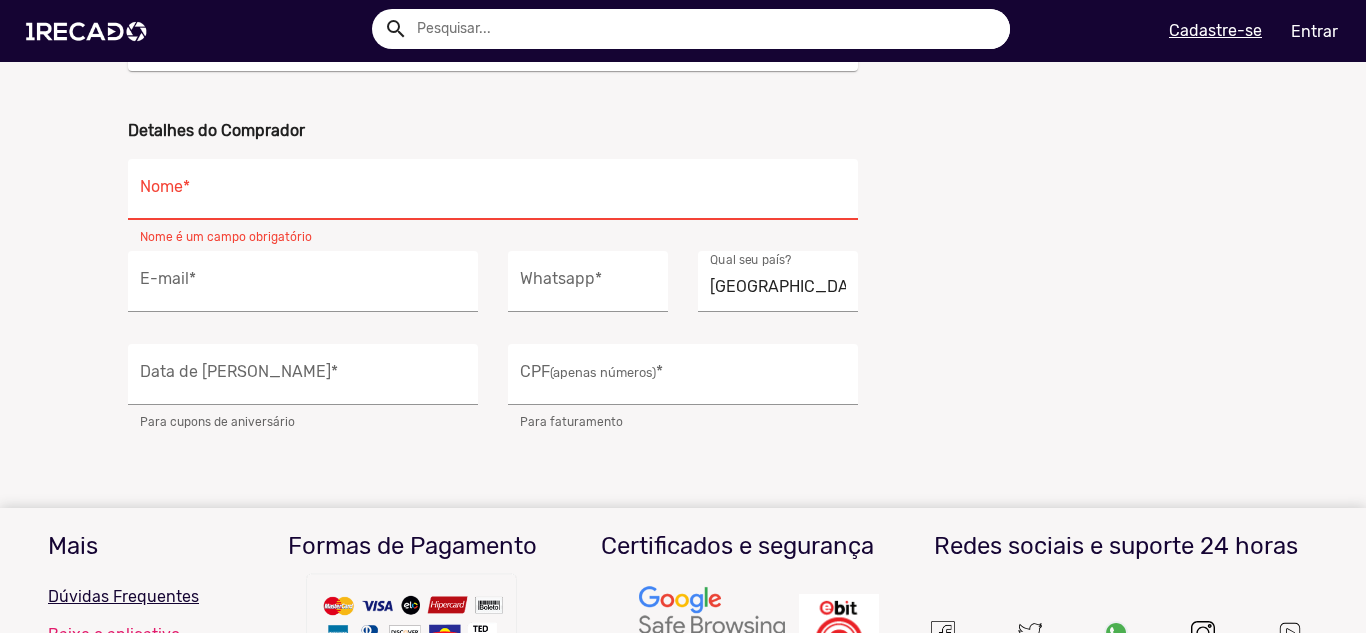 click on "Nome  *" at bounding box center (493, 195) 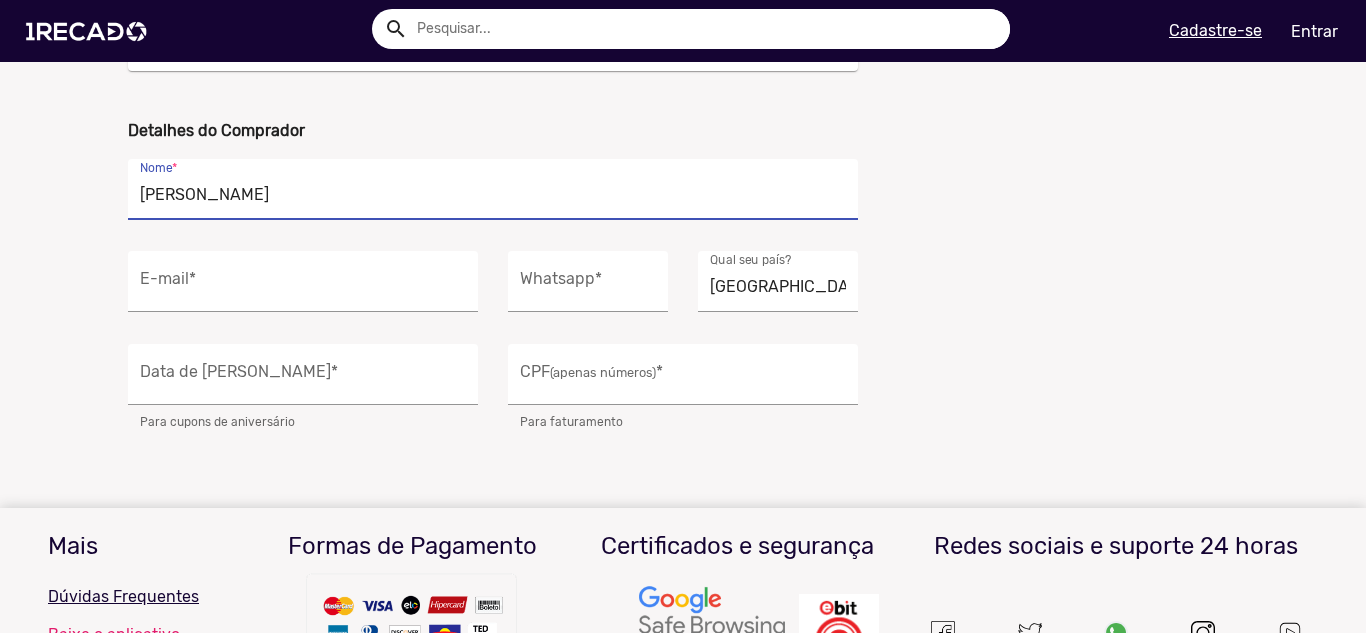 type on "Rodrigo Borges" 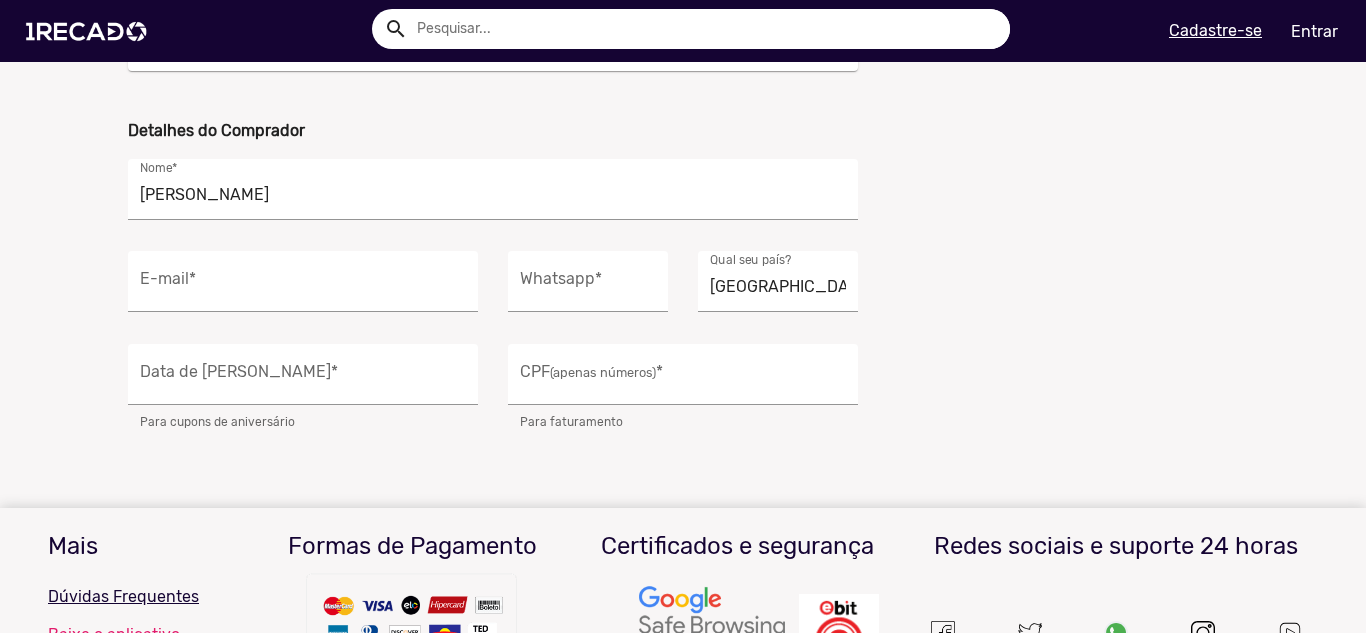 click on "Rodrigo Borges Nome  *" at bounding box center [493, 203] 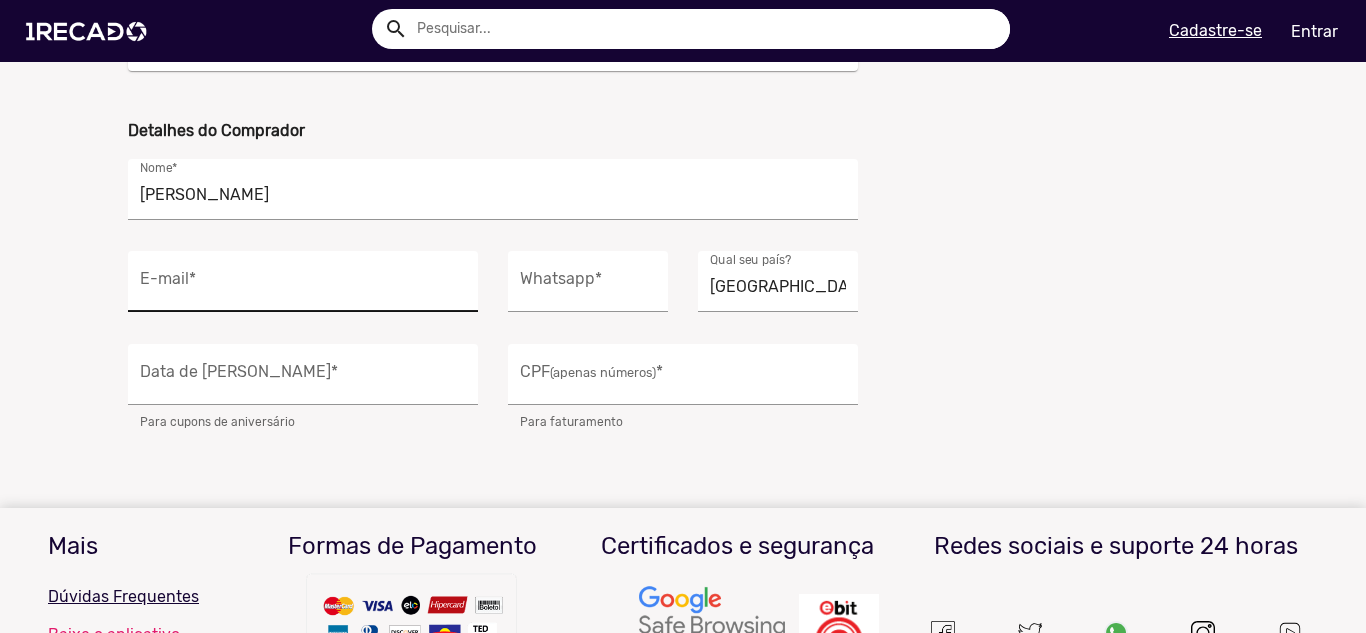 click on "E-mail  *" at bounding box center [303, 281] 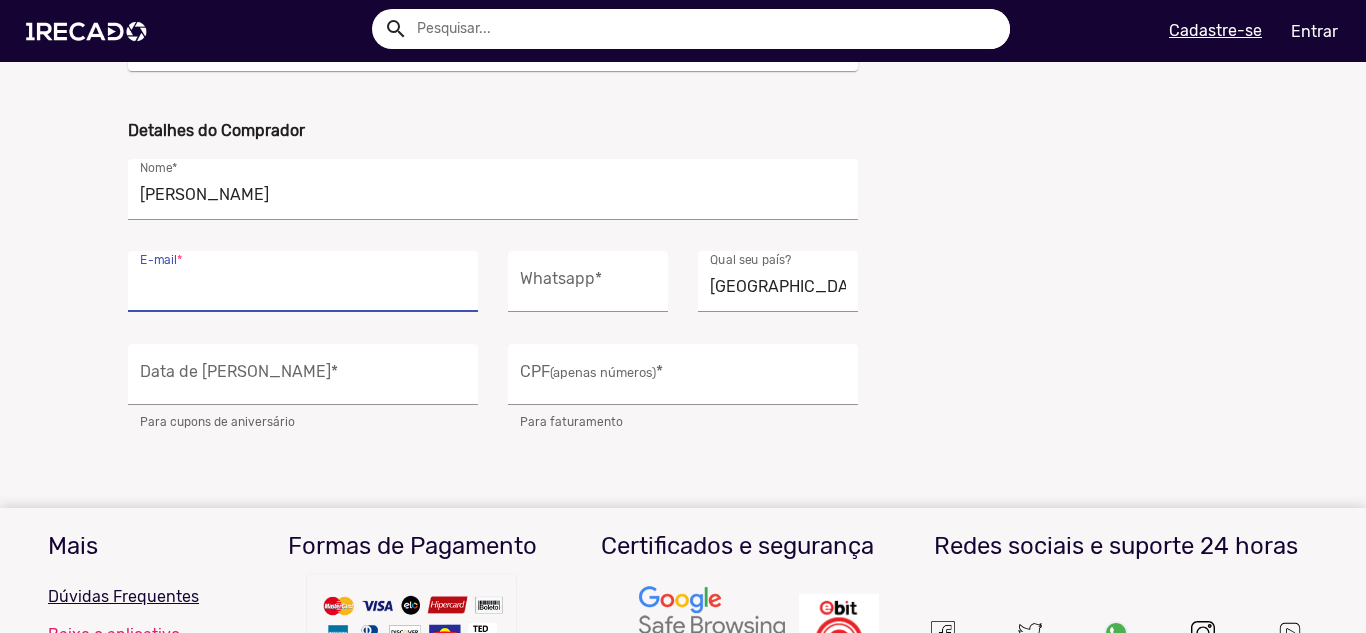 click on "E-mail  *" at bounding box center (303, 287) 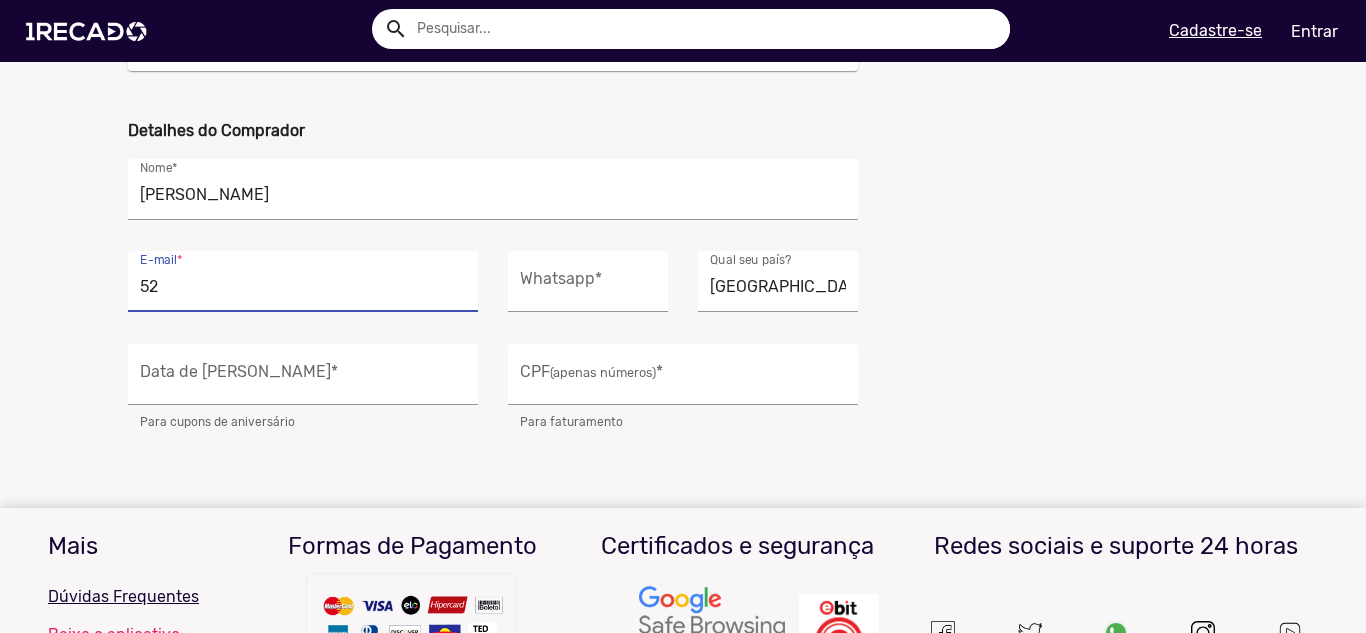 type on "5" 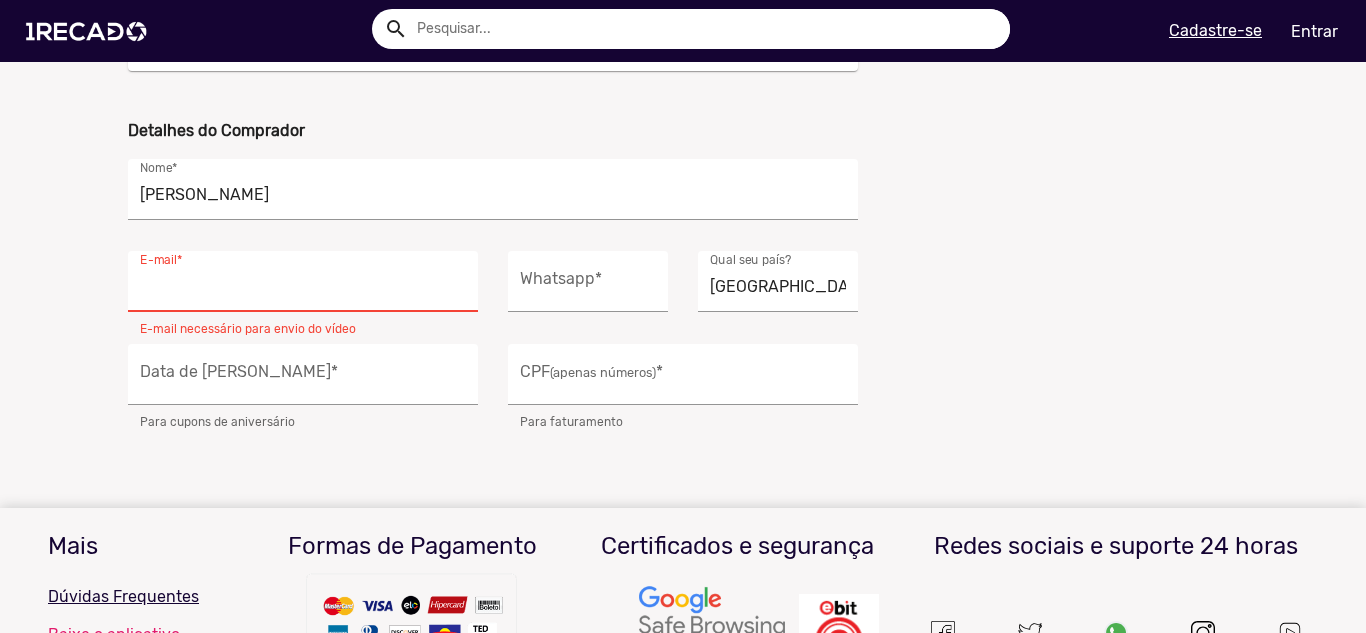click on "E-mail  *" at bounding box center [303, 287] 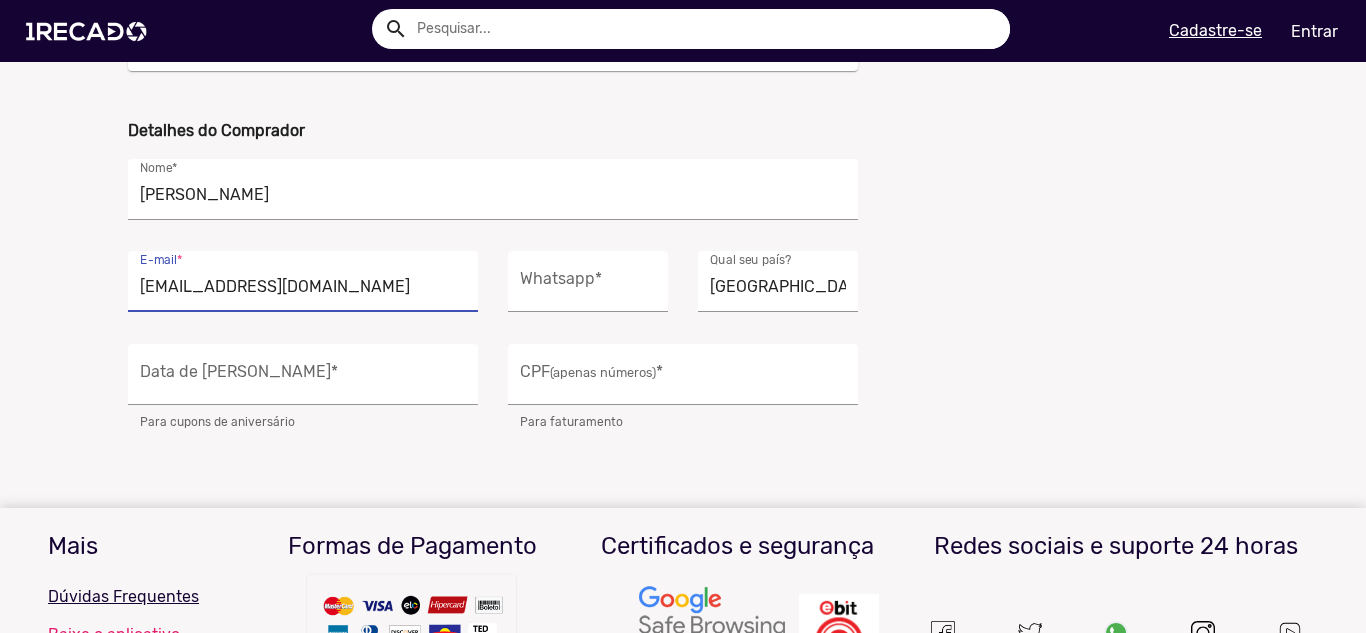 click on "Whatsapp  *" at bounding box center [588, 295] 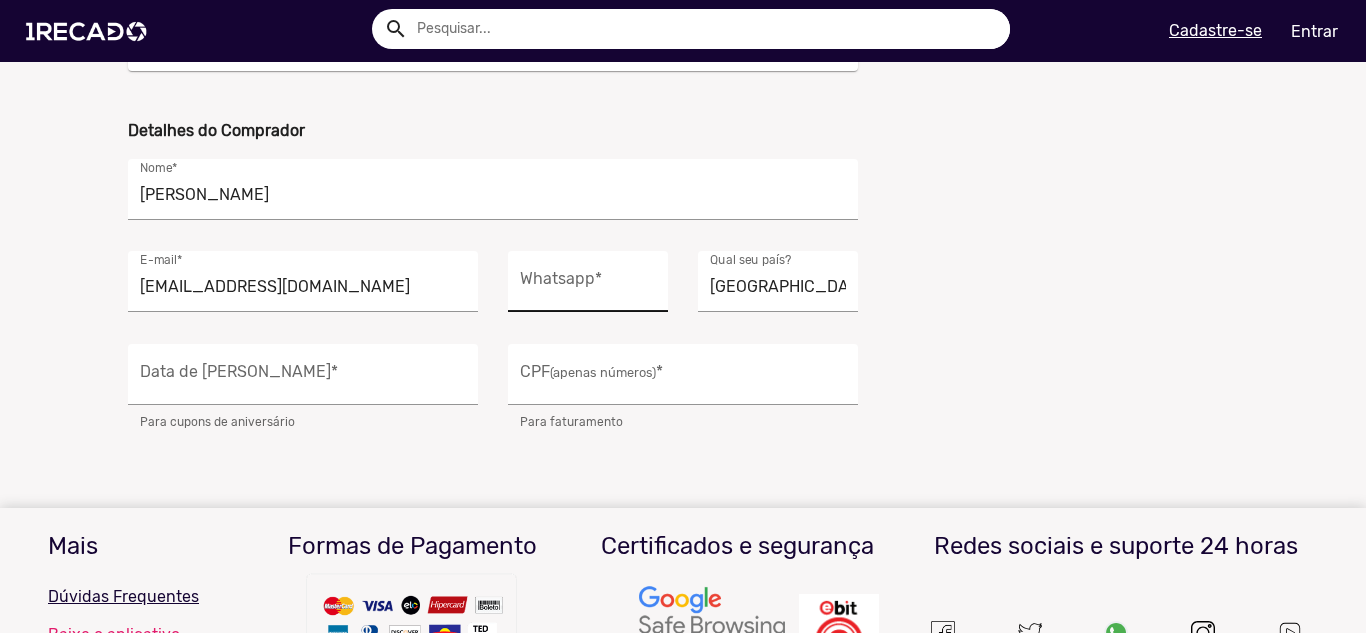 click on "Whatsapp  *" at bounding box center [588, 287] 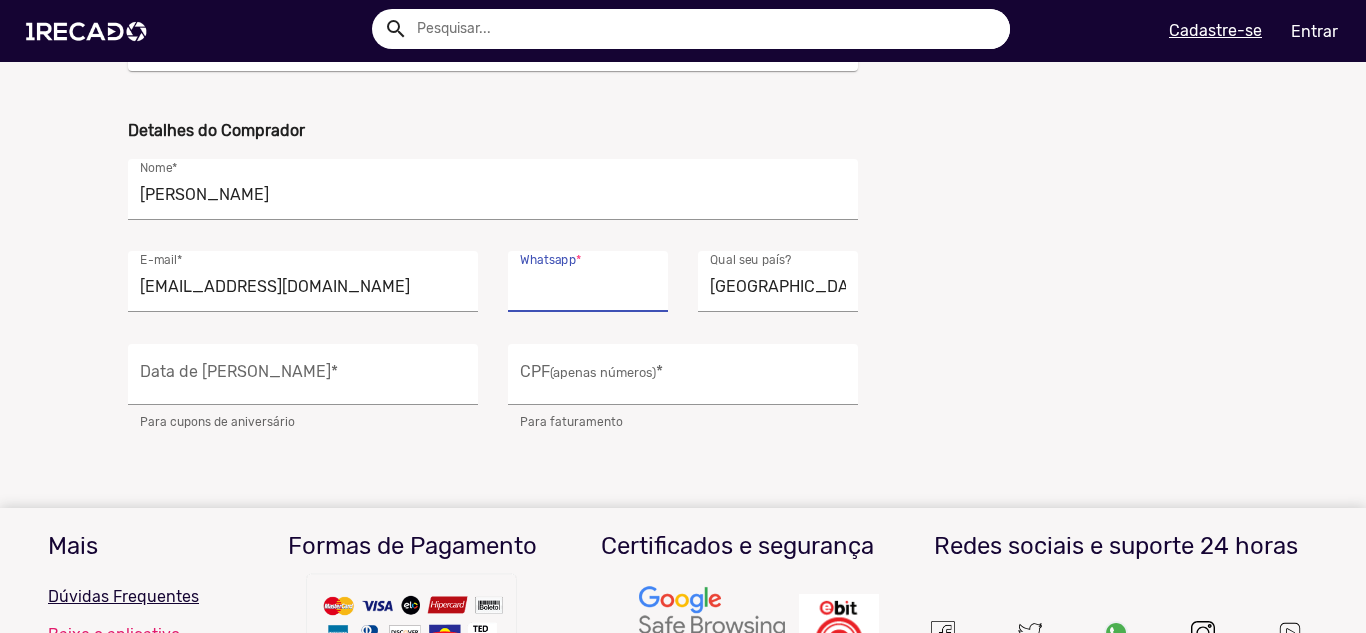 type on "(13)97420-5772" 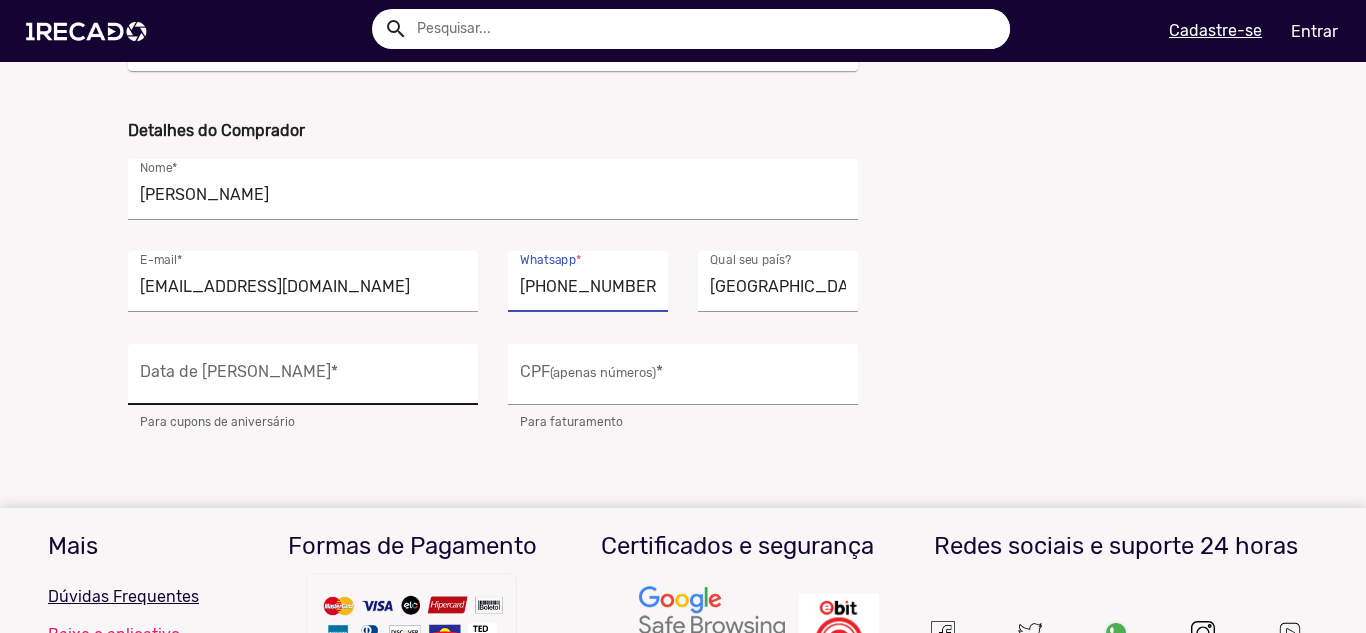 click on "Data de Nascimento  *" at bounding box center [303, 374] 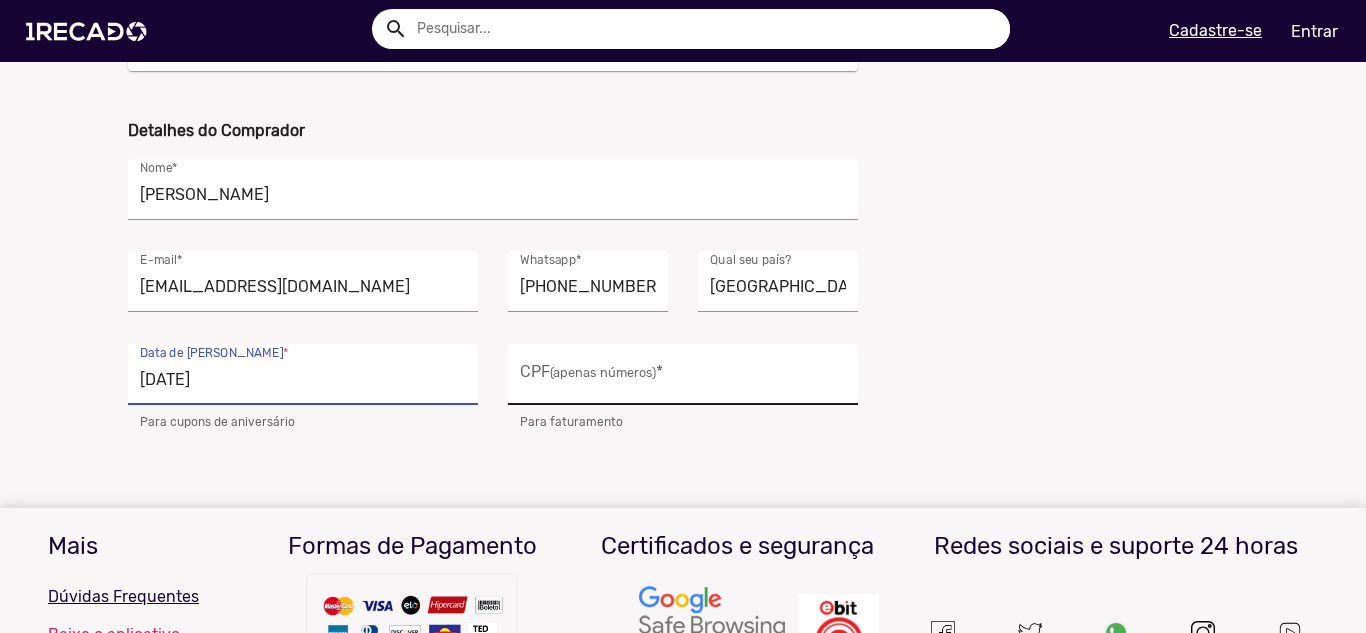 type on "06/07/2004" 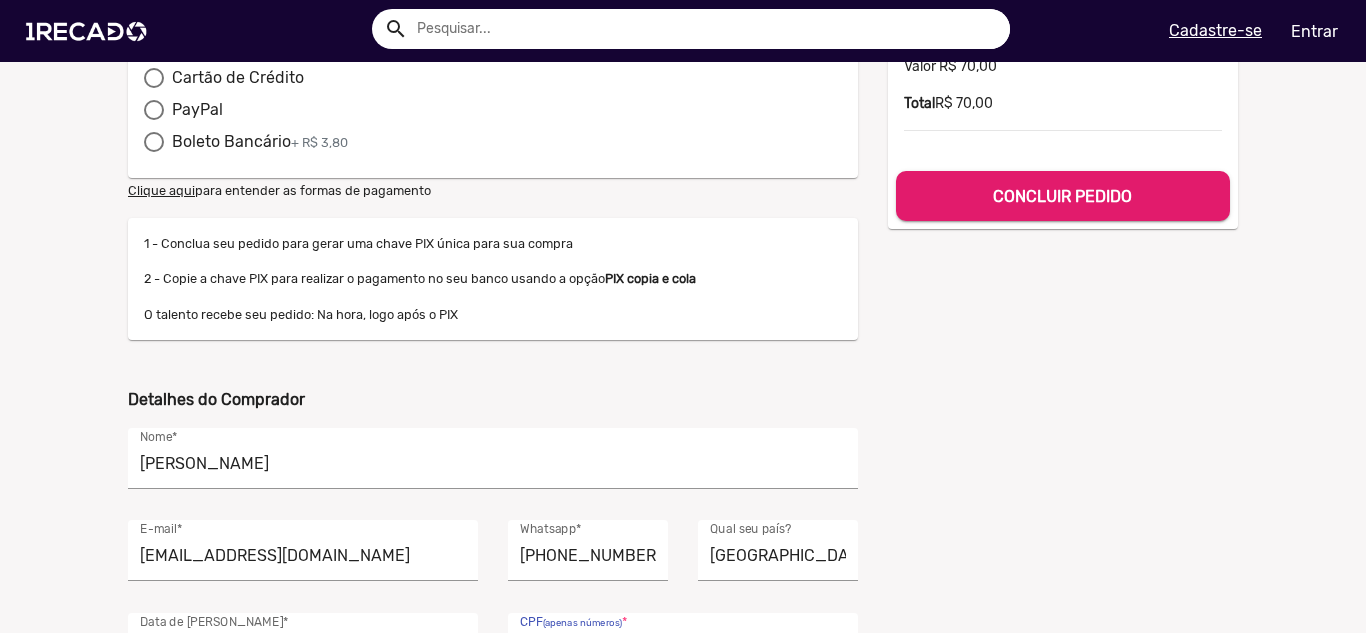 scroll, scrollTop: 400, scrollLeft: 0, axis: vertical 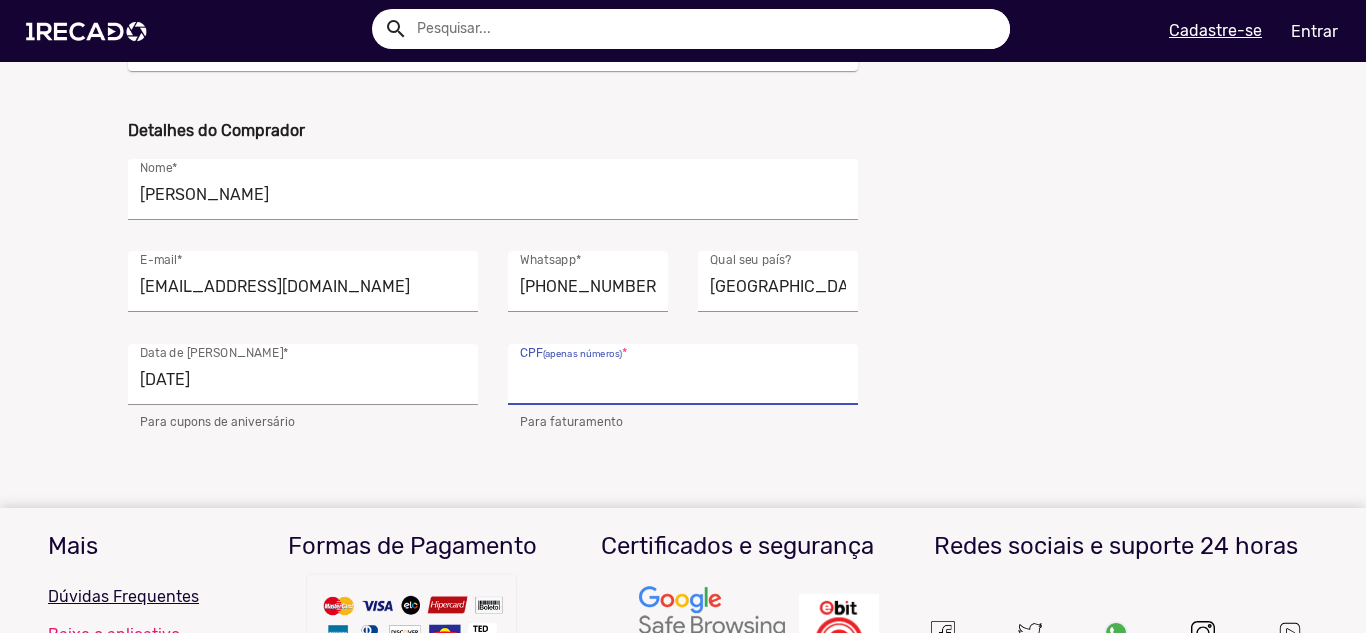 click on "CPF  (apenas números)  *" at bounding box center [683, 380] 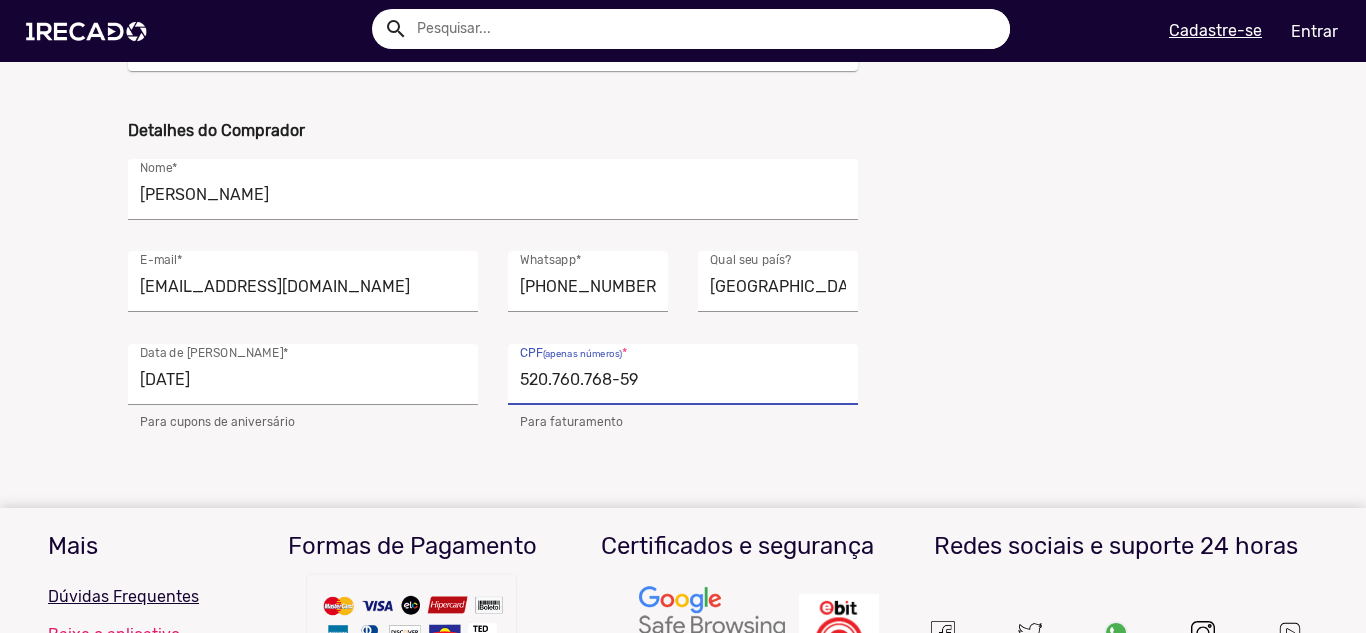 type on "520.760.768-59" 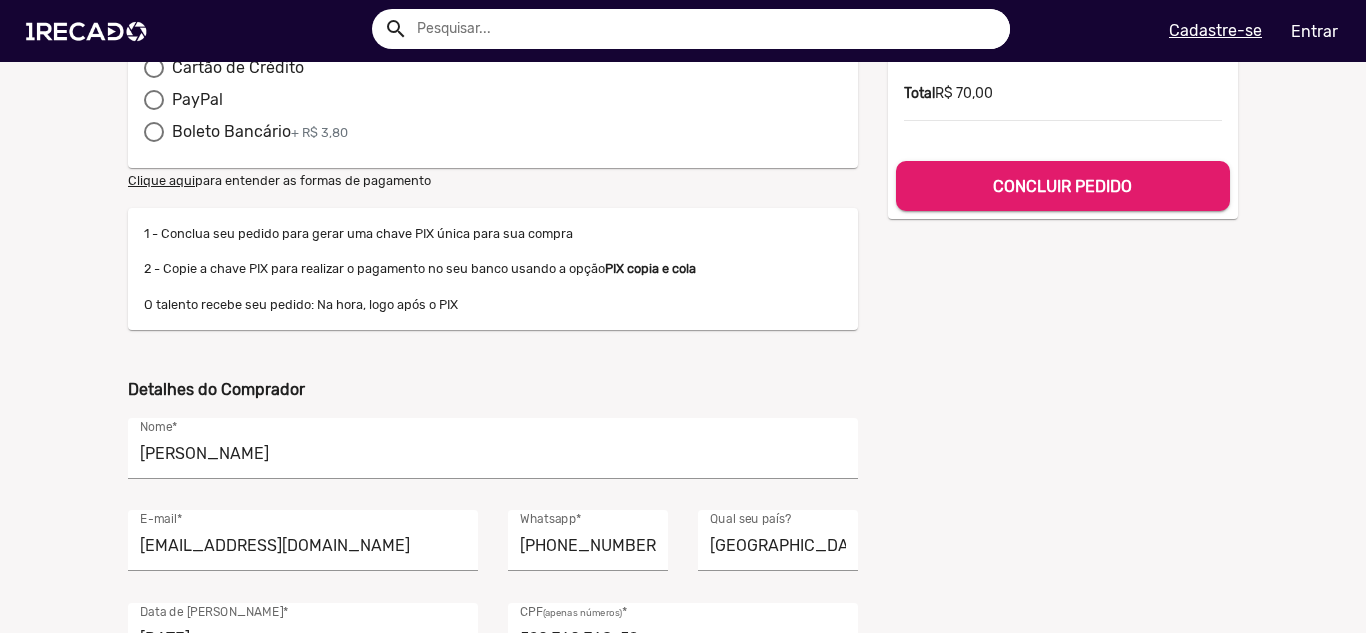 scroll, scrollTop: 0, scrollLeft: 0, axis: both 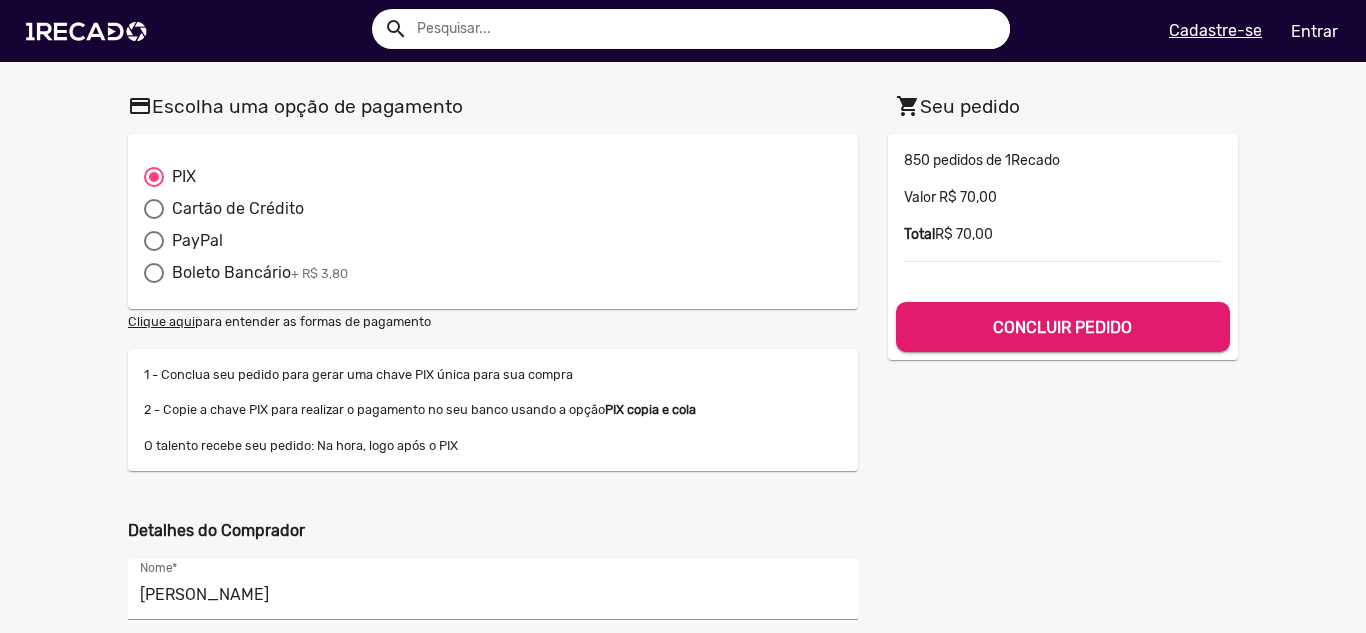 click on "CONCLUIR PEDIDO" 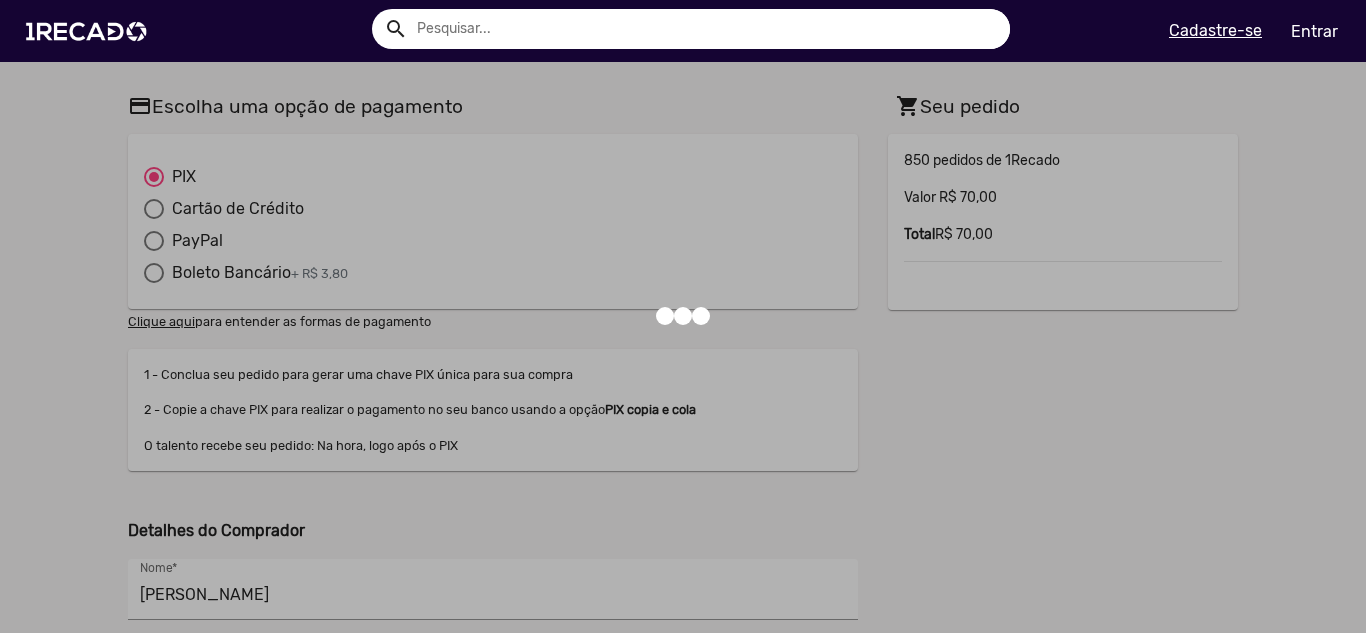 type 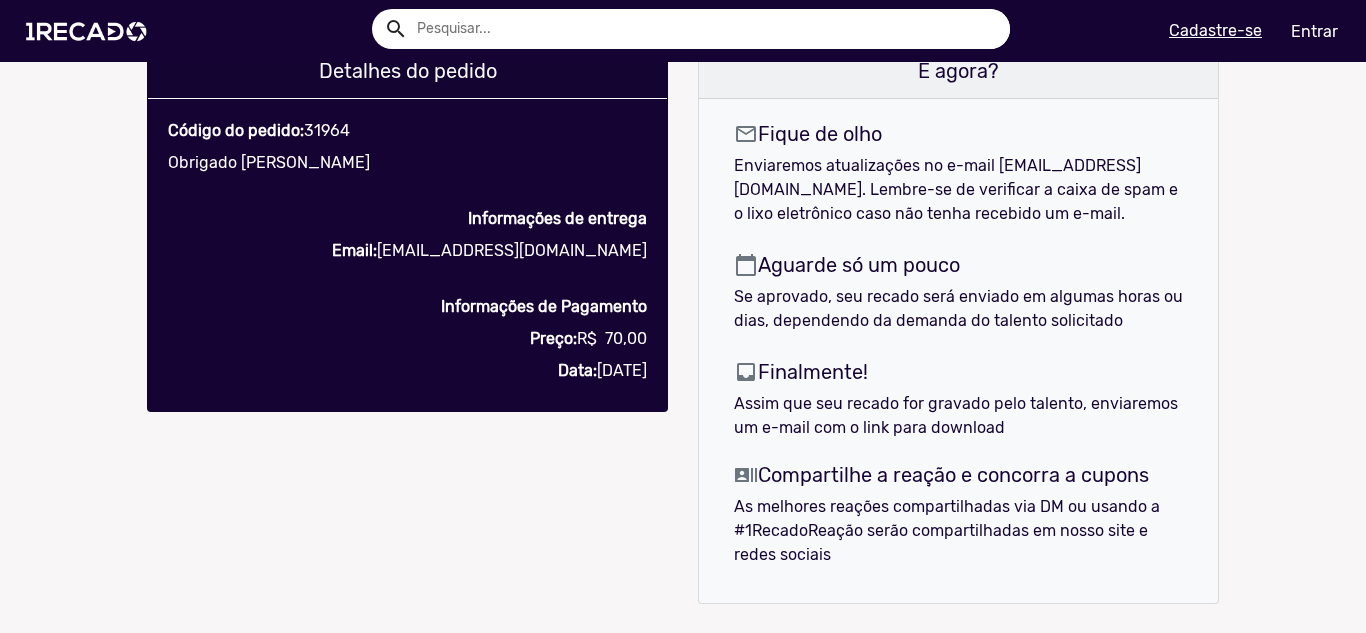 scroll, scrollTop: 1400, scrollLeft: 0, axis: vertical 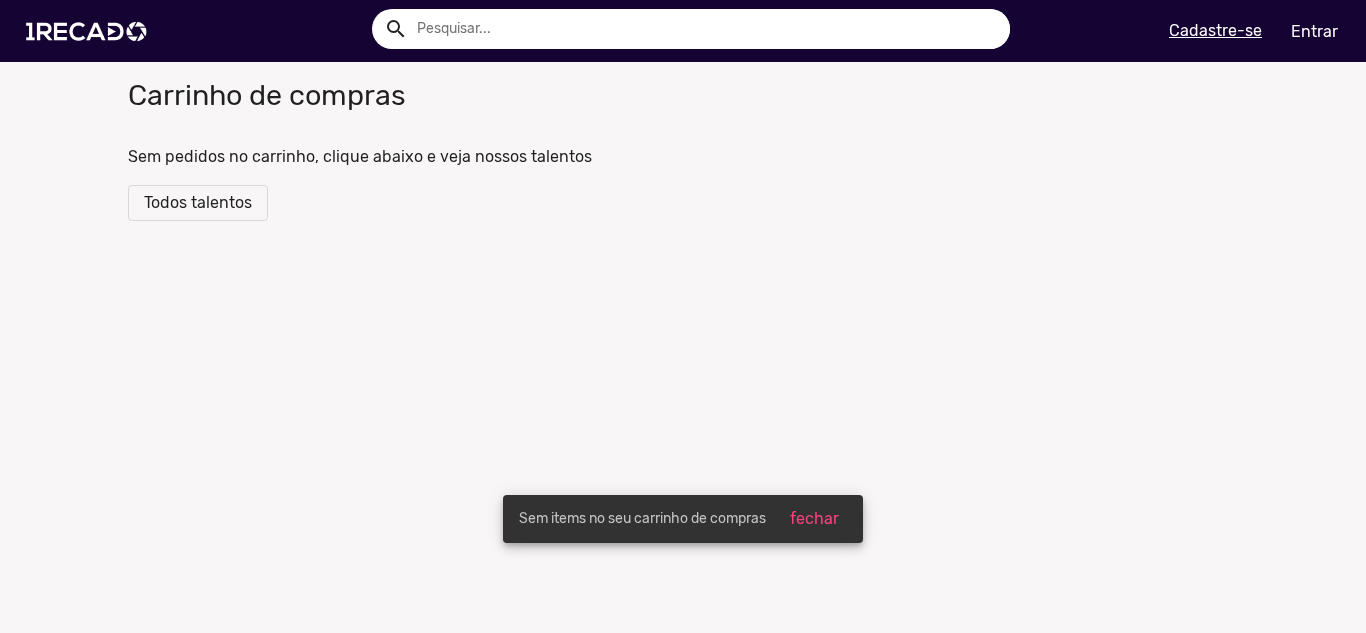 drag, startPoint x: 623, startPoint y: 62, endPoint x: 607, endPoint y: 47, distance: 21.931713 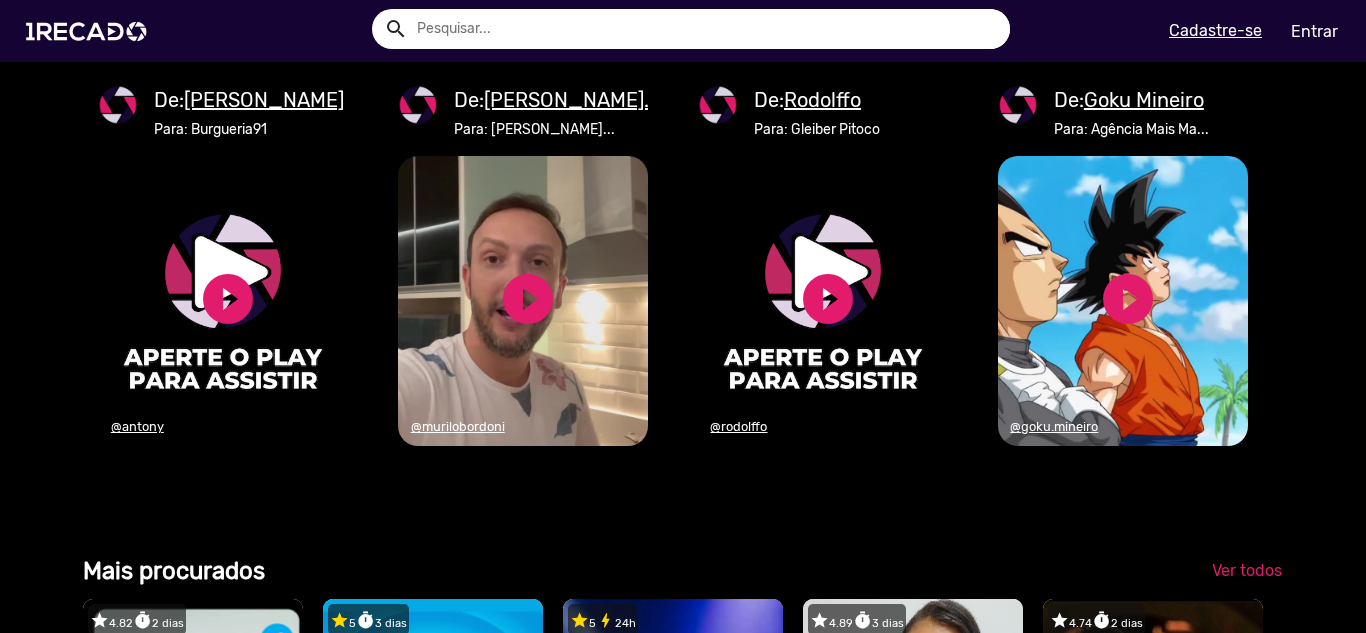scroll, scrollTop: 1900, scrollLeft: 0, axis: vertical 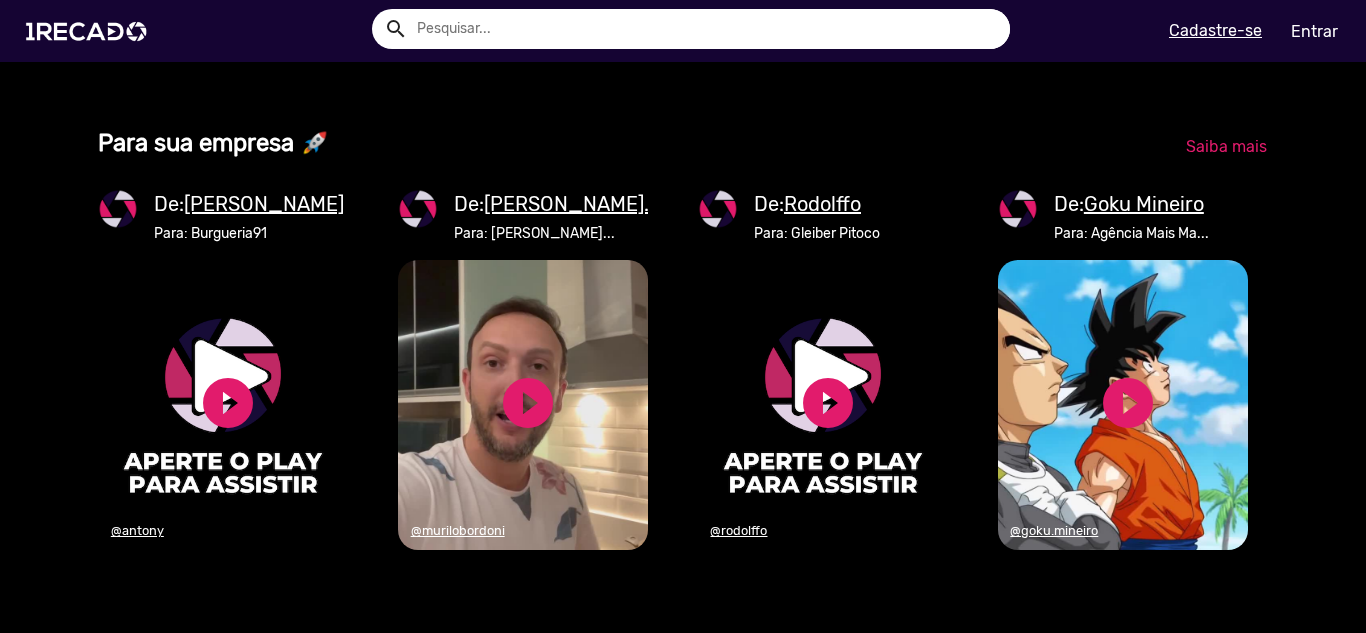 click at bounding box center [706, 29] 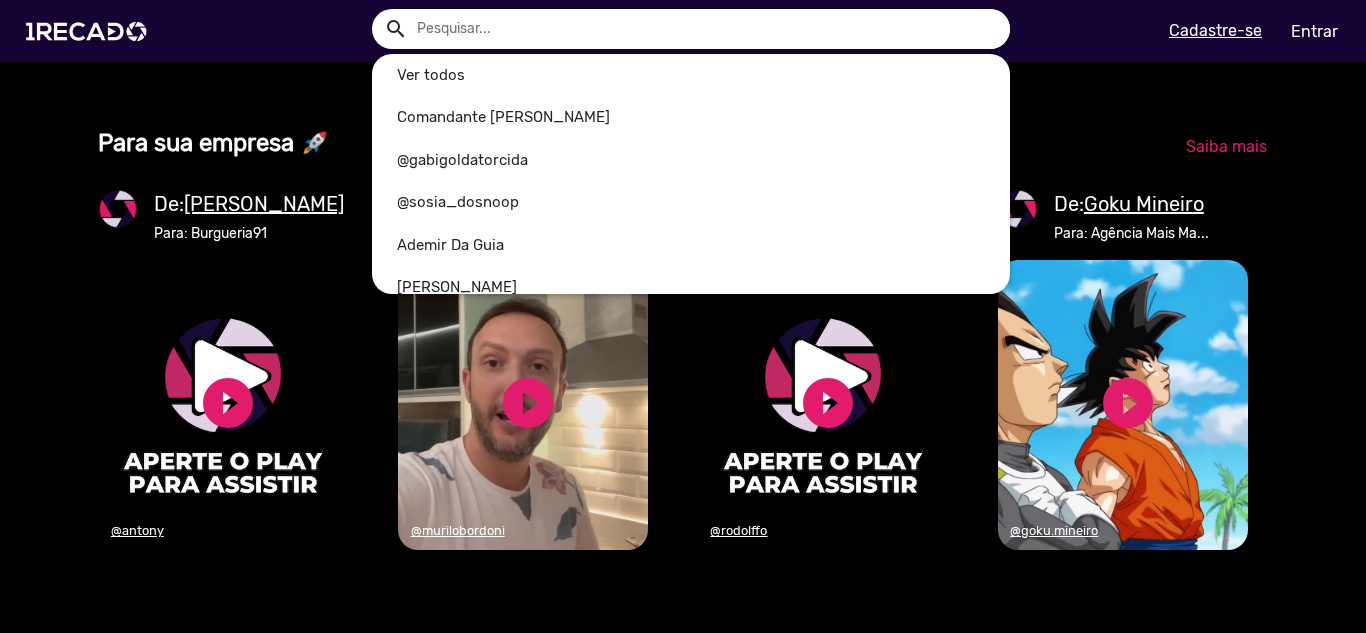 scroll, scrollTop: 0, scrollLeft: 1351, axis: horizontal 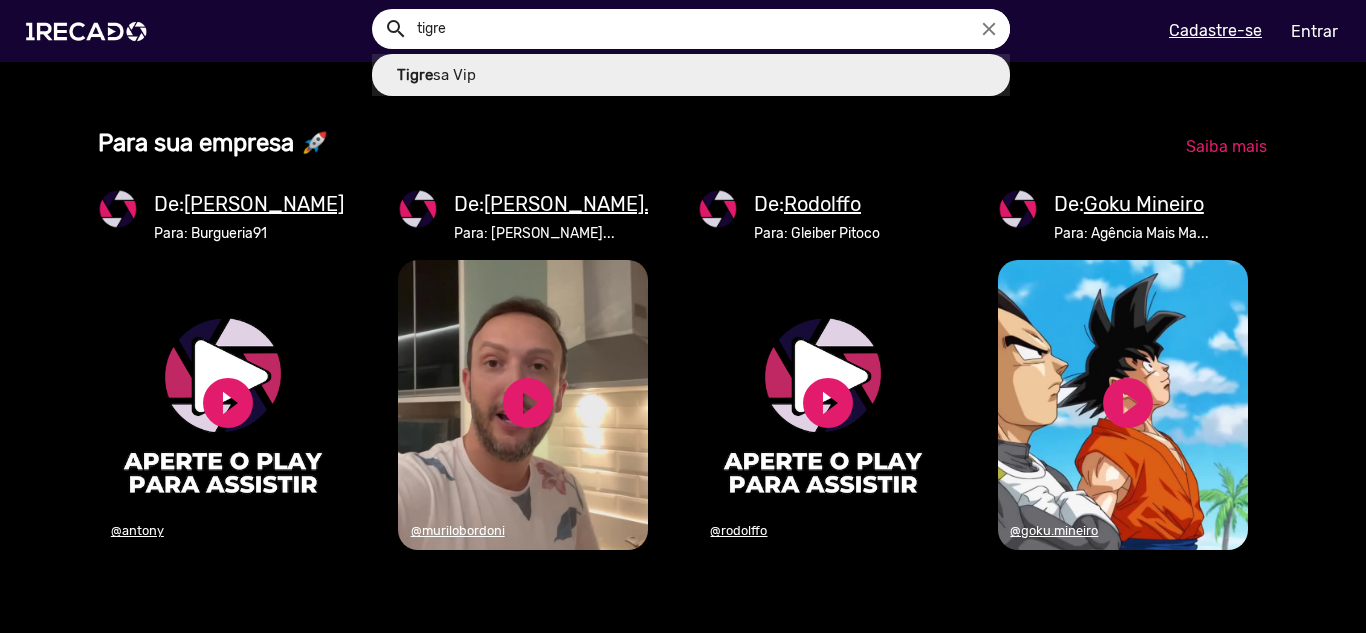 click on "Tigre sa Vip" at bounding box center [691, 75] 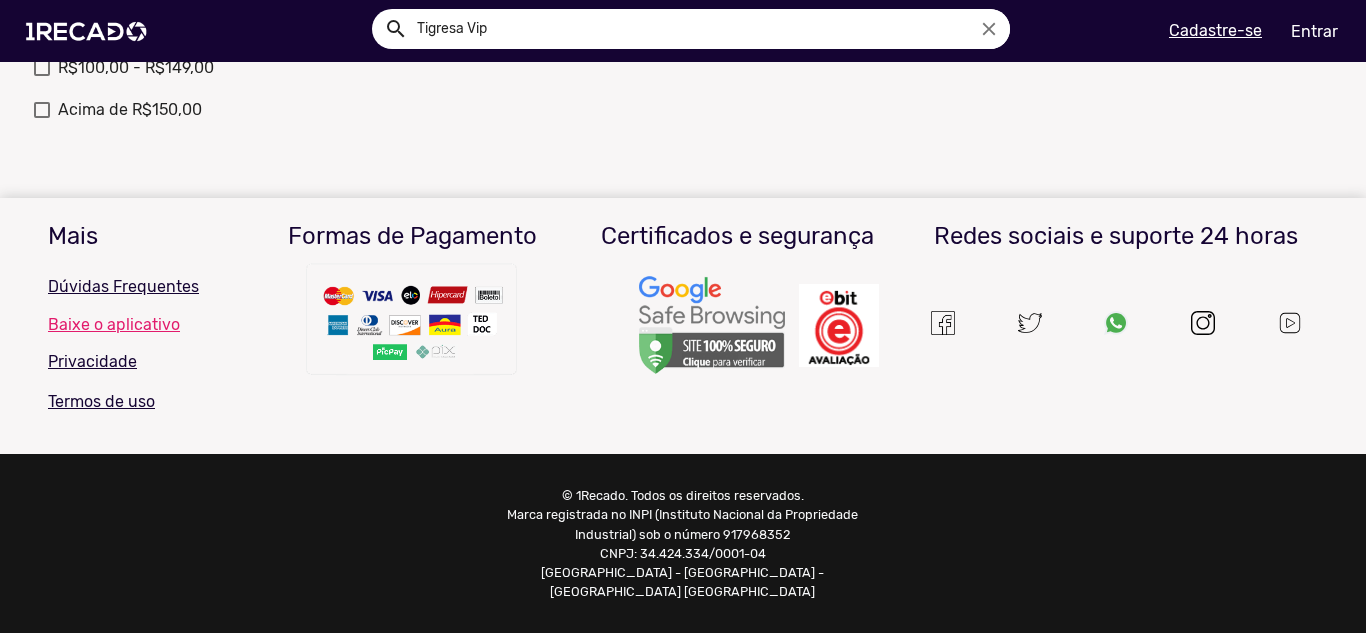 scroll, scrollTop: 0, scrollLeft: 0, axis: both 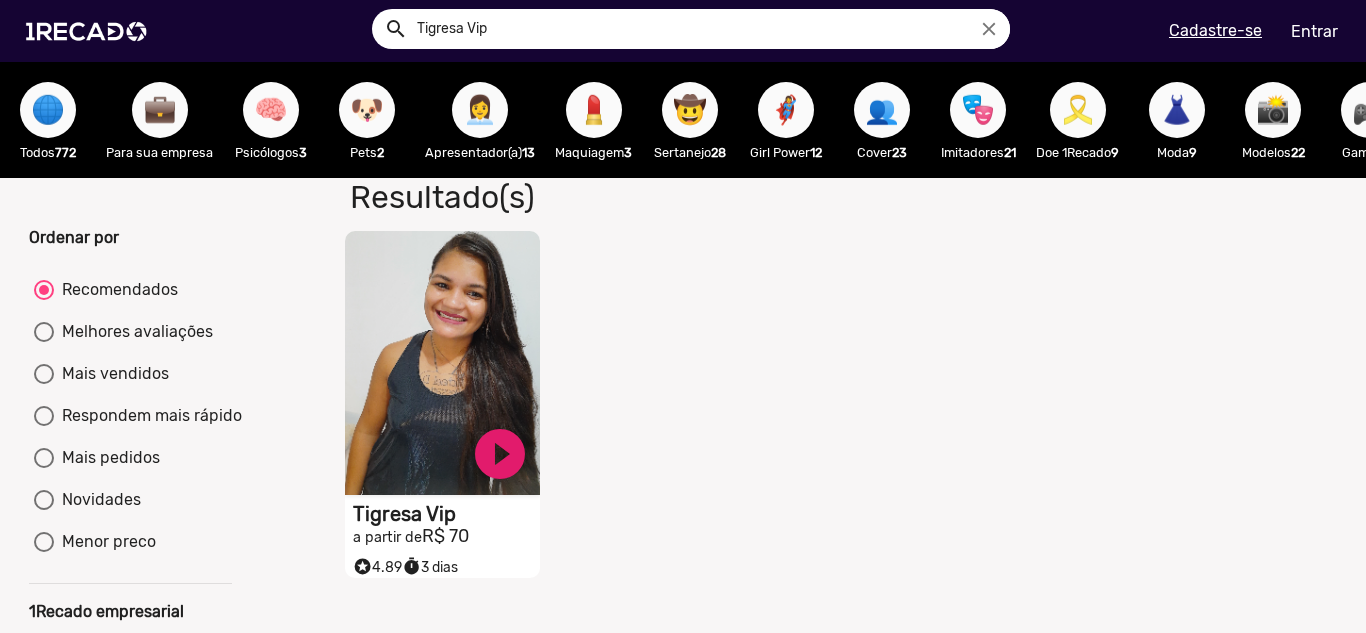 click on "S1RECADO vídeos dedicados para fãs e empresas" at bounding box center [442, 363] 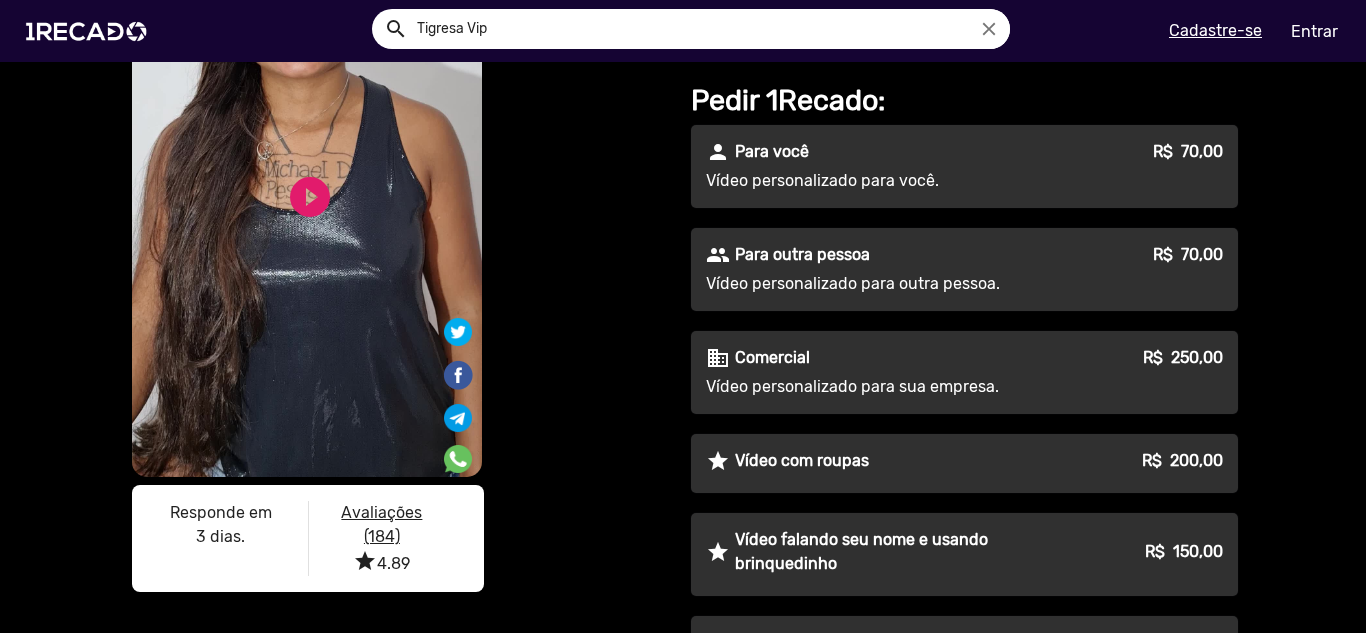 scroll, scrollTop: 200, scrollLeft: 0, axis: vertical 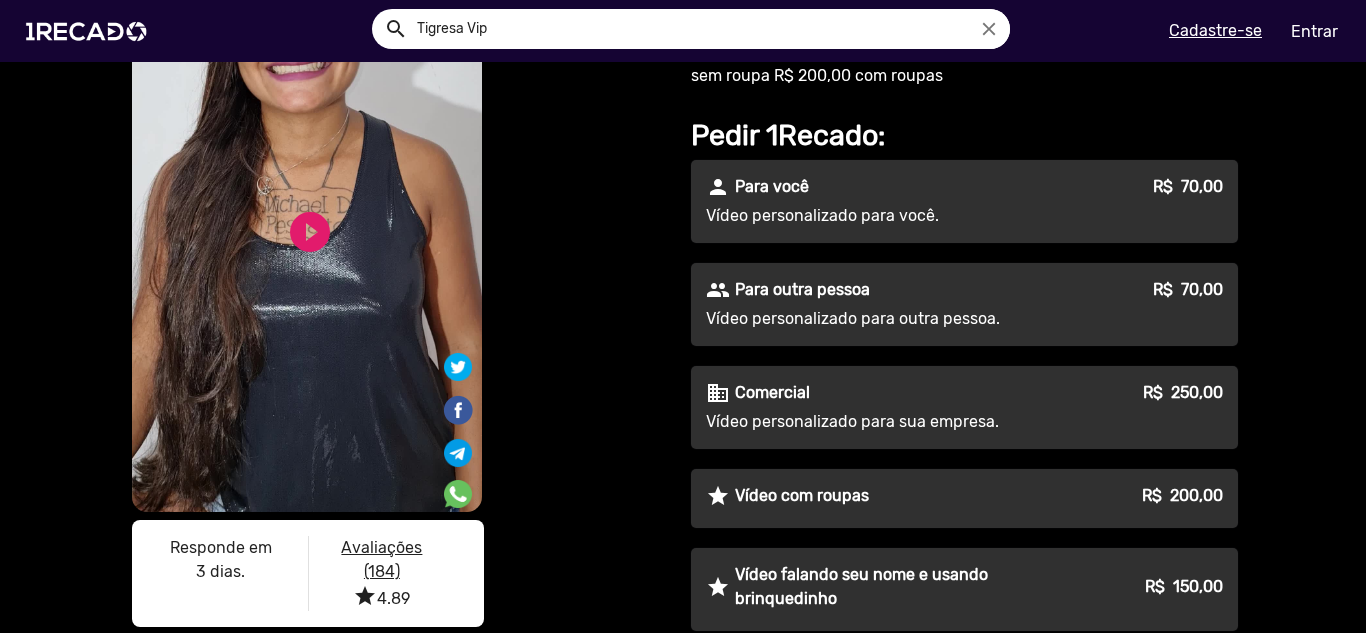 click on "Vídeo personalizado para você." 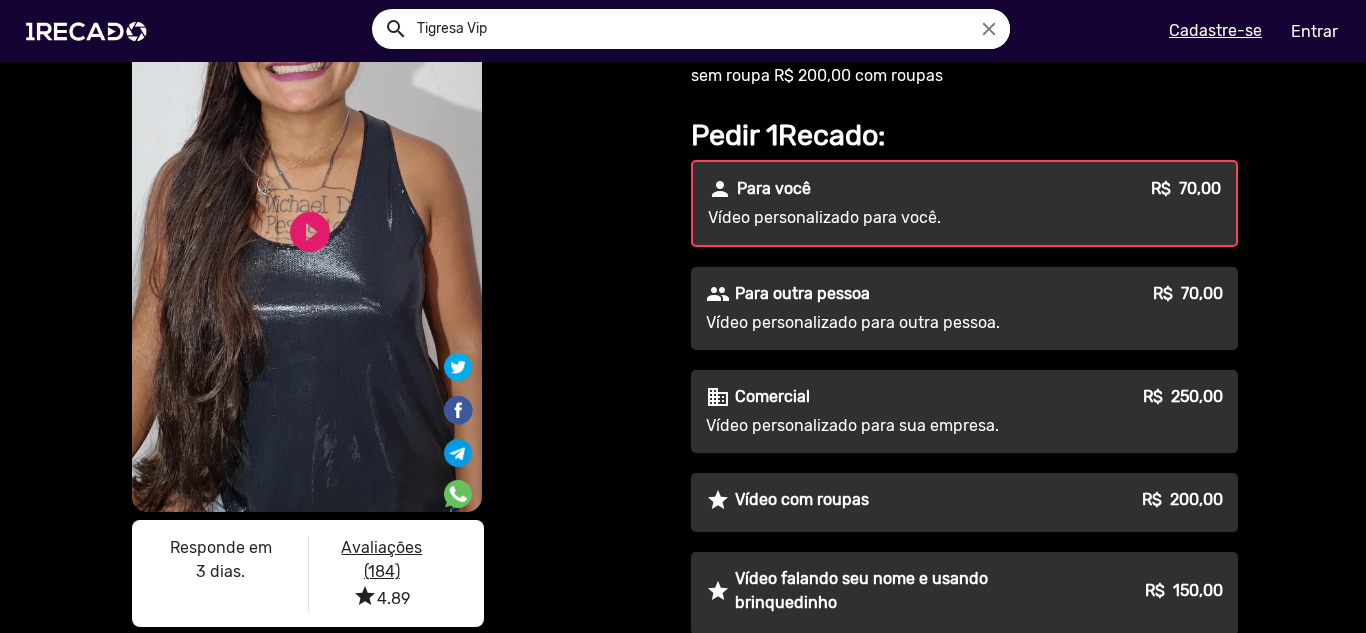 click on "person Para você R$  70,00  Vídeo personalizado para você." 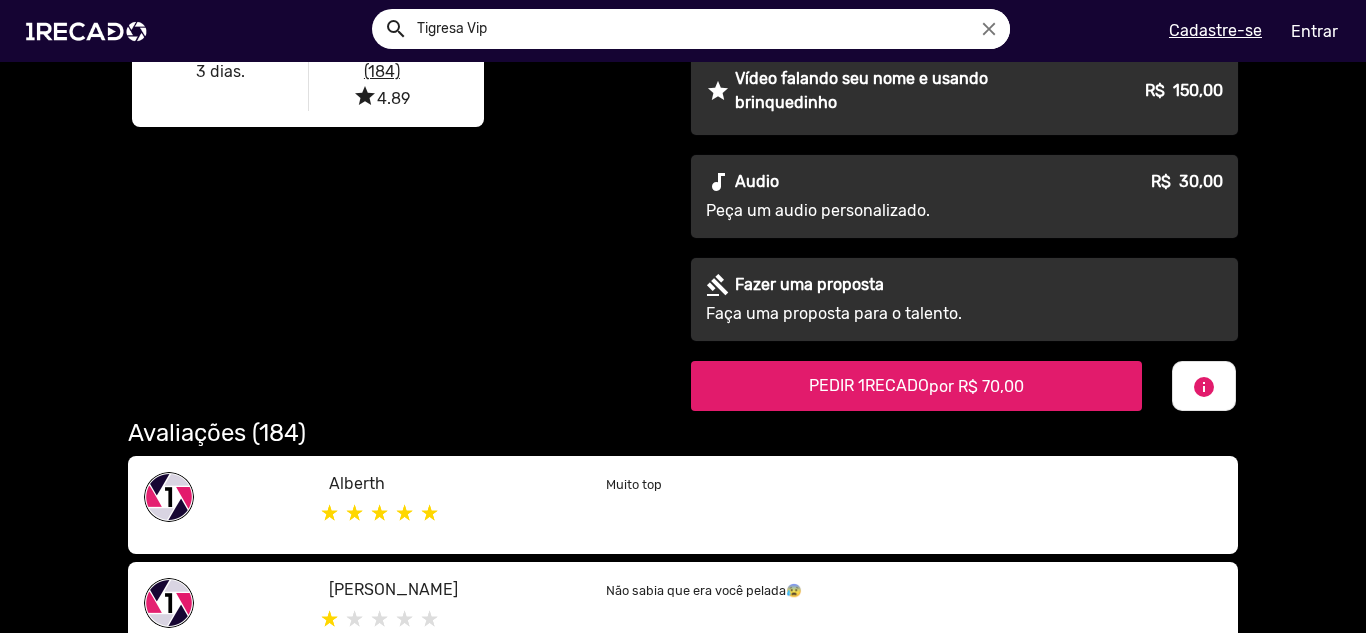 click on "PEDIR 1RECADO   por R$ 70,00" at bounding box center [916, 385] 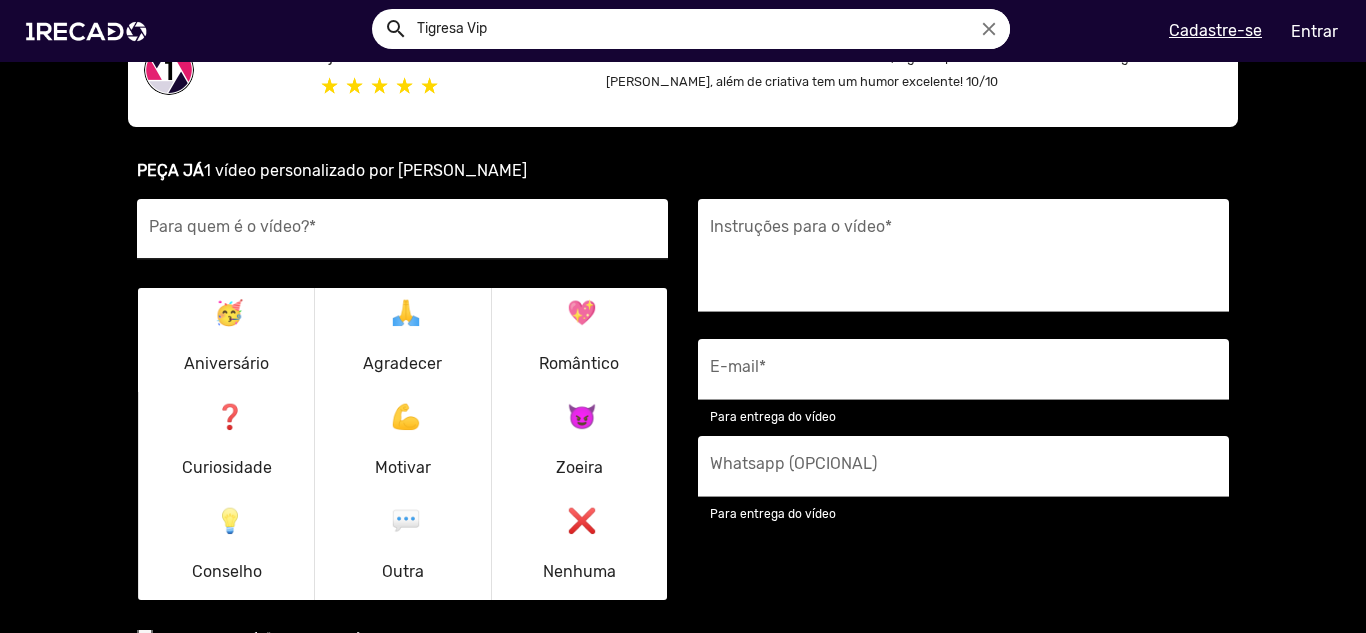 scroll, scrollTop: 1119, scrollLeft: 0, axis: vertical 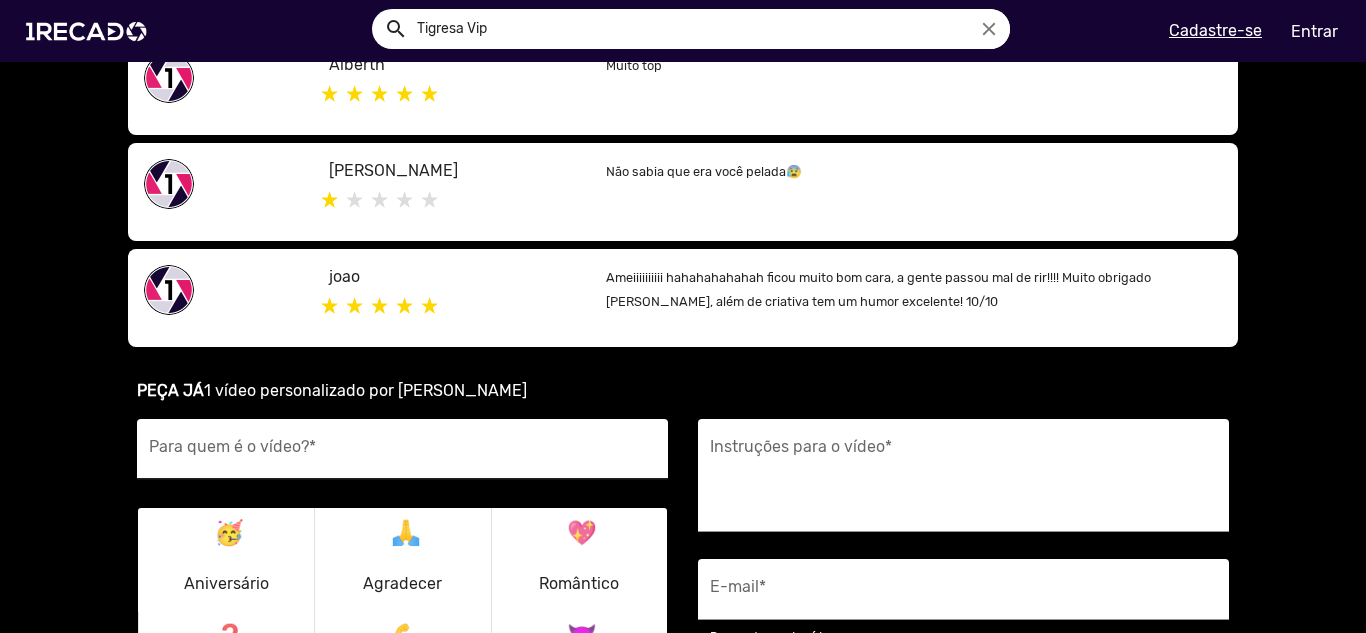 type 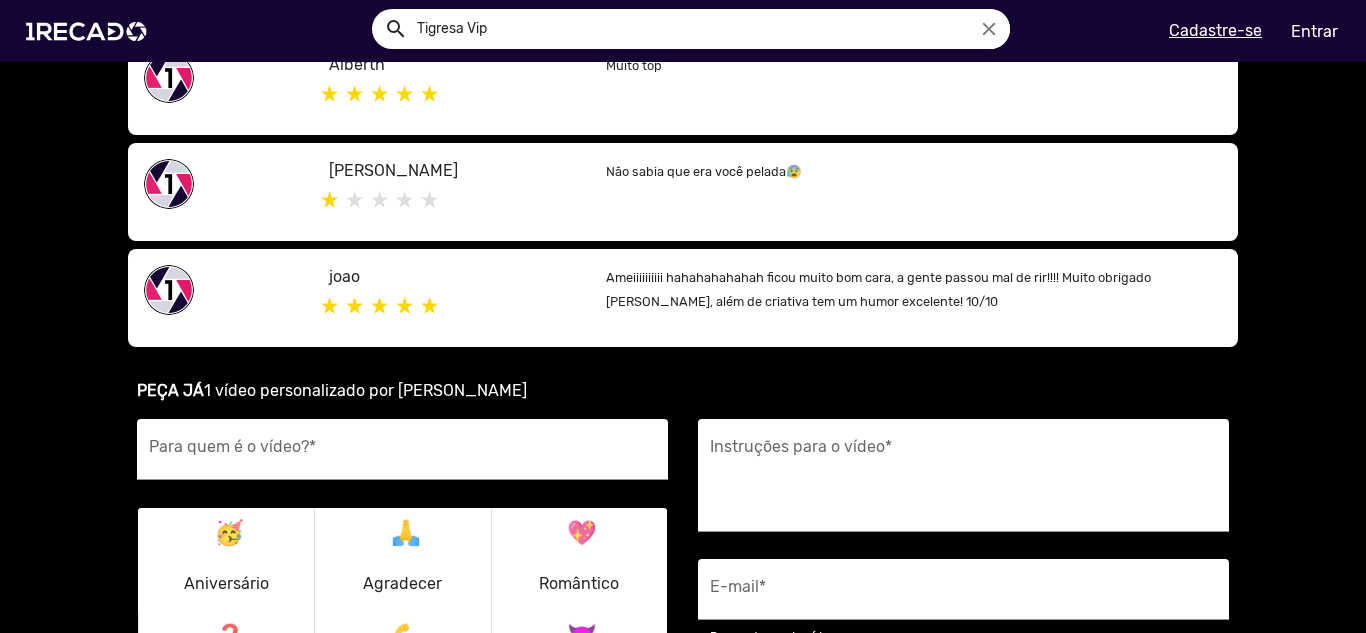 click on "🥳  Aniversário" at bounding box center [226, 560] 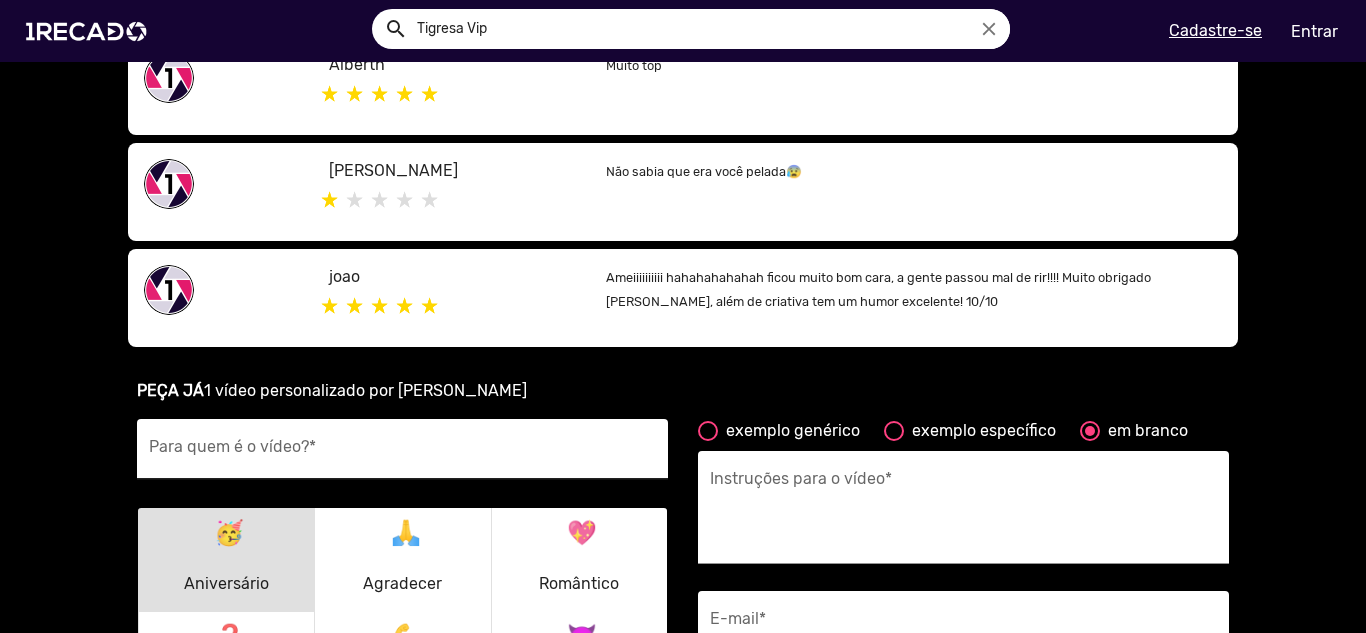 click on "Para quem é o vídeo?   *" at bounding box center [402, 455] 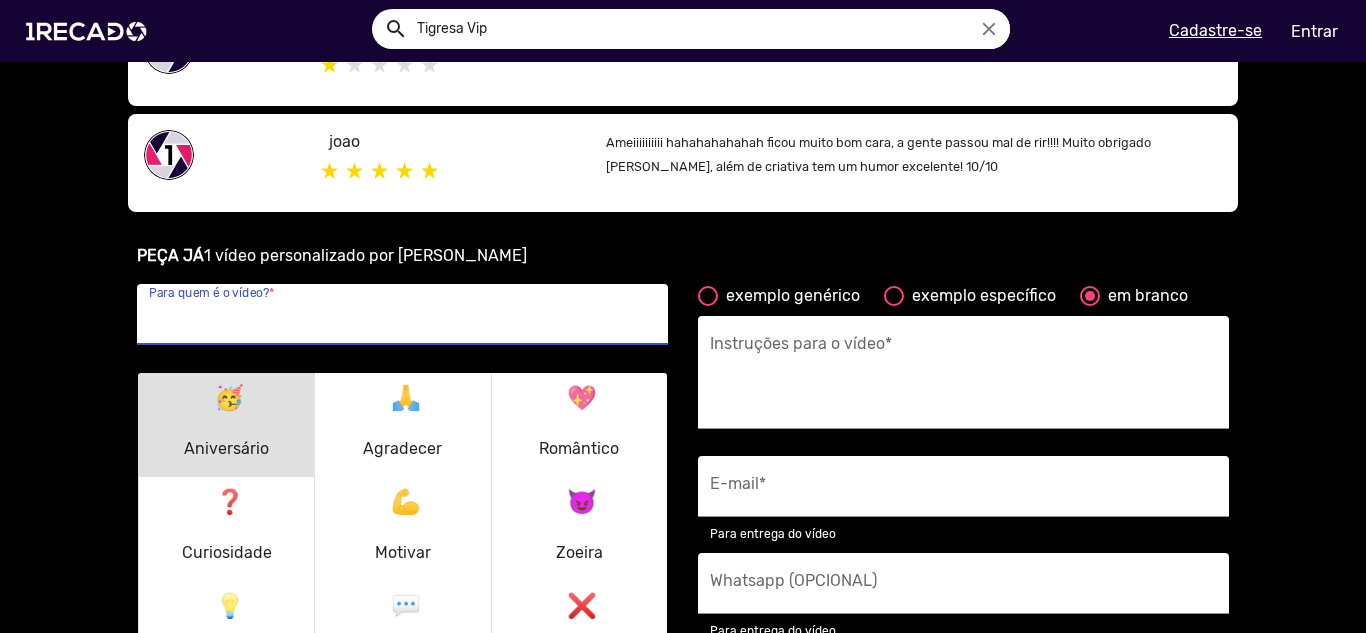 scroll, scrollTop: 1219, scrollLeft: 0, axis: vertical 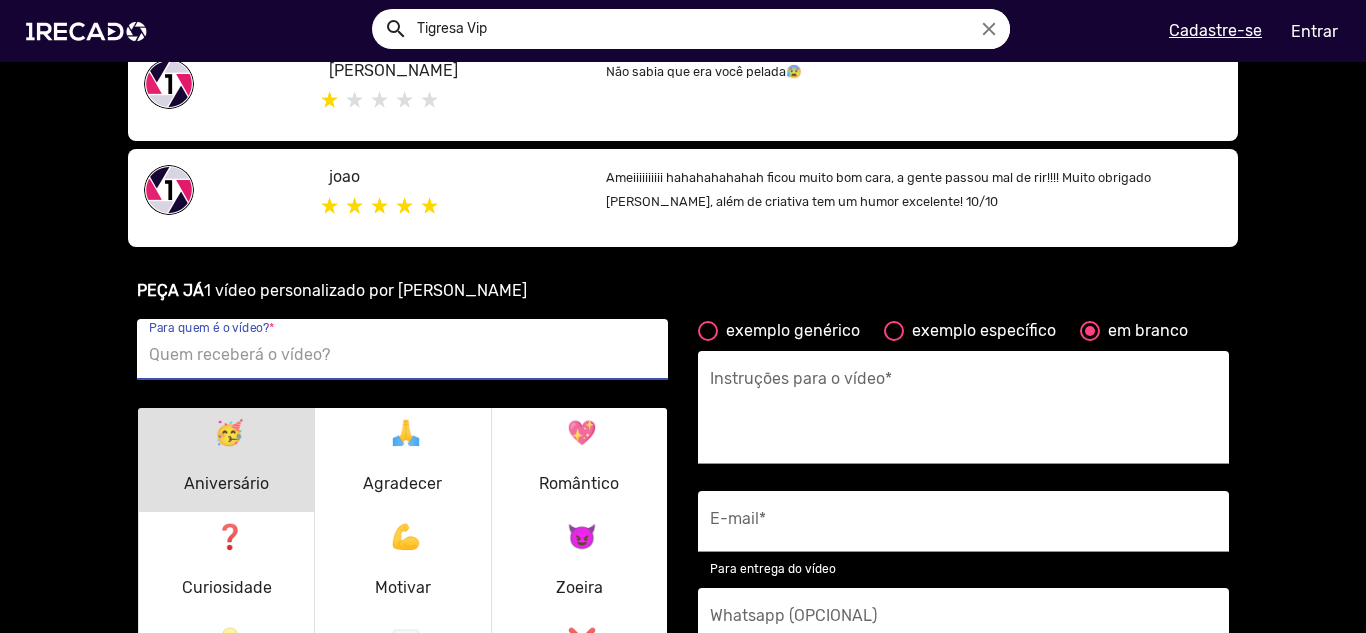 click on "Para quem é o vídeo?   *" at bounding box center [402, 355] 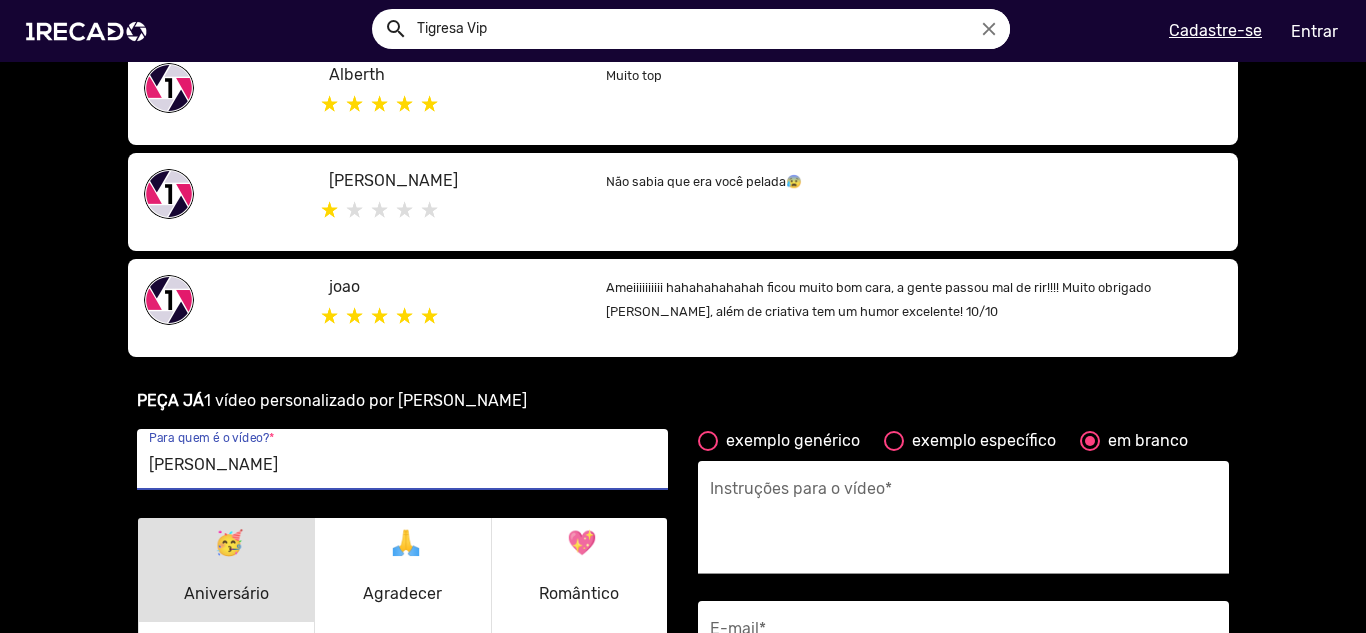 scroll, scrollTop: 1019, scrollLeft: 0, axis: vertical 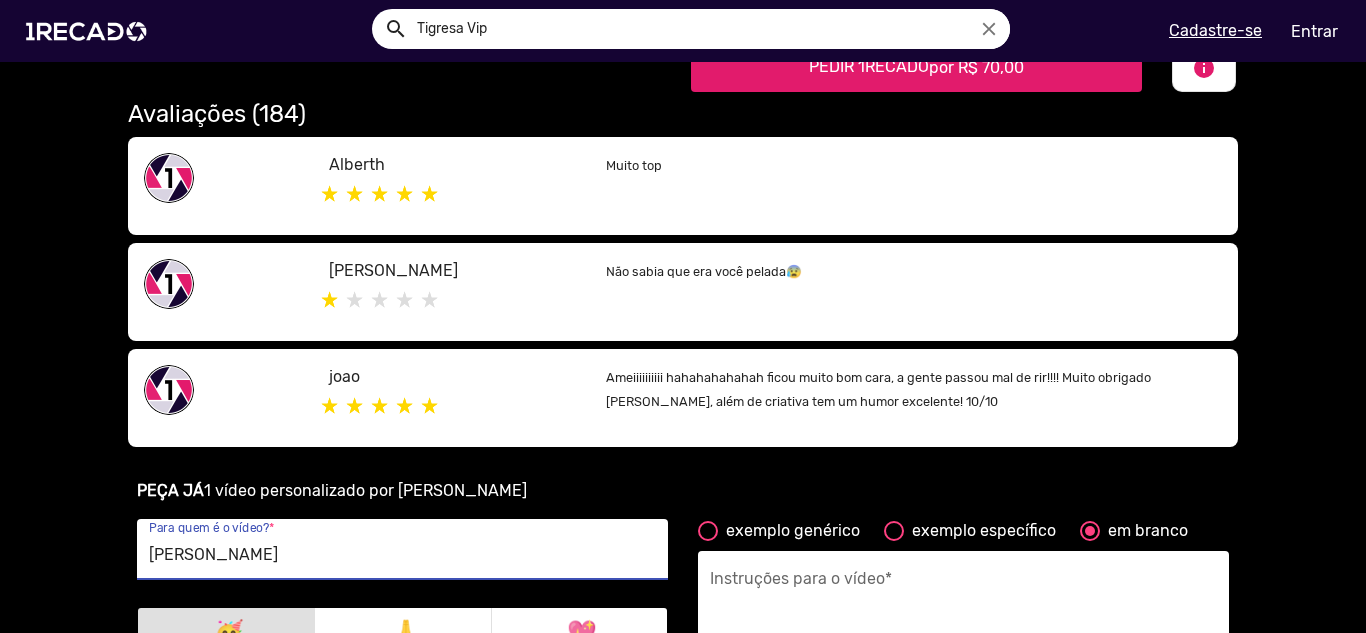 click on "exemplo específico" at bounding box center (980, 531) 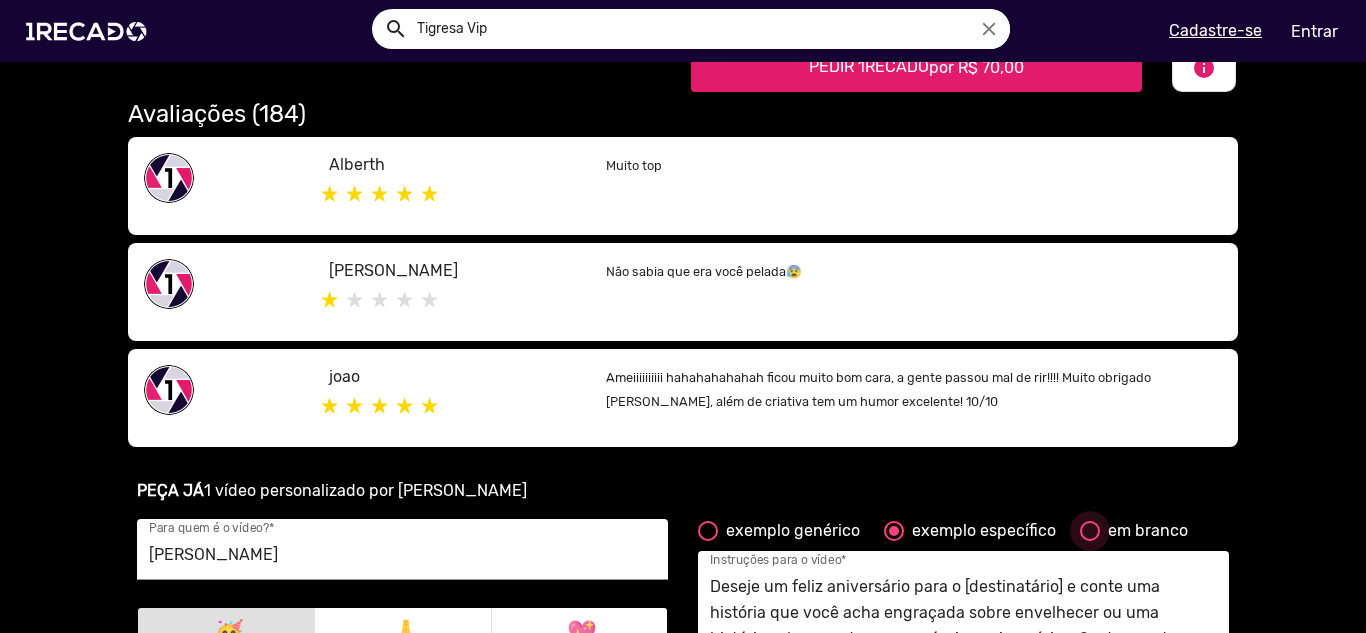 click at bounding box center [1090, 531] 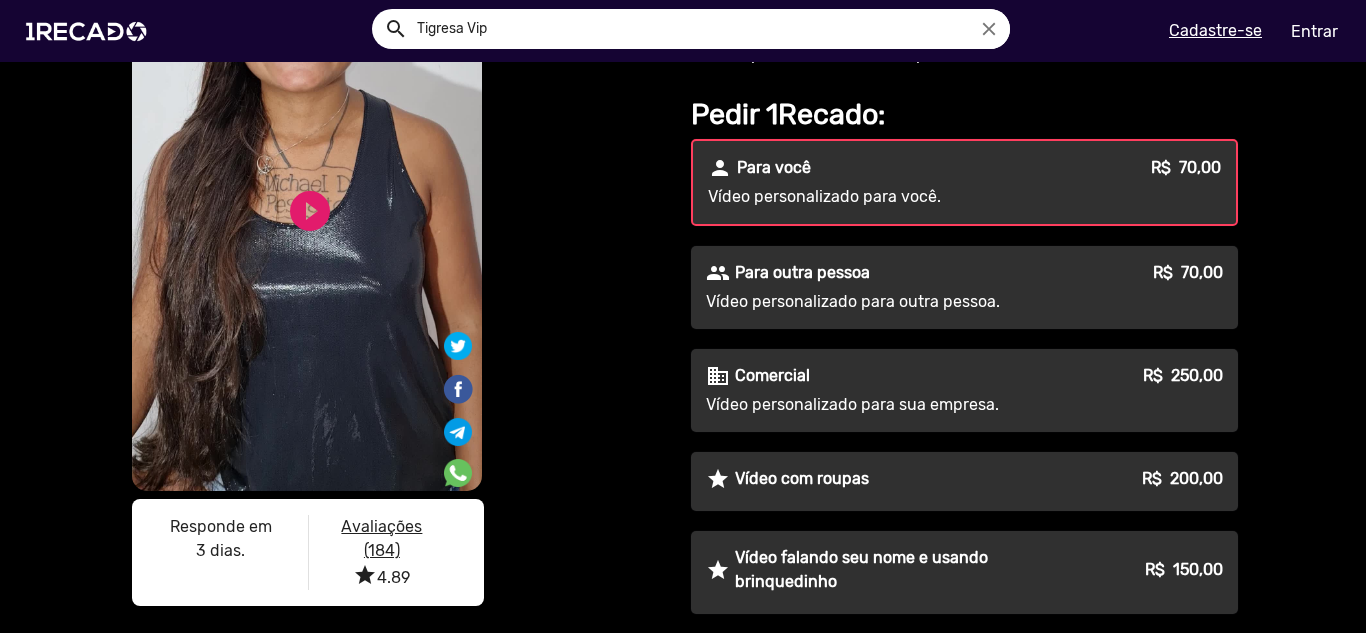 scroll, scrollTop: 219, scrollLeft: 0, axis: vertical 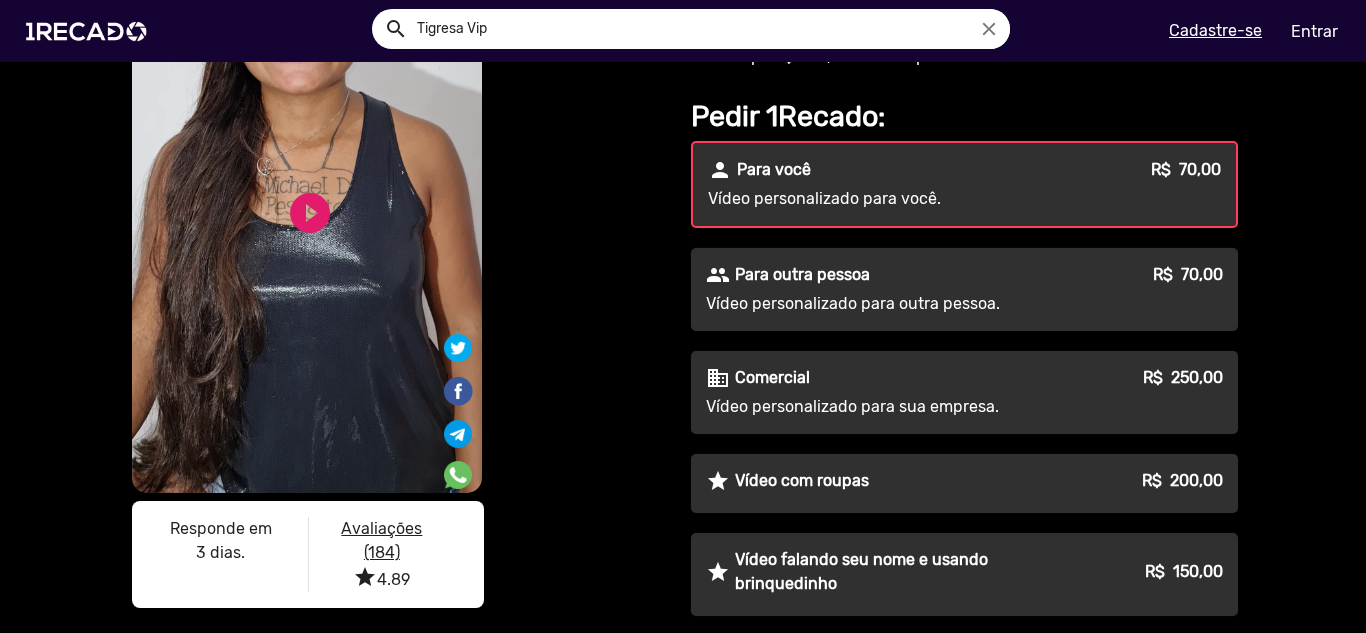 click on "Vídeo personalizado para outra pessoa." 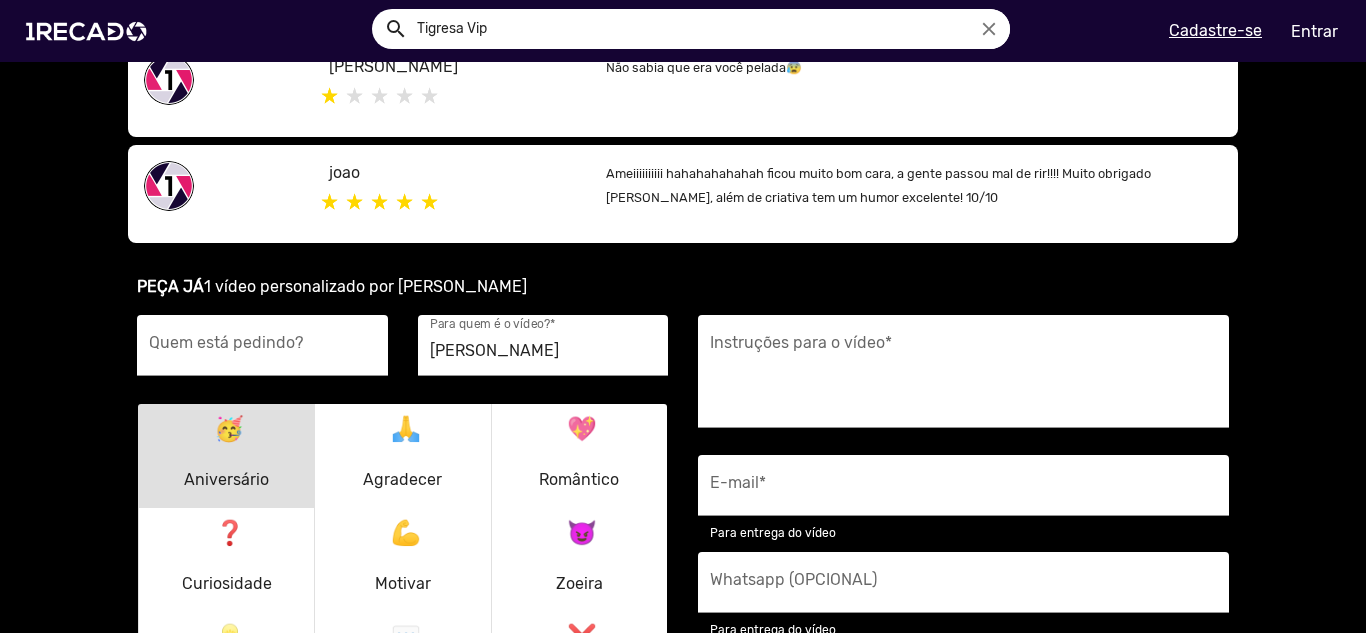 scroll, scrollTop: 1119, scrollLeft: 0, axis: vertical 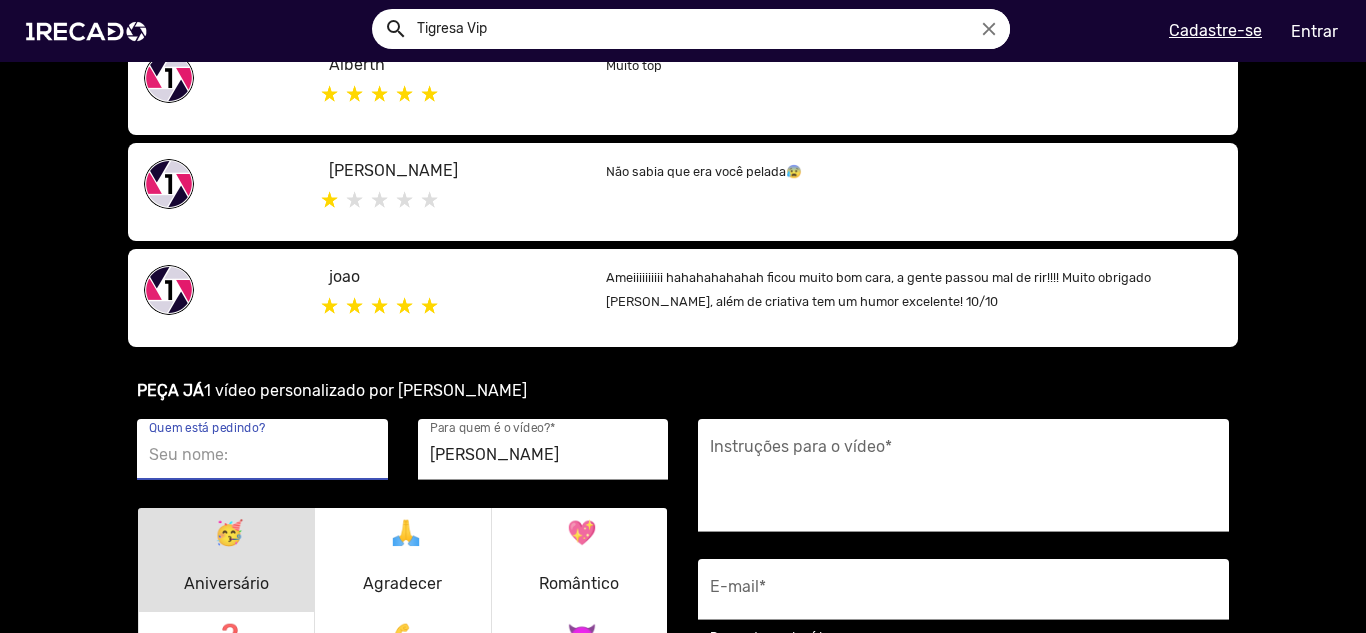 click on "Quem está pedindo?" at bounding box center [262, 455] 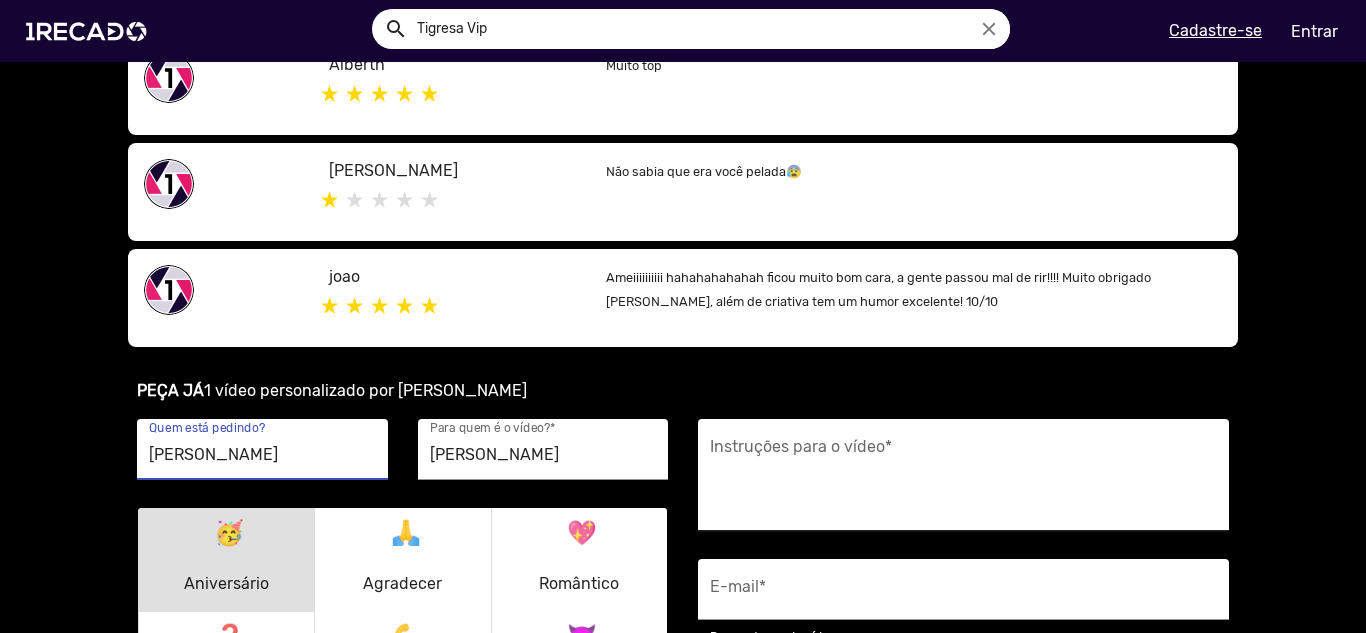 type on "Rodrigo" 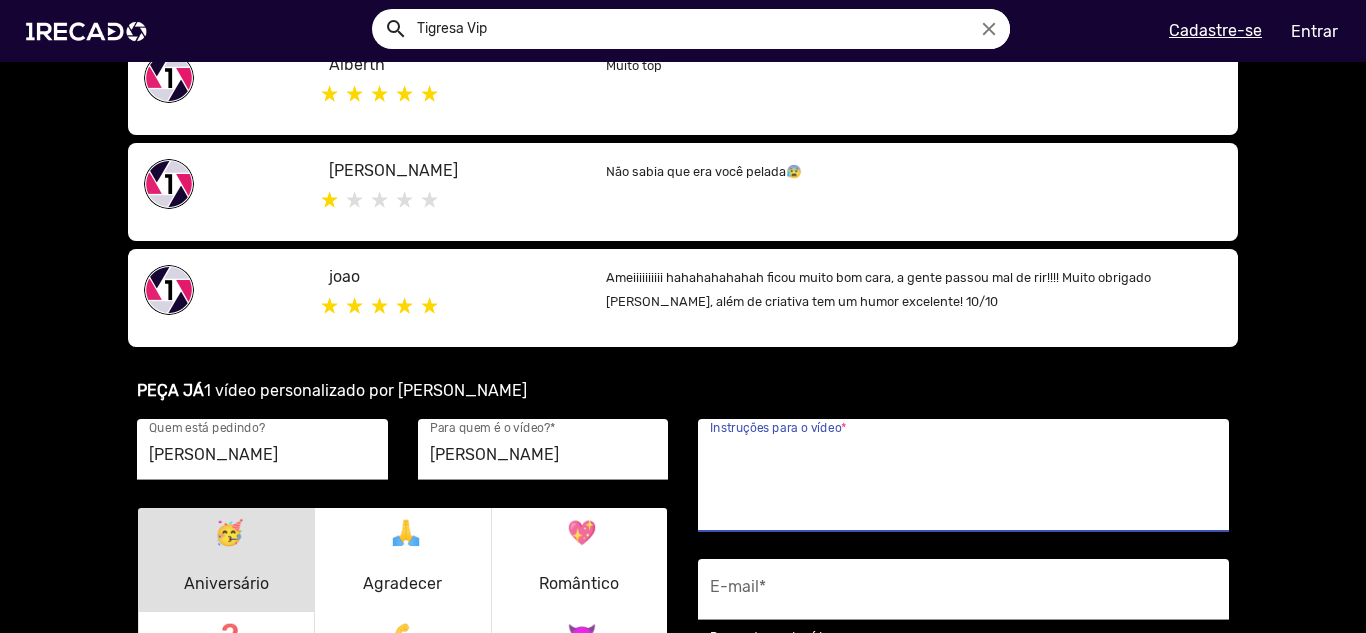 type on "É" 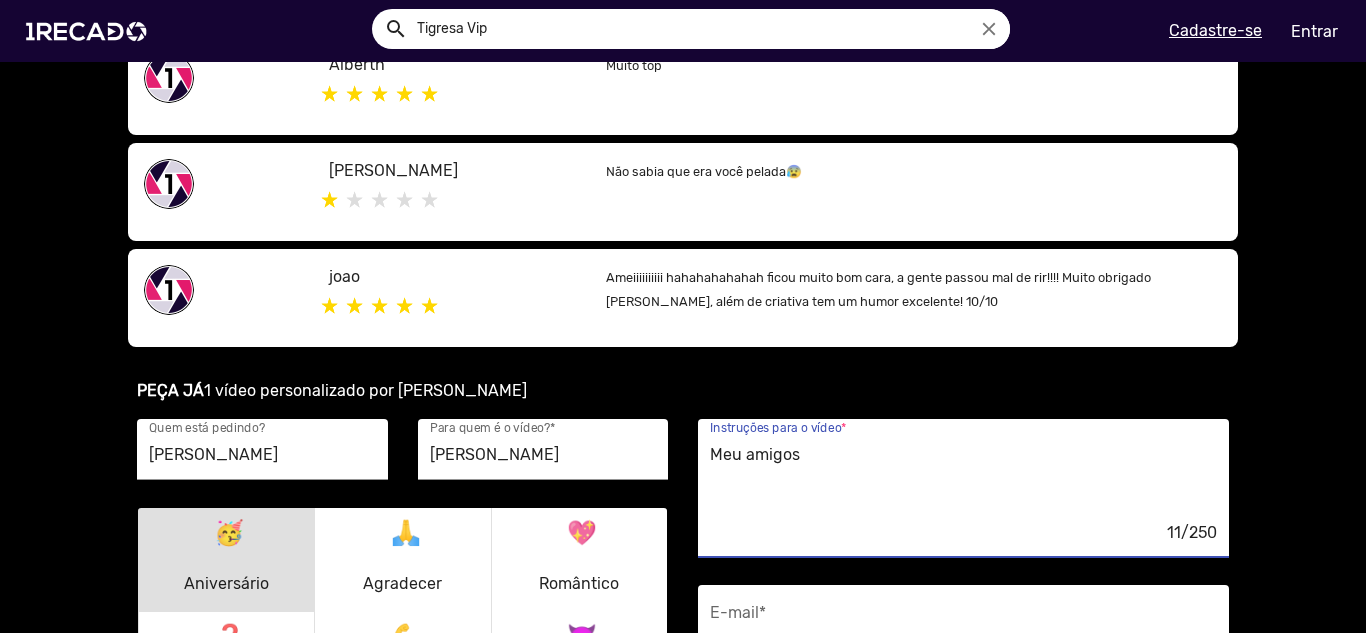 type on "Meu amigos" 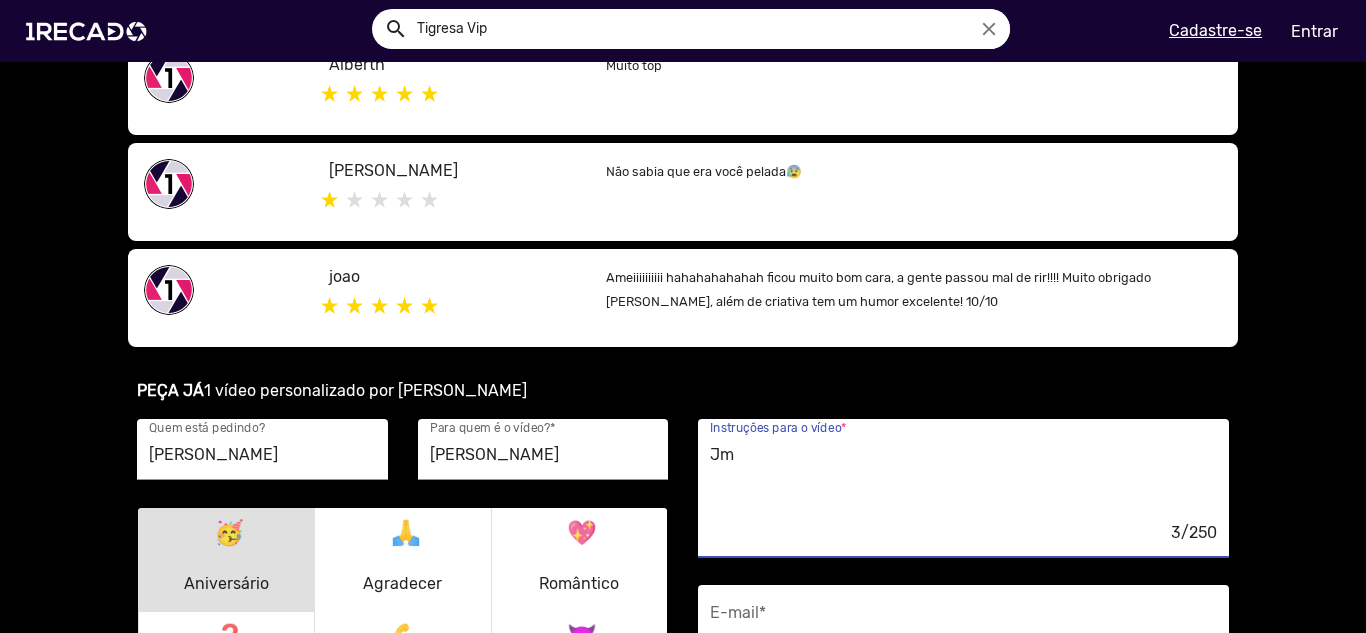 type on "J" 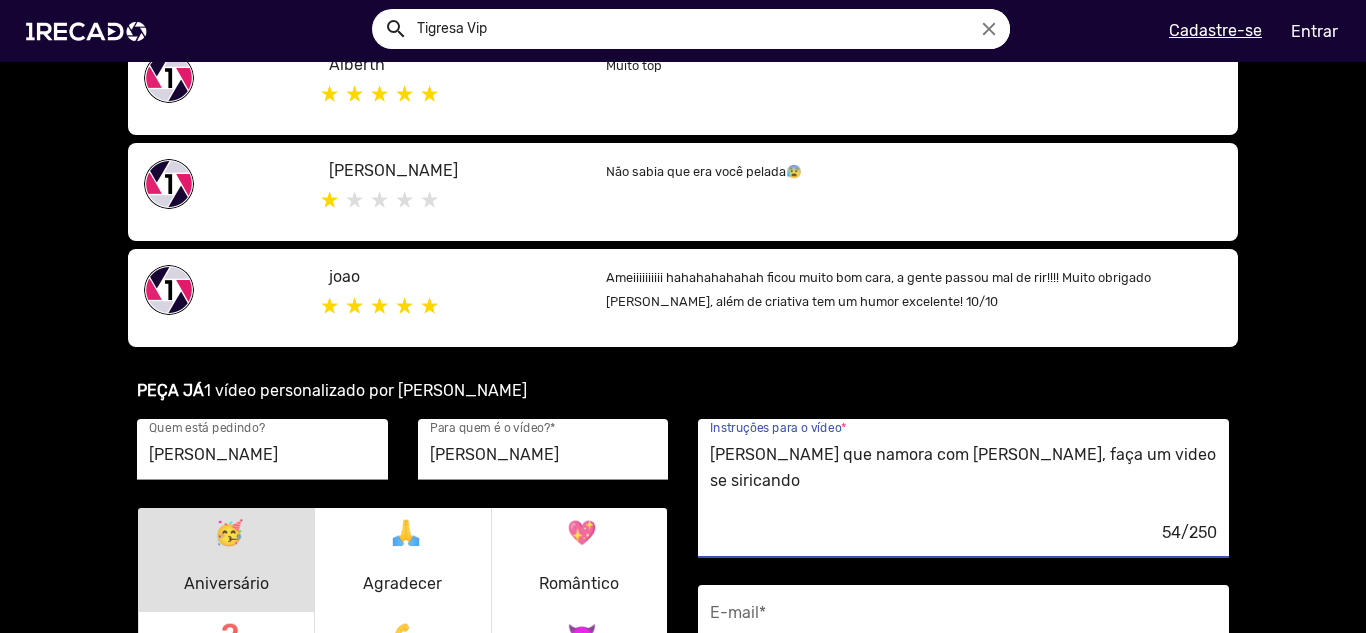 click on "James que namora com Enzo, faça um video se siricando" at bounding box center (963, 481) 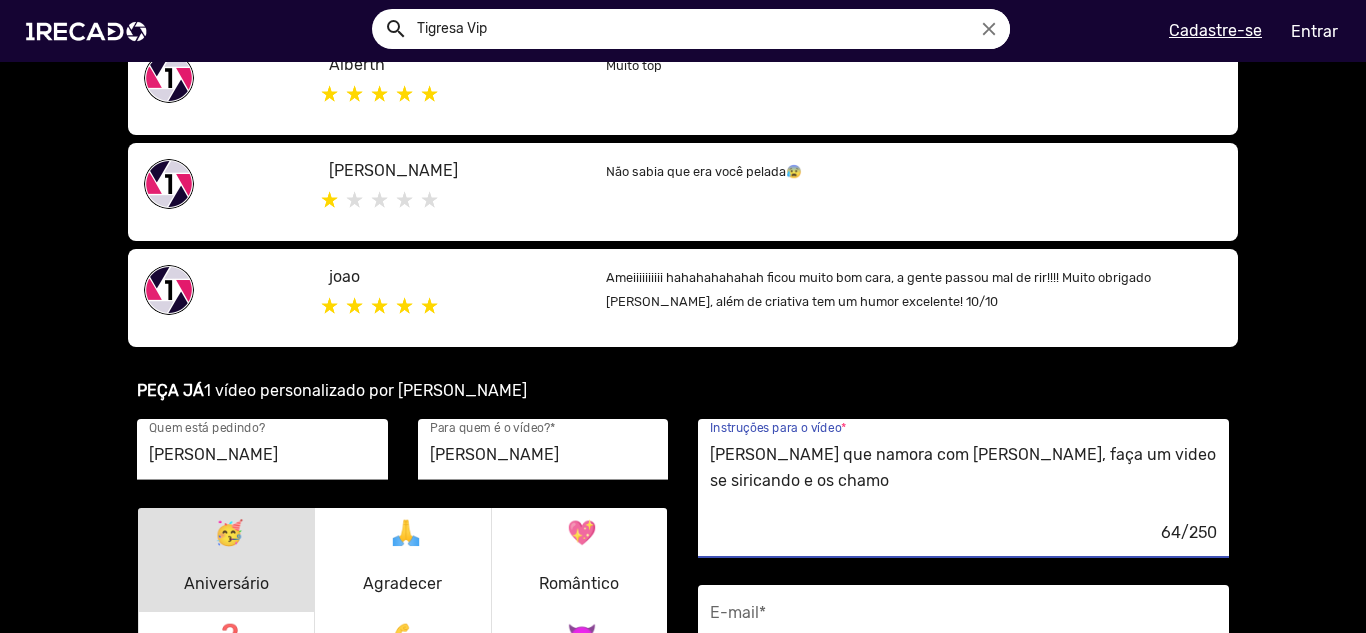 click on "James que namora com Enzo, faça um video se siricando e os chamo" at bounding box center [963, 481] 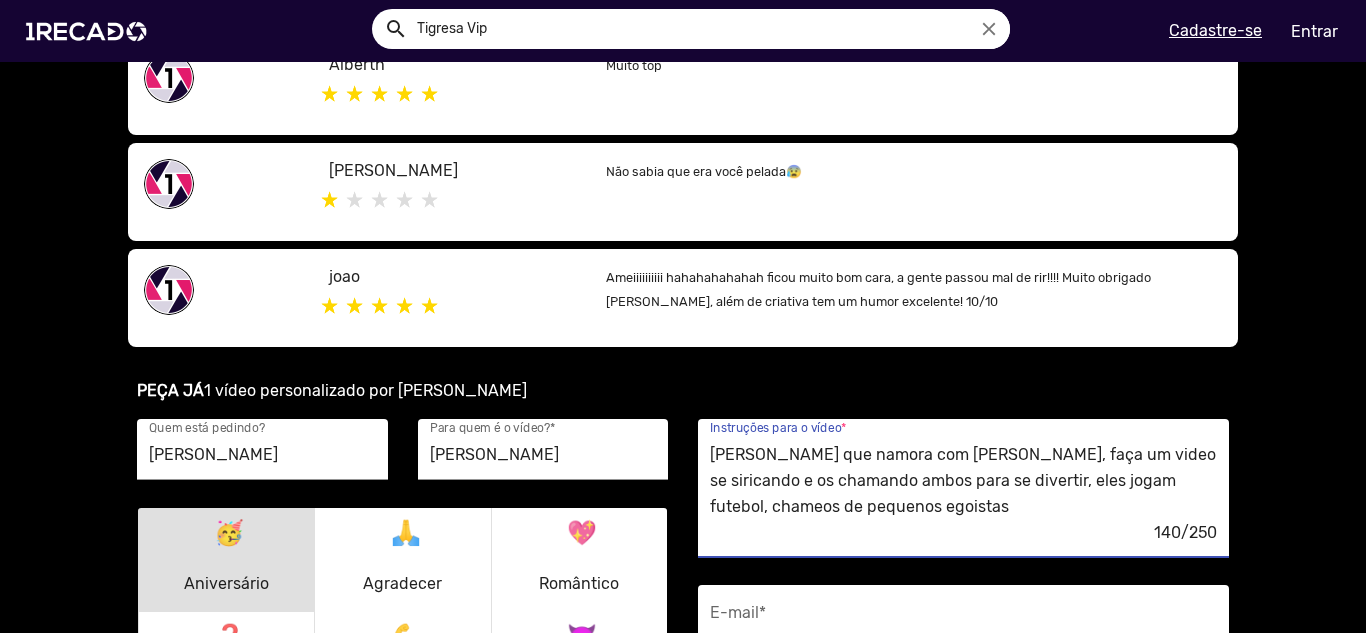 click on "James que namora com João, faça um video se siricando e os chamando ambos para se divertir, eles jogam futebol, chameos de pequenos egoistas" at bounding box center [963, 481] 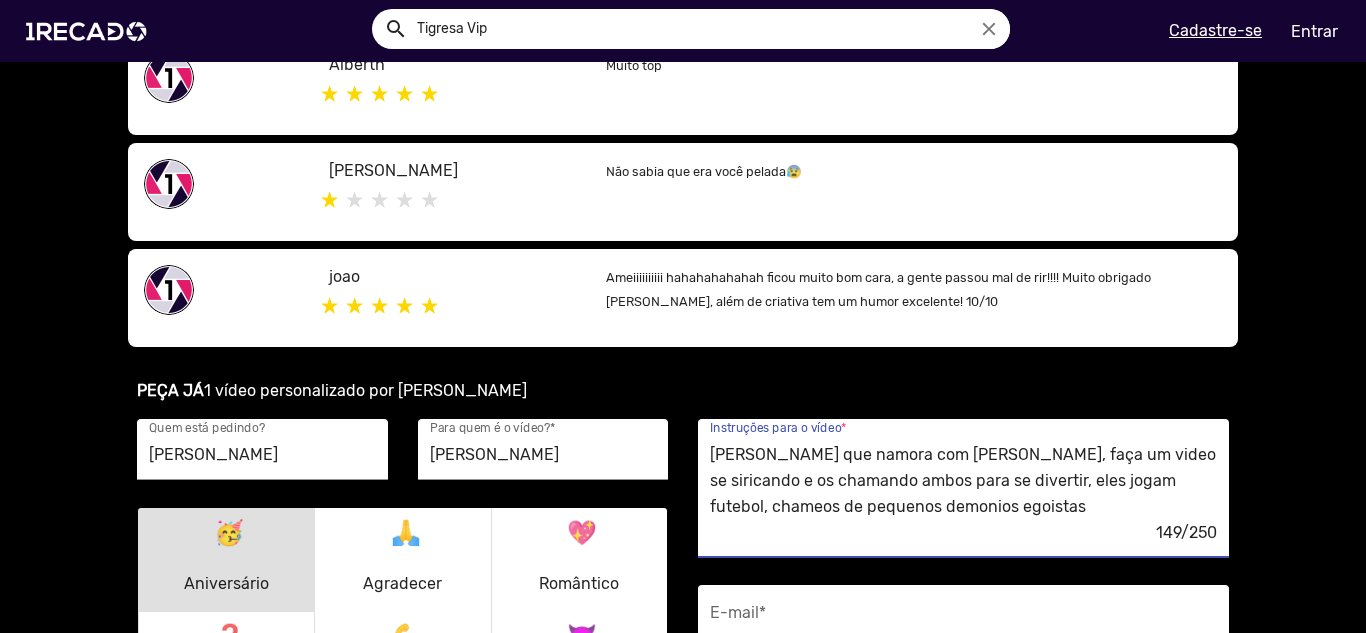 click on "James que namora com João, faça um video se siricando e os chamando ambos para se divertir, eles jogam futebol, chameos de pequenos demonios egoistas" at bounding box center [963, 481] 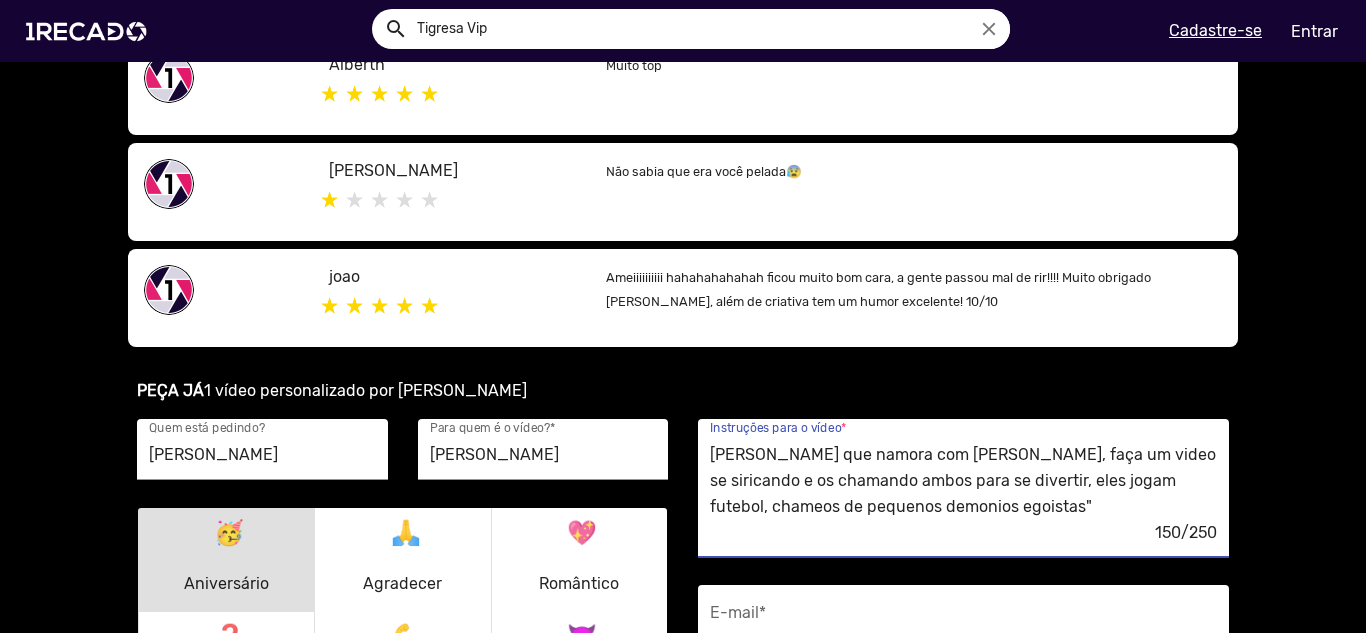 click on "James que namora com João, faça um video se siricando e os chamando ambos para se divertir, eles jogam futebol, chameos de pequenos demonios egoistas"" at bounding box center [963, 481] 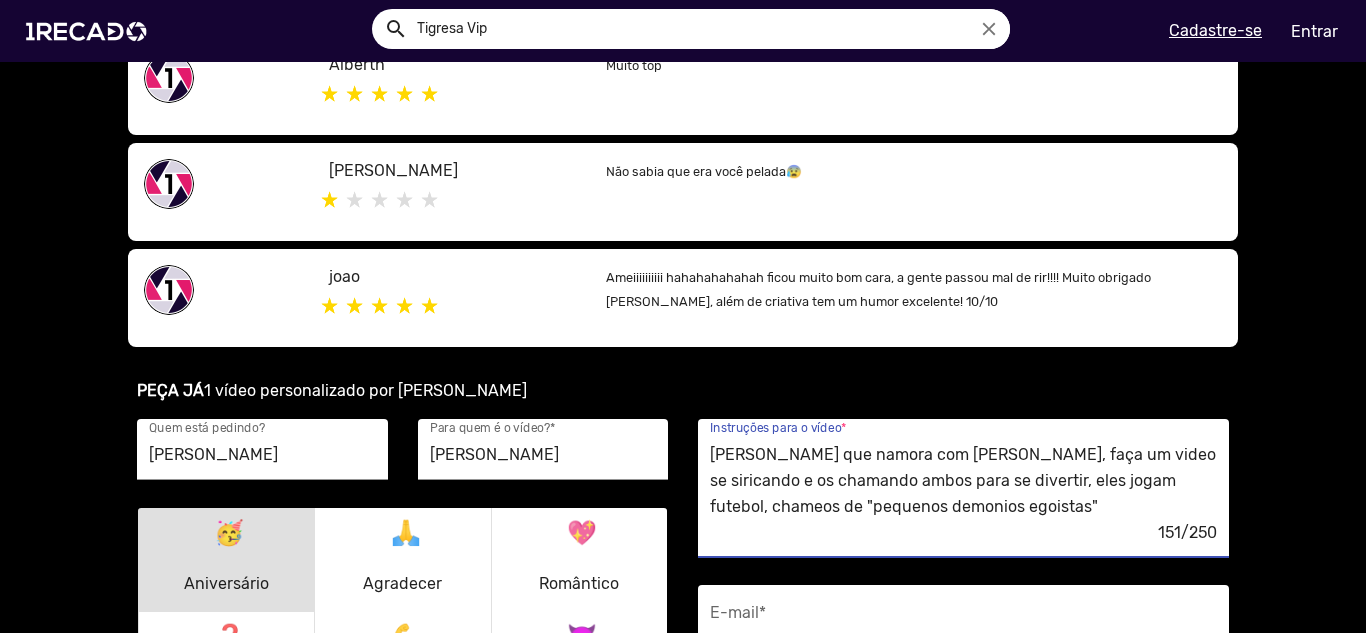 click on "James que namora com João, faça um video se siricando e os chamando ambos para se divertir, eles jogam futebol, chameos de "pequenos demonios egoistas"" at bounding box center (963, 481) 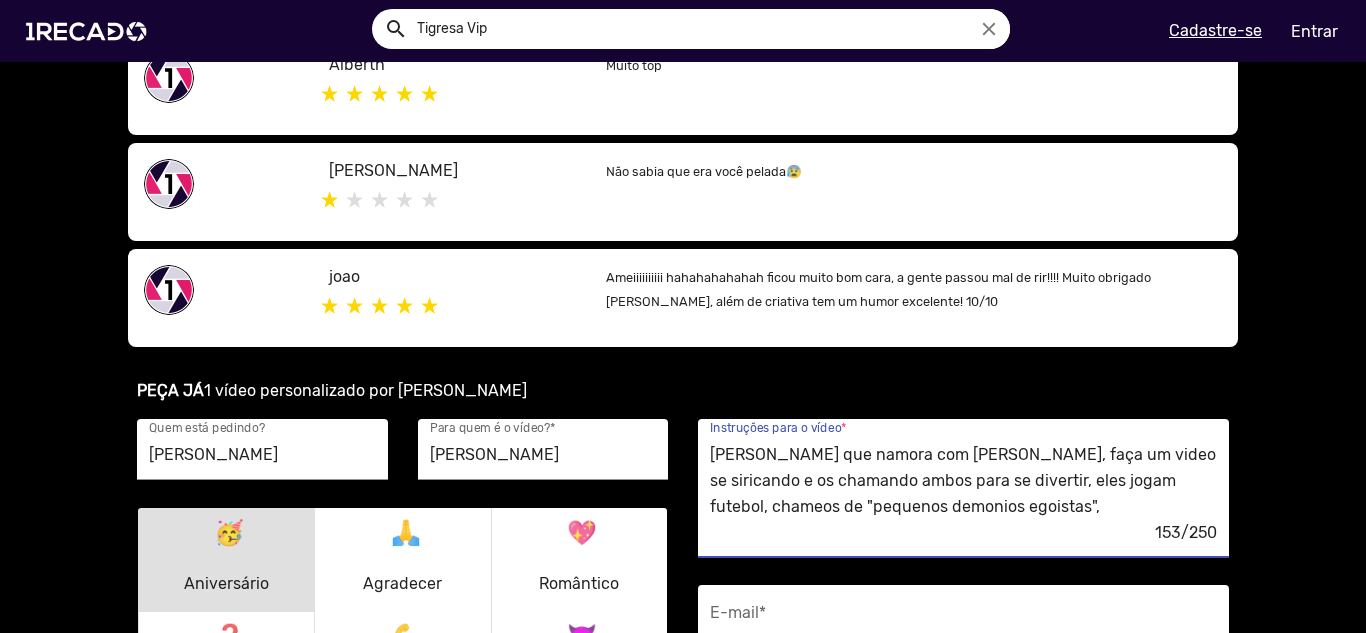 click on "James que namora com João, faça um video se siricando e os chamando ambos para se divertir, eles jogam futebol, chameos de "pequenos demonios egoistas"," at bounding box center [963, 481] 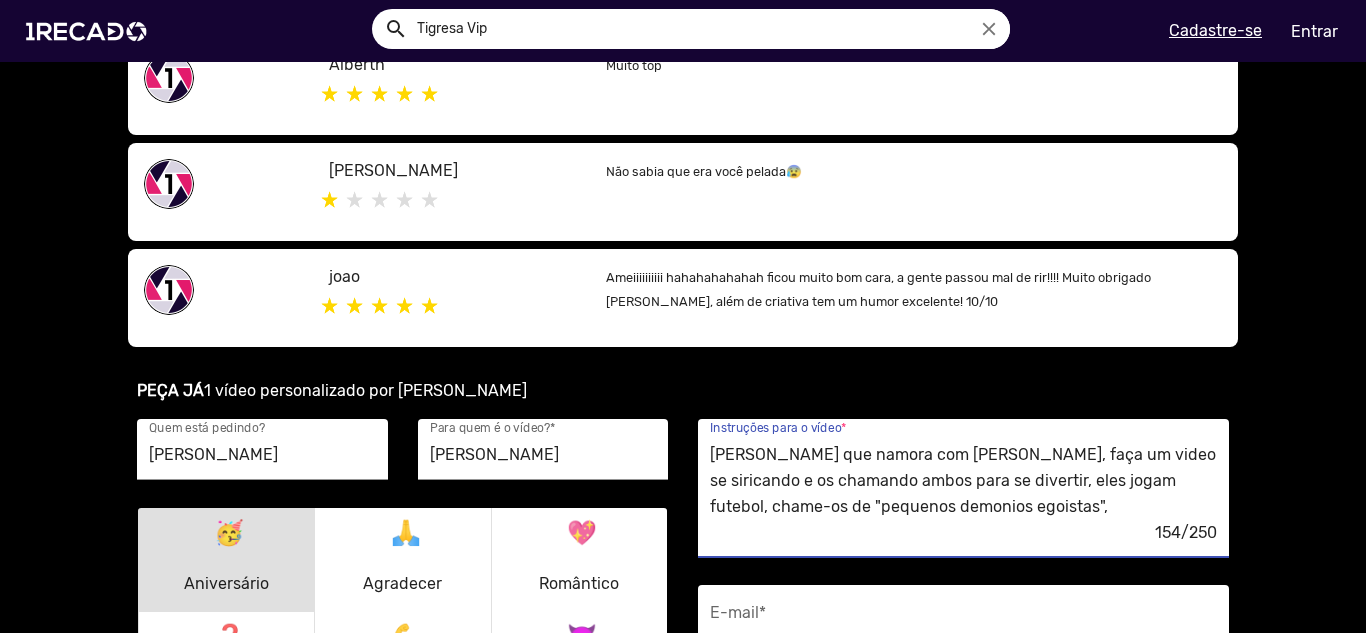 click on "James que namora com João, faça um video se siricando e os chamando ambos para se divertir, eles jogam futebol, chame-os de "pequenos demonios egoistas"," at bounding box center (963, 481) 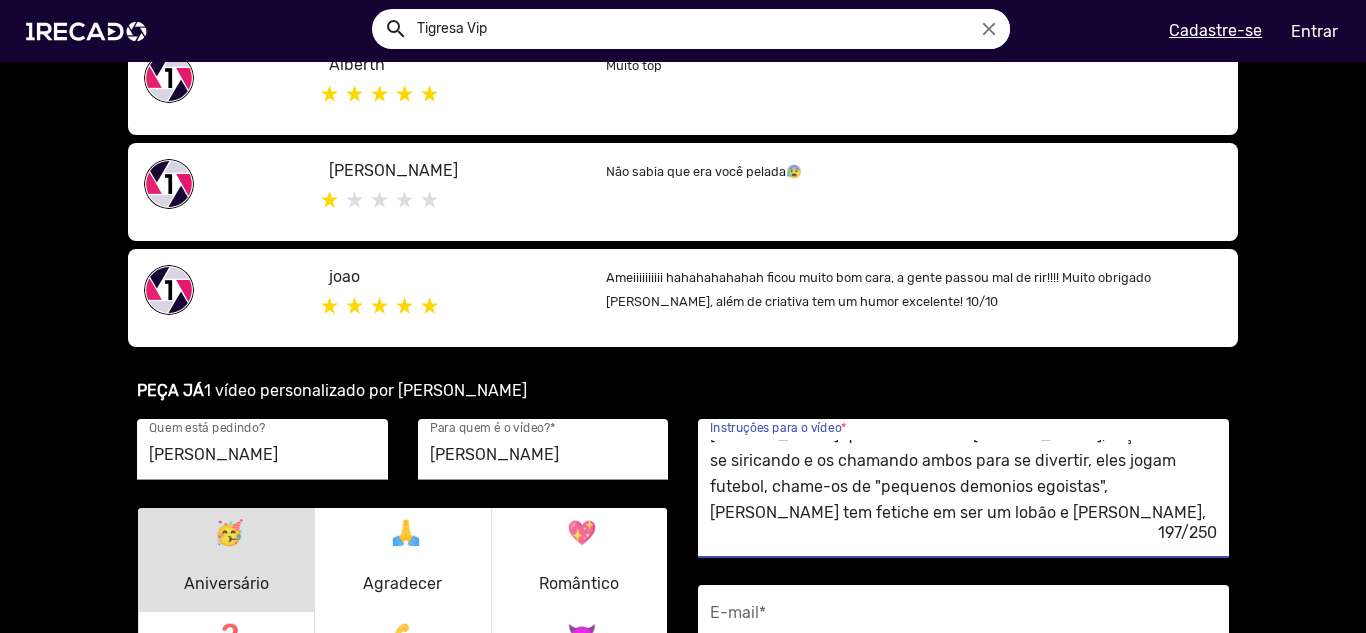 scroll, scrollTop: 26, scrollLeft: 0, axis: vertical 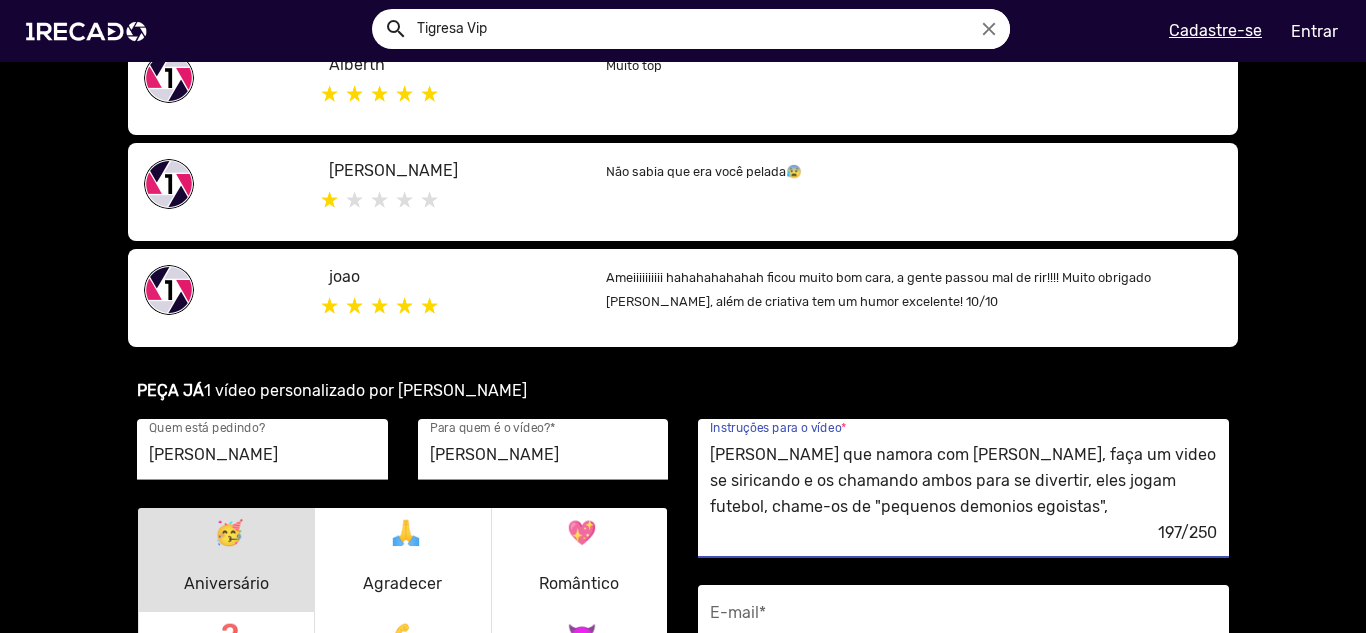 click on "James que namora com João, faça um video se siricando e os chamando ambos para se divertir, eles jogam futebol, chame-os de "pequenos demonios egoistas", James tem fetiche em ser um lobão e uivar," at bounding box center (963, 481) 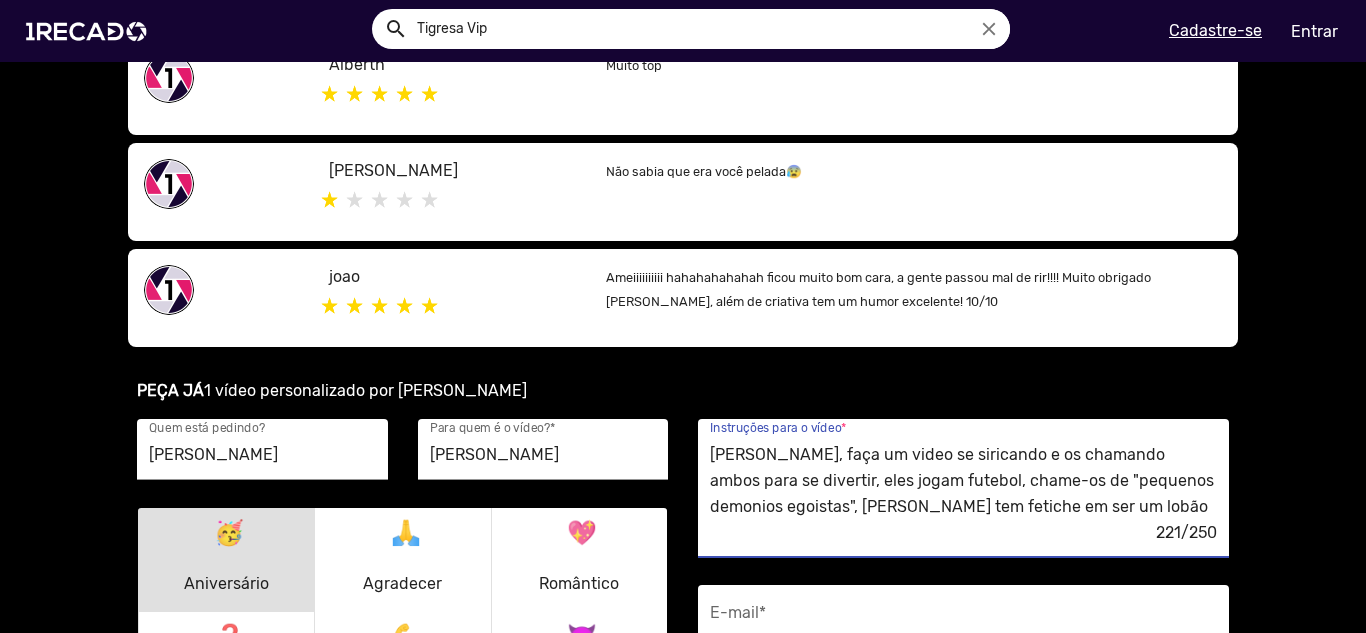 scroll, scrollTop: 0, scrollLeft: 0, axis: both 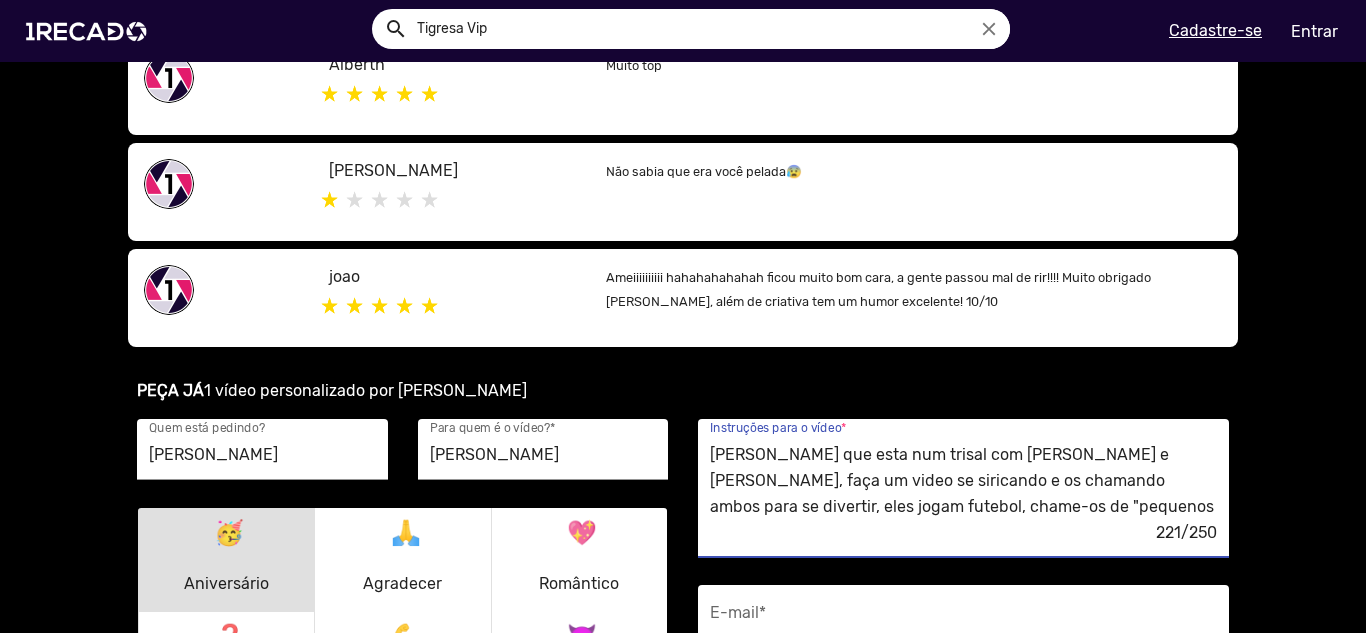 click on "James que esta num trisal com Ranusia e Sapo Lipe, faça um video se siricando e os chamando ambos para se divertir, eles jogam futebol, chame-os de "pequenos demonios egoistas", James tem fetiche em ser um lobão e uivar," at bounding box center [963, 481] 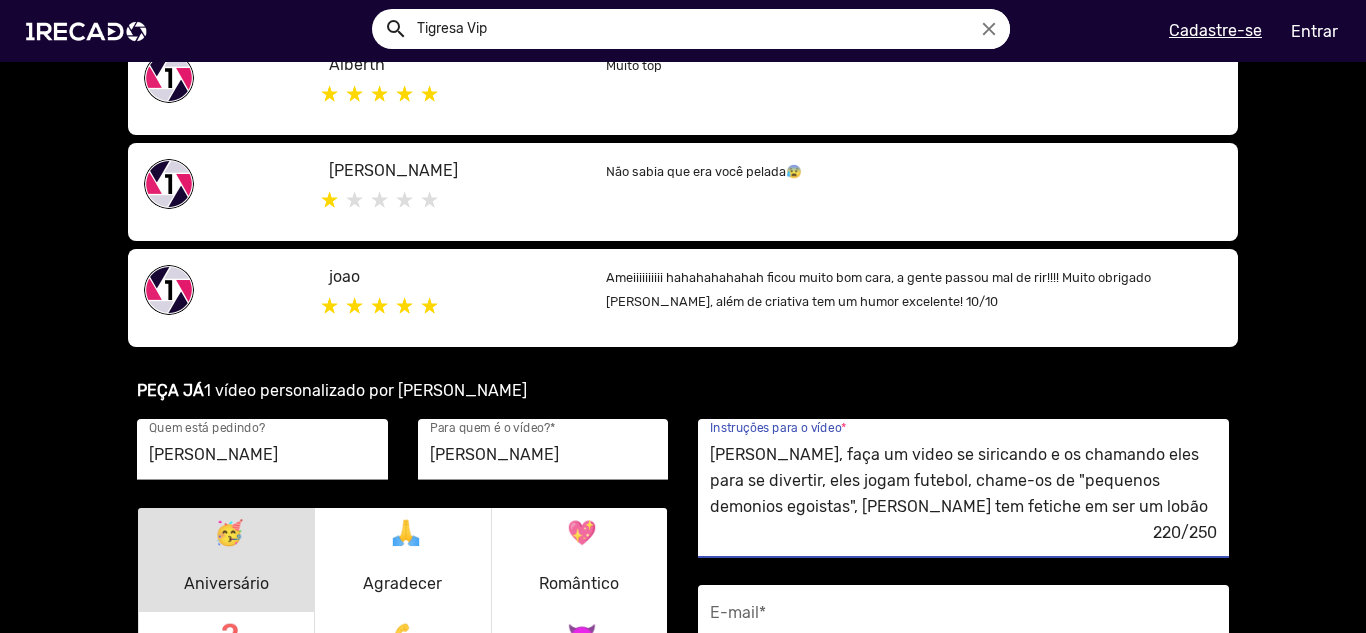 scroll, scrollTop: 0, scrollLeft: 0, axis: both 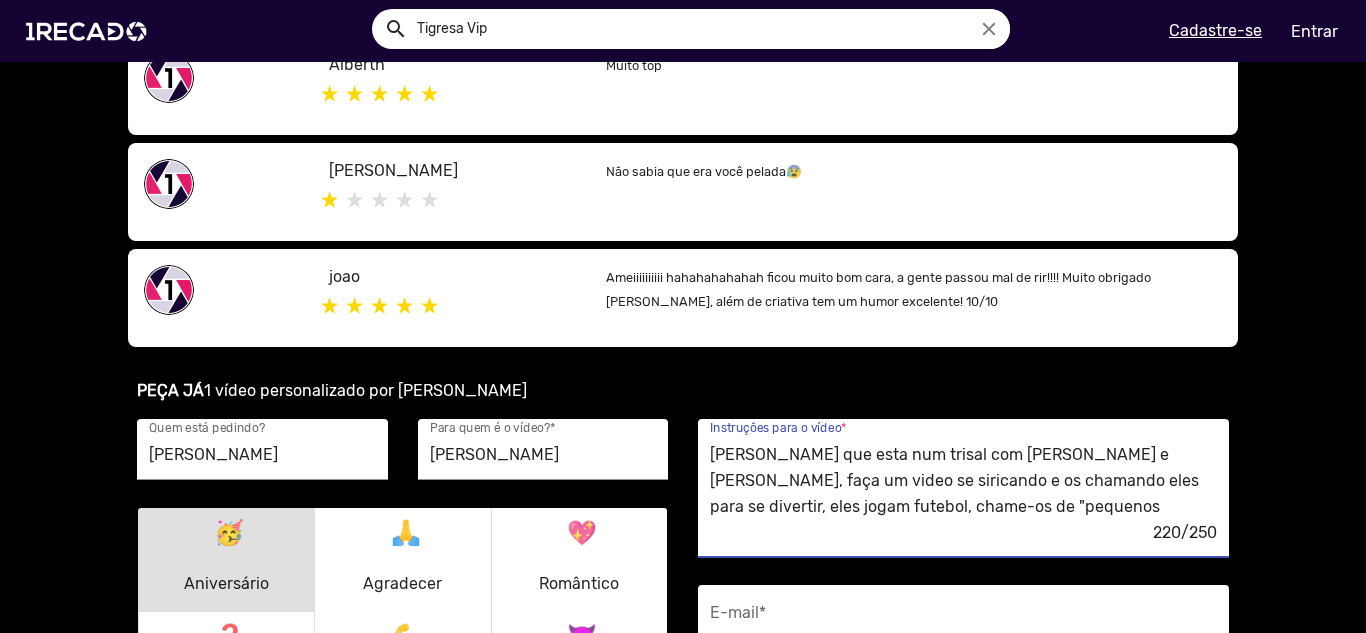 drag, startPoint x: 1094, startPoint y: 454, endPoint x: 1097, endPoint y: 485, distance: 31.144823 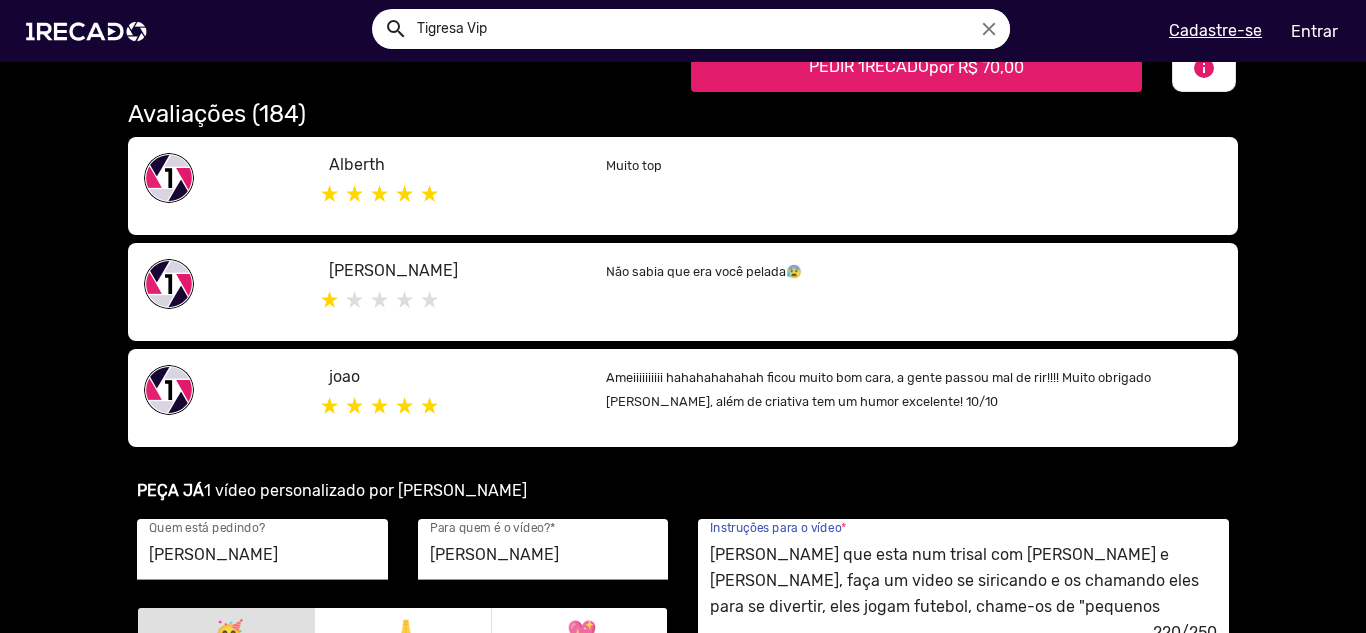 scroll, scrollTop: 1119, scrollLeft: 0, axis: vertical 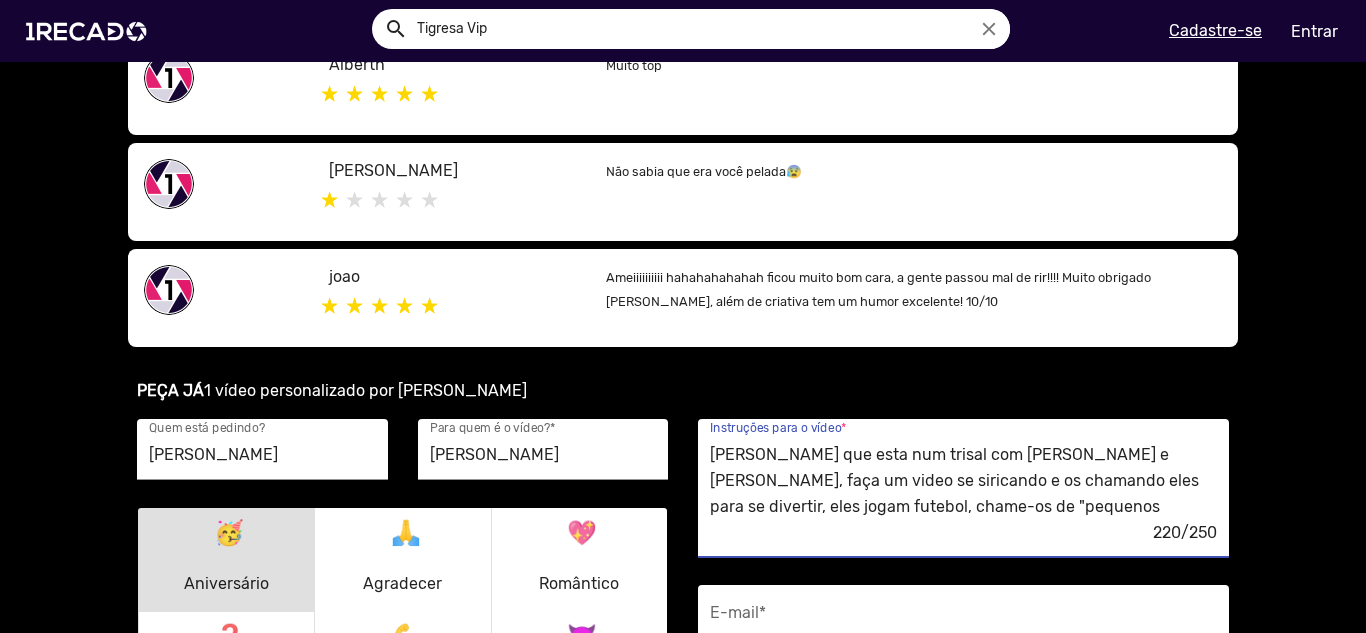 click on "James que esta num trisal com Ranusia e Sapo Lipe, faça um video se siricando e os chamando eles para se divertir, eles jogam futebol, chame-os de "pequenos demonios egoistas", James tem fetiche em ser um lobão e uivar," at bounding box center [963, 481] 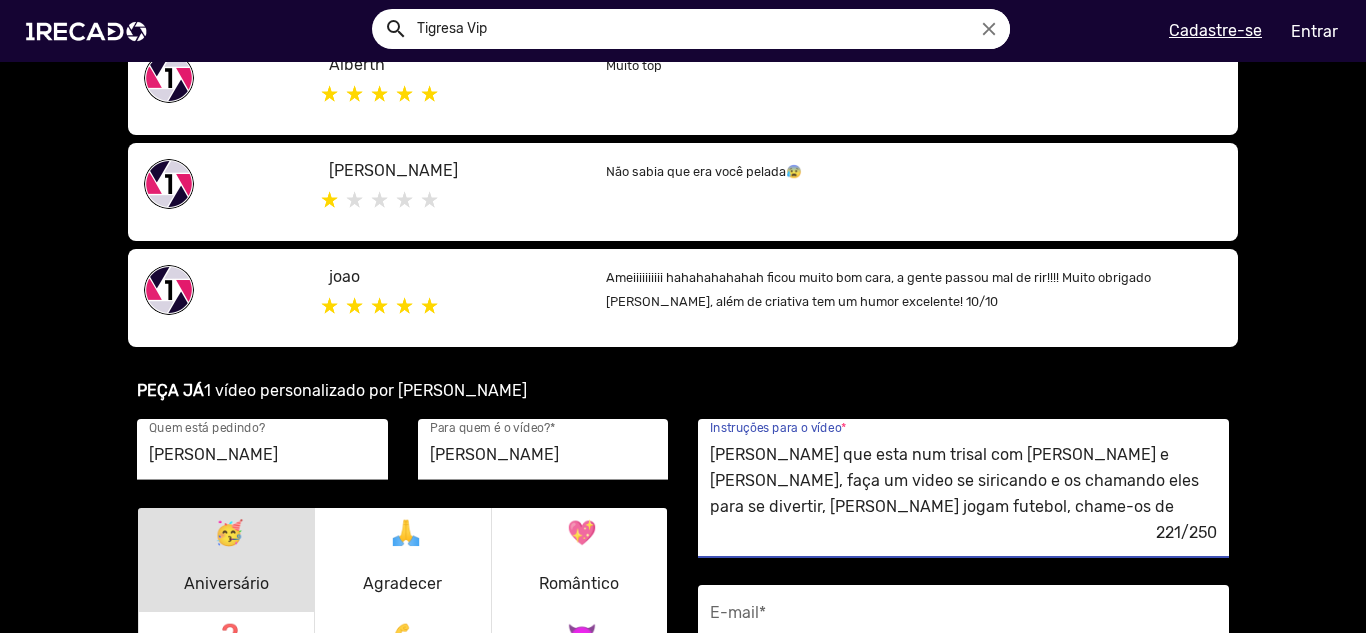 click on "James que esta num trisal com Ranusia e Sapo Lipe, faça um video se siricando e os chamando eles para se divertir, James jogam futebol, chame-os de "pequenos demonios egoistas", James tem fetiche em ser um lobão e uivar," at bounding box center [963, 481] 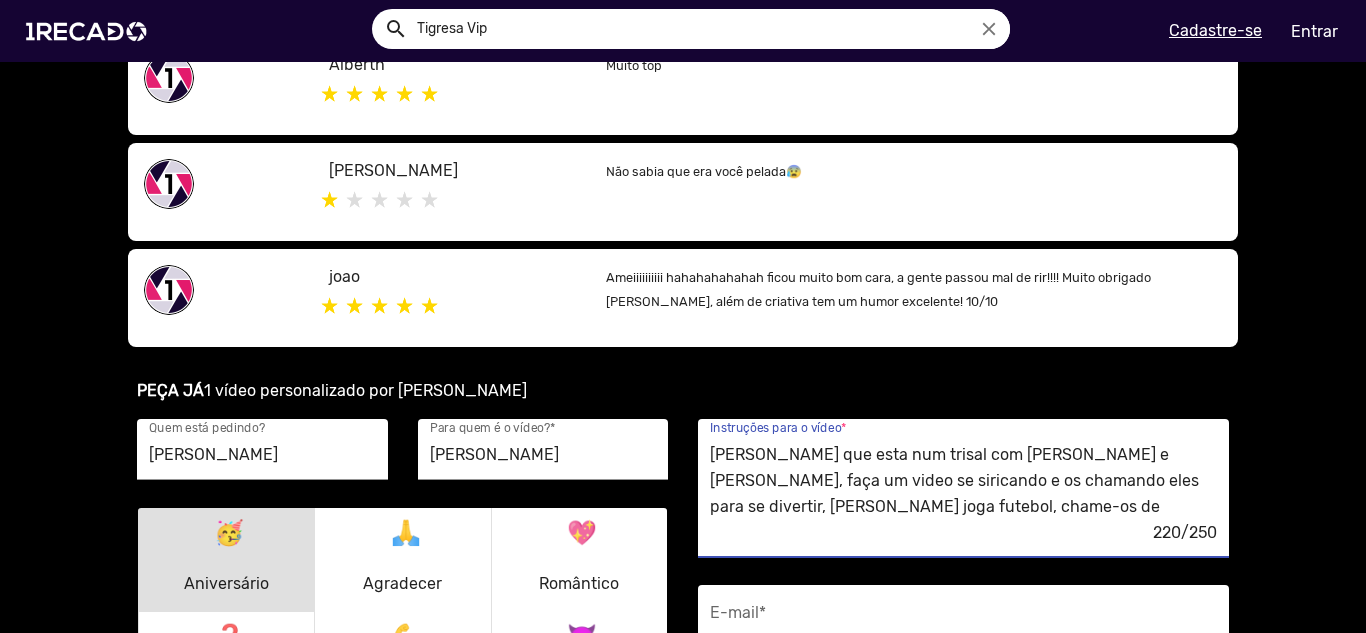 click on "James que esta num trisal com Ranusia e Sapo Lipe, faça um video se siricando e os chamando eles para se divertir, James joga futebol, chame-os de "pequenos demonios egoistas", James tem fetiche em ser um lobão e uivar," at bounding box center [963, 481] 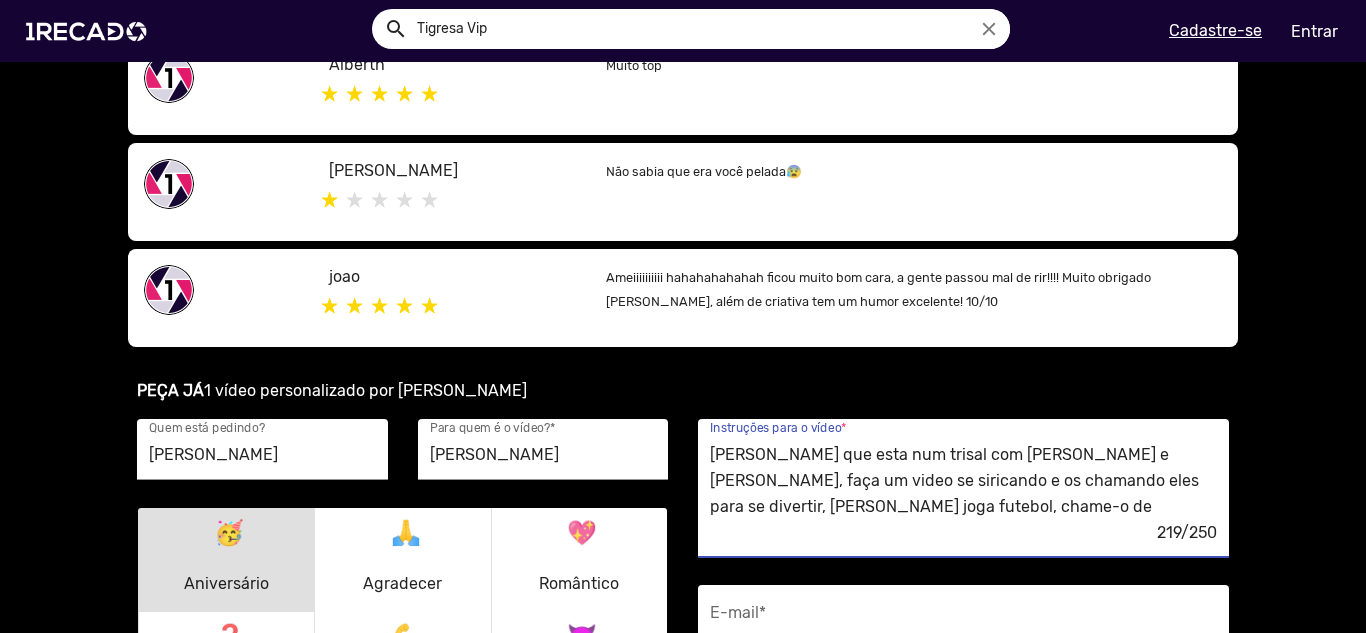 click on "James que esta num trisal com Ranusia e Sapo Lipe, faça um video se siricando e os chamando eles para se divertir, James joga futebol, chame-o de "pequenos demonios egoistas", James tem fetiche em ser um lobão e uivar," at bounding box center [963, 481] 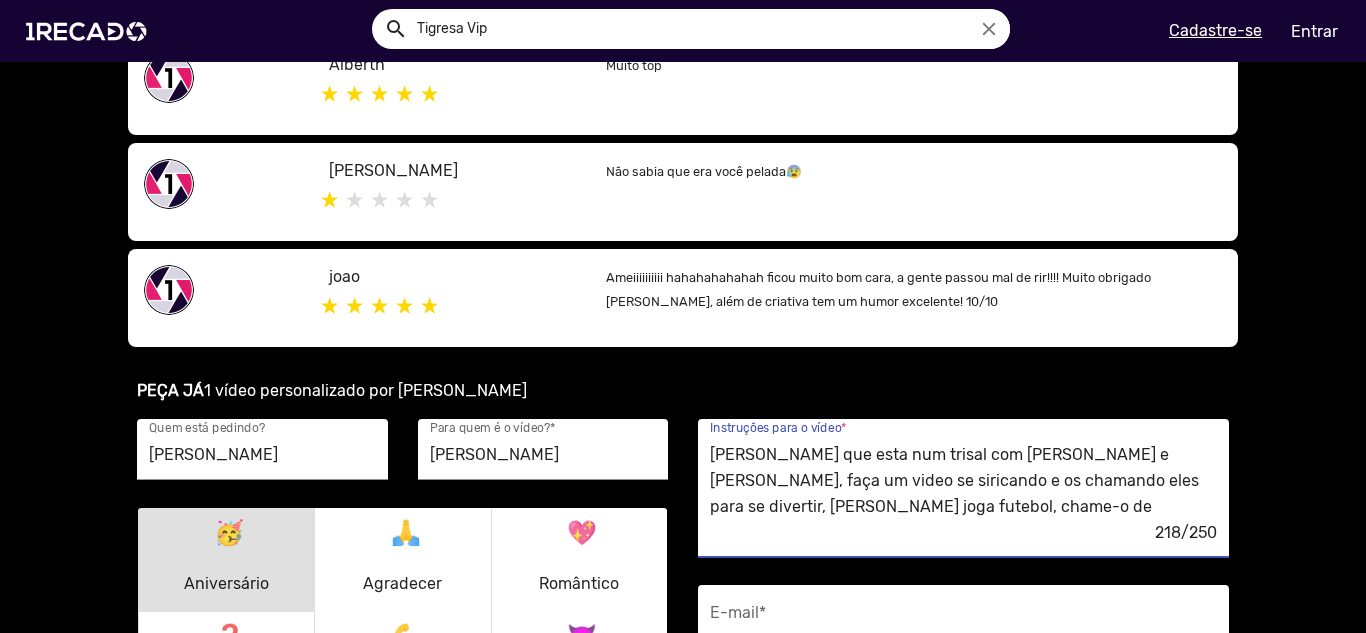 click on "James que esta num trisal com Ranusia e Sapo Lipe, faça um video se siricando e os chamando eles para se divertir, James joga futebol, chame-o de "pequeno demonios egoistas", James tem fetiche em ser um lobão e uivar," at bounding box center [963, 481] 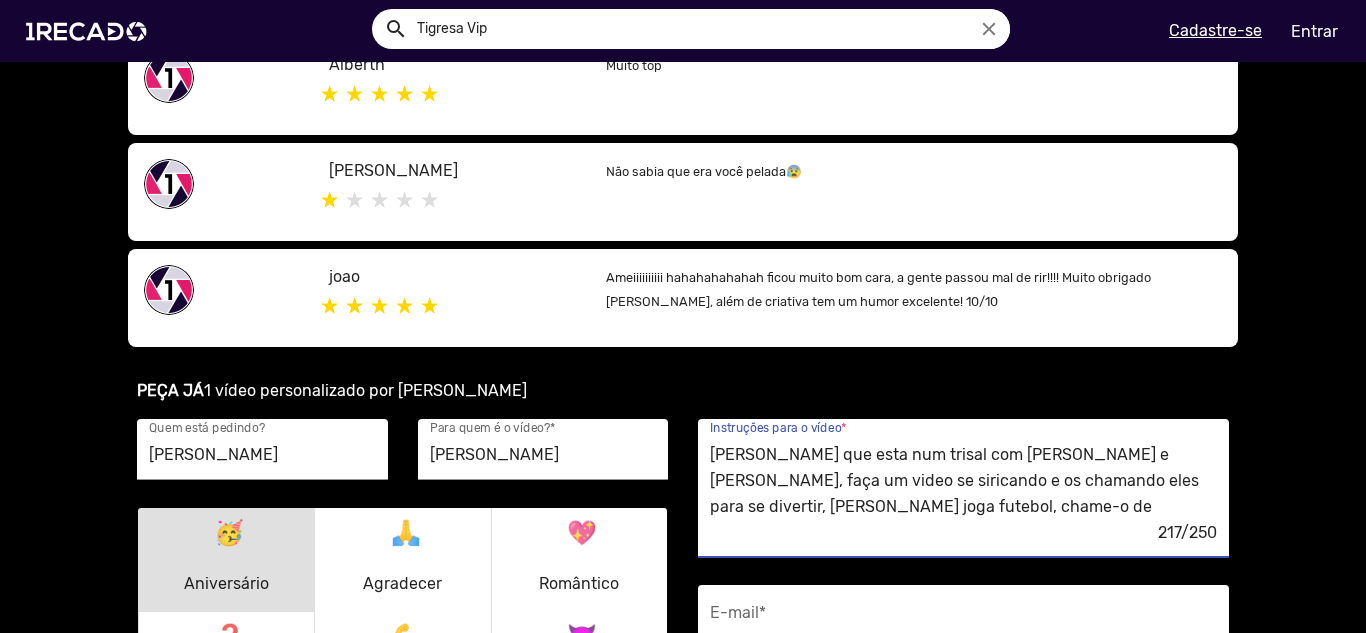 click on "James que esta num trisal com Ranusia e Sapo Lipe, faça um video se siricando e os chamando eles para se divertir, James joga futebol, chame-o de "pequeno demonis egoistas", James tem fetiche em ser um lobão e uivar," at bounding box center (963, 481) 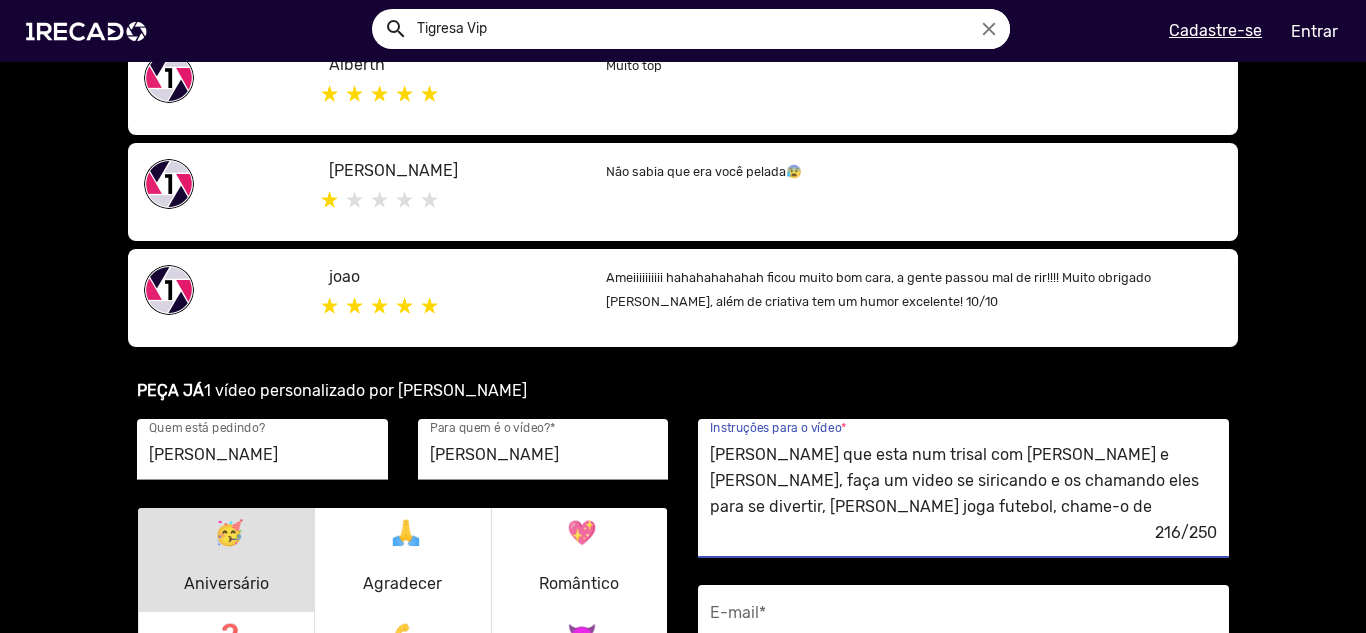 scroll, scrollTop: 26, scrollLeft: 0, axis: vertical 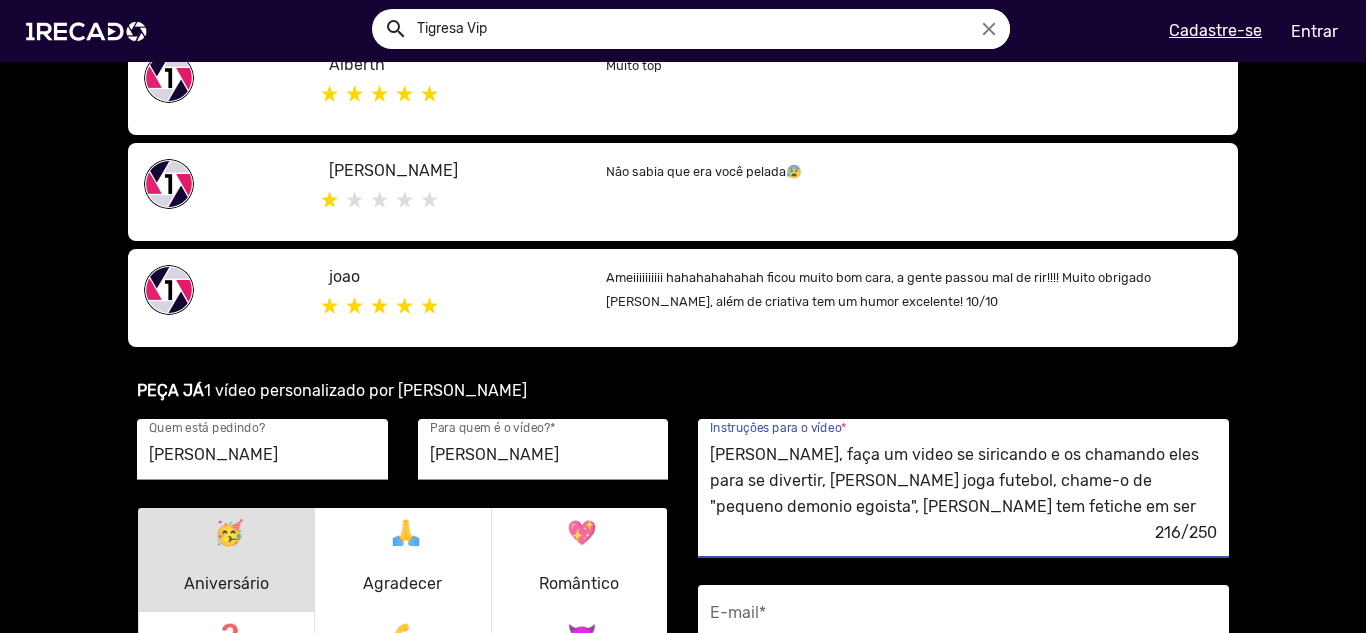 click on "James que esta num trisal com Ranusia e Sapo Lipe, faça um video se siricando e os chamando eles para se divertir, James joga futebol, chame-o de "pequeno demonio egoista", James tem fetiche em ser um lobão e uivar," at bounding box center (963, 481) 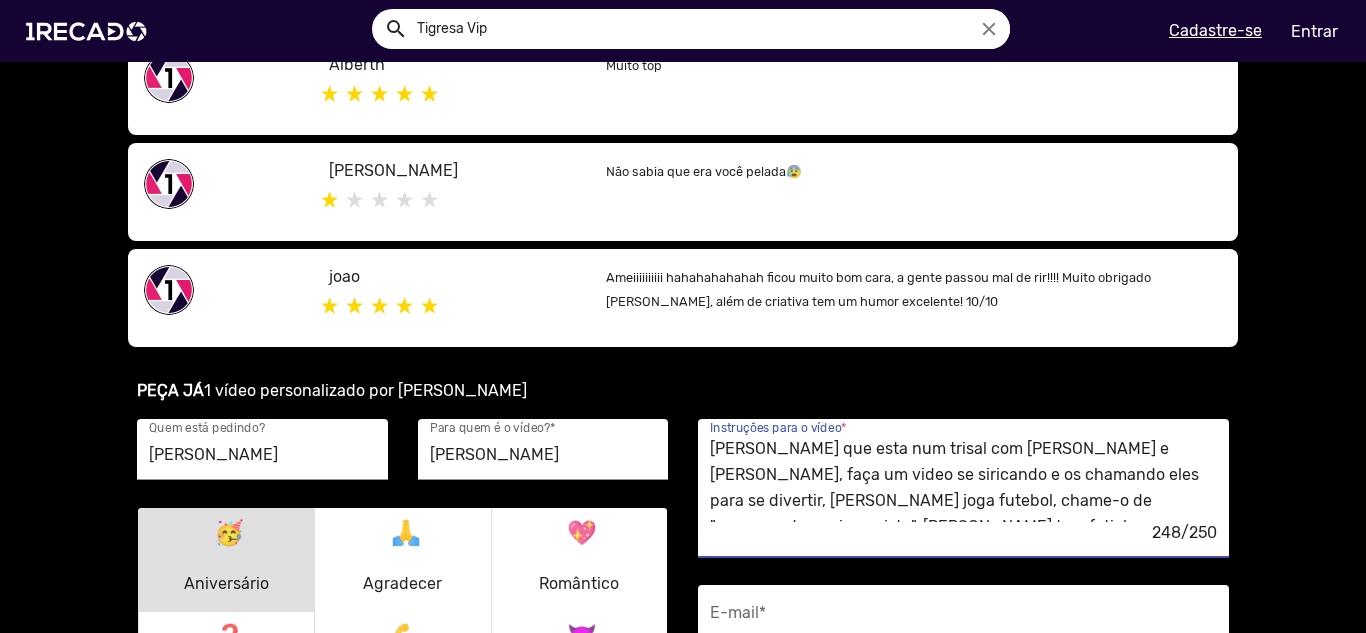 scroll, scrollTop: 0, scrollLeft: 0, axis: both 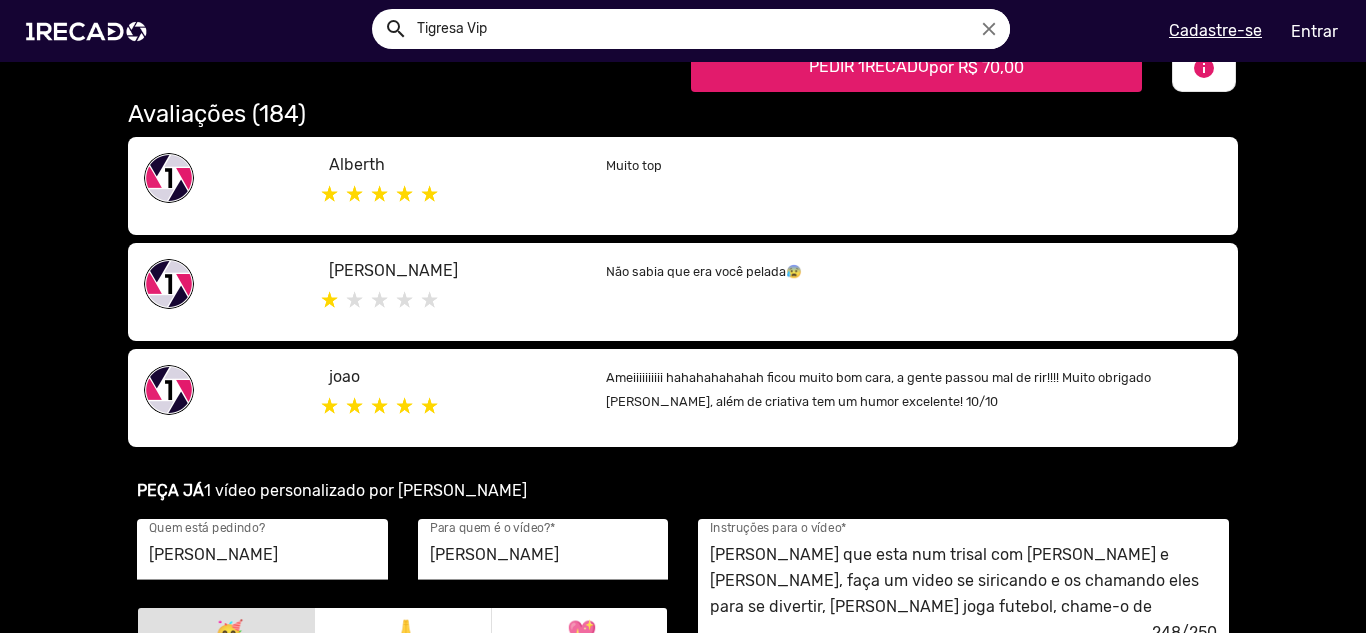 click on "PEÇA JÁ  1 vídeo personalizado por Tigresa Vip" at bounding box center (683, 491) 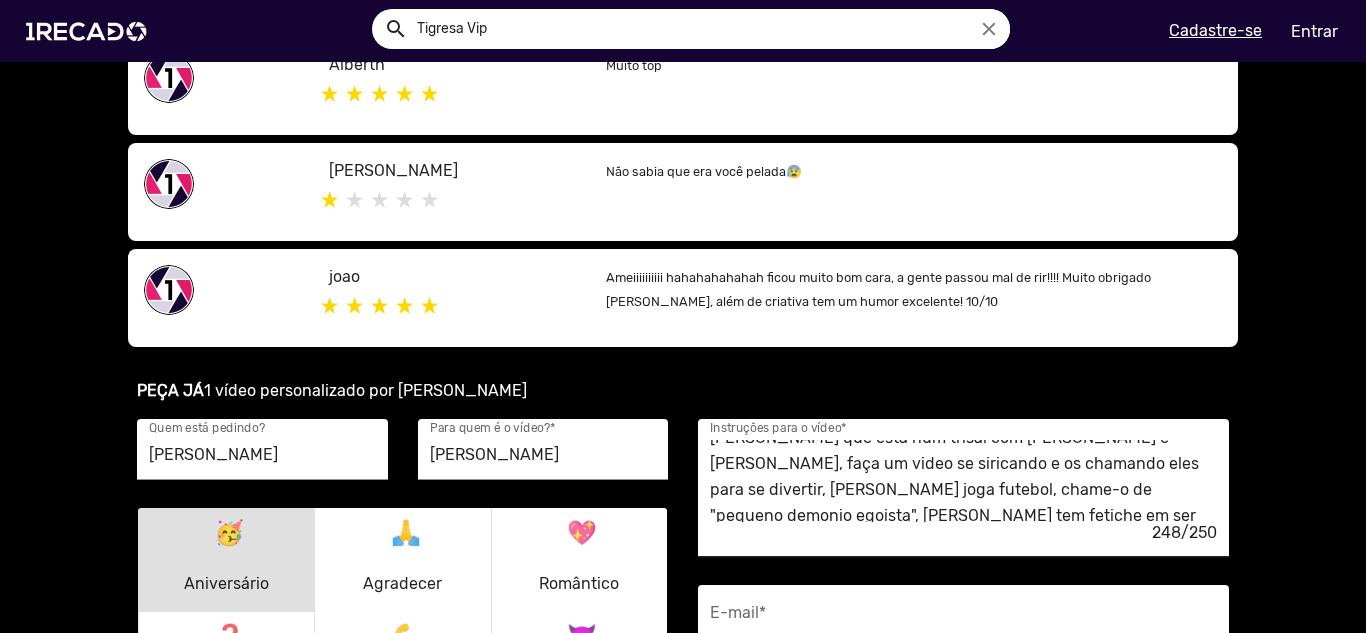 scroll, scrollTop: 26, scrollLeft: 0, axis: vertical 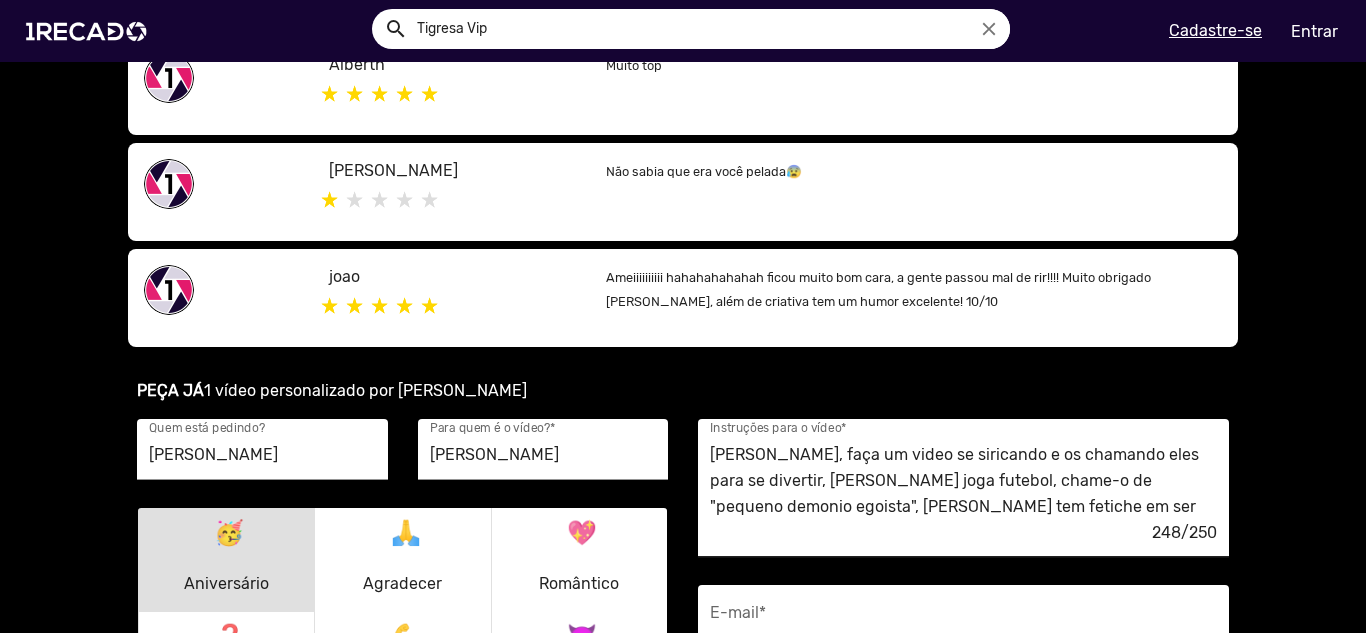 click on "James que esta num trisal com Ranusia e Sapo Lipe, faça um video se siricando e os chamando eles para se divertir, James joga futebol, chame-o de "pequeno demonio egoista", James tem fetiche em ser um lobão e uivar, fale para james "ir te devorar"." at bounding box center [963, 481] 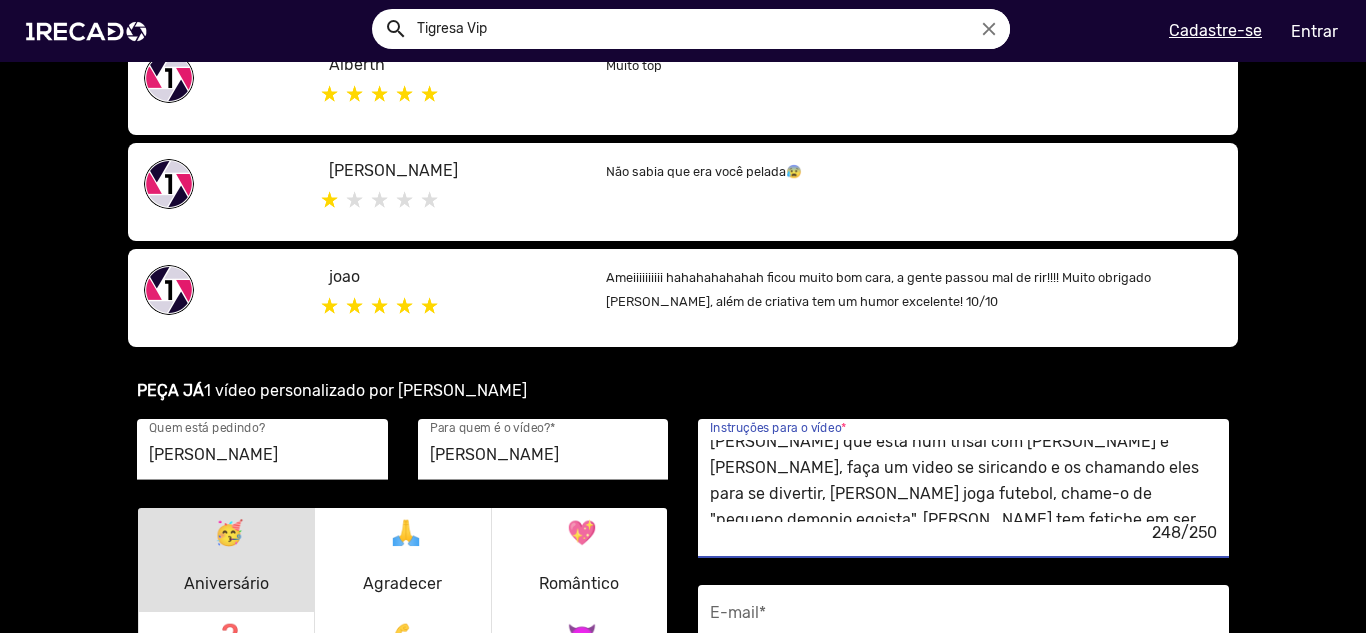 scroll, scrollTop: 0, scrollLeft: 0, axis: both 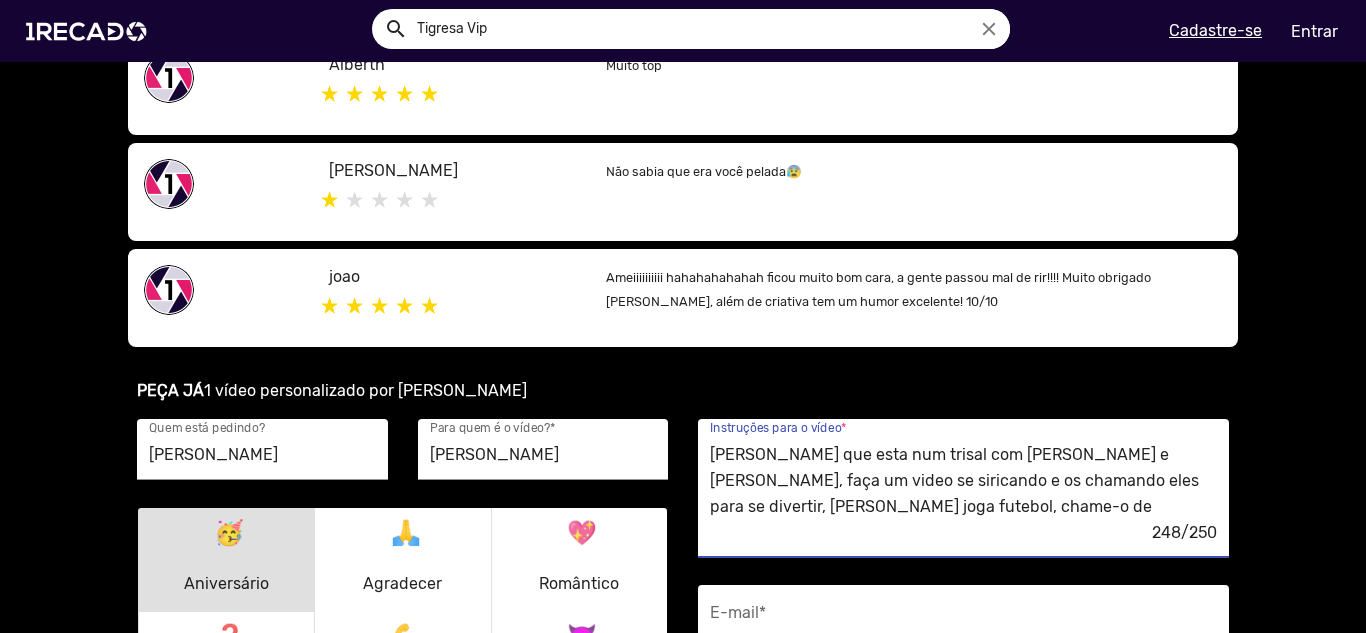 click on "James que esta num trisal com Ranusia e Sapo Lipe, faça um video se siricando e os chamando eles para se divertir, James joga futebol, chame-o de "pequeno demonio egoista", James tem fetiche em ser um lobão e uivar, fale para james "ir te devorar"." at bounding box center (963, 481) 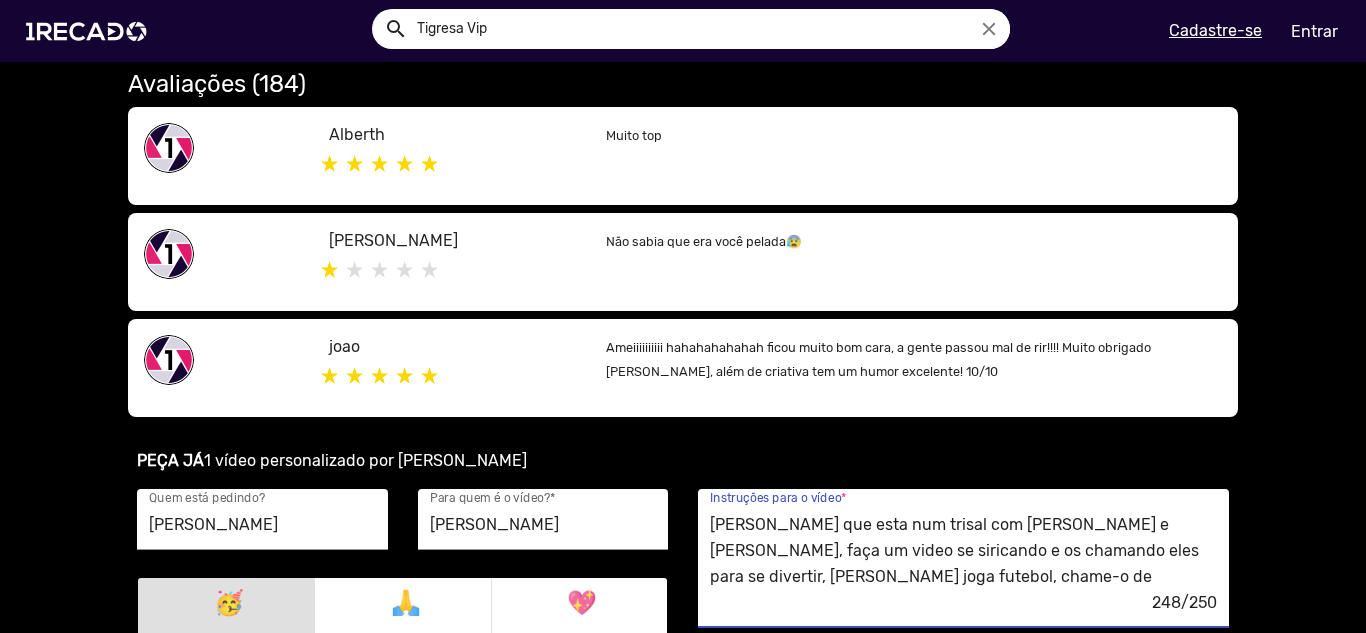 scroll, scrollTop: 1019, scrollLeft: 0, axis: vertical 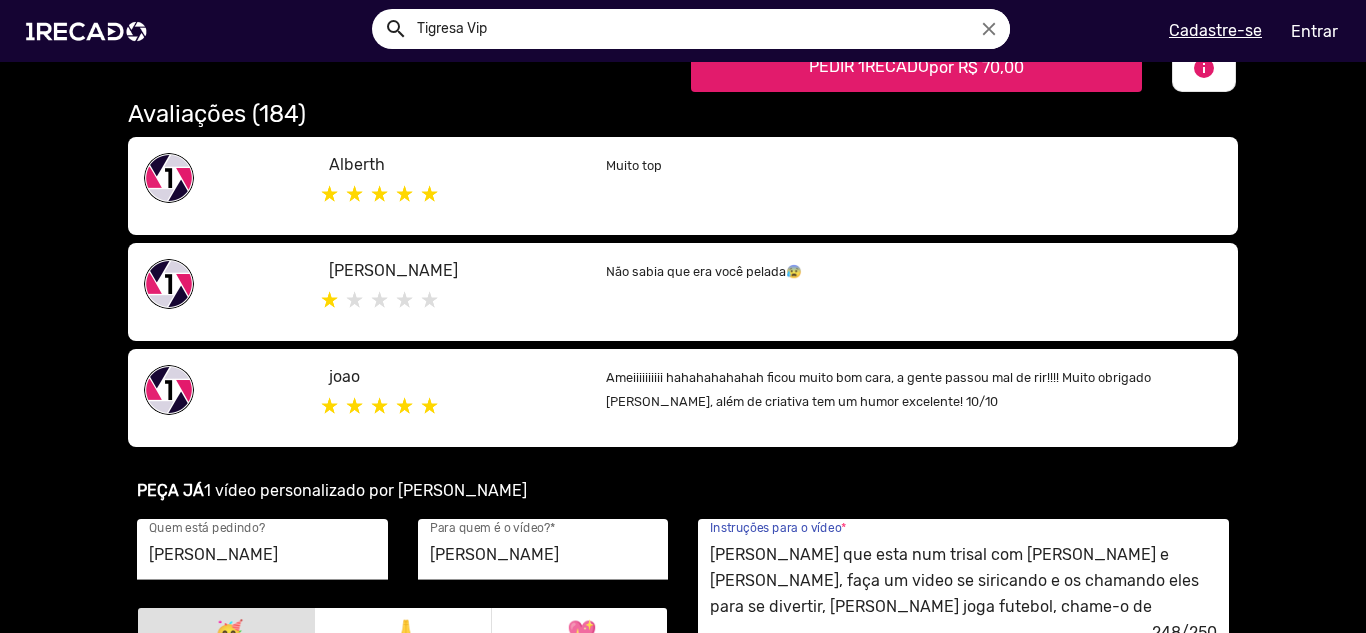 click on "James que esta num trisal com Ranusia e Sapo Lipe, faça um video se siricando e os chamando eles para se divertir, James joga futebol, chame-o de "pequeno demonio egoista", James tem fetiche em ser um lobão e uivar, fale para james "ir te devorar"." at bounding box center [963, 581] 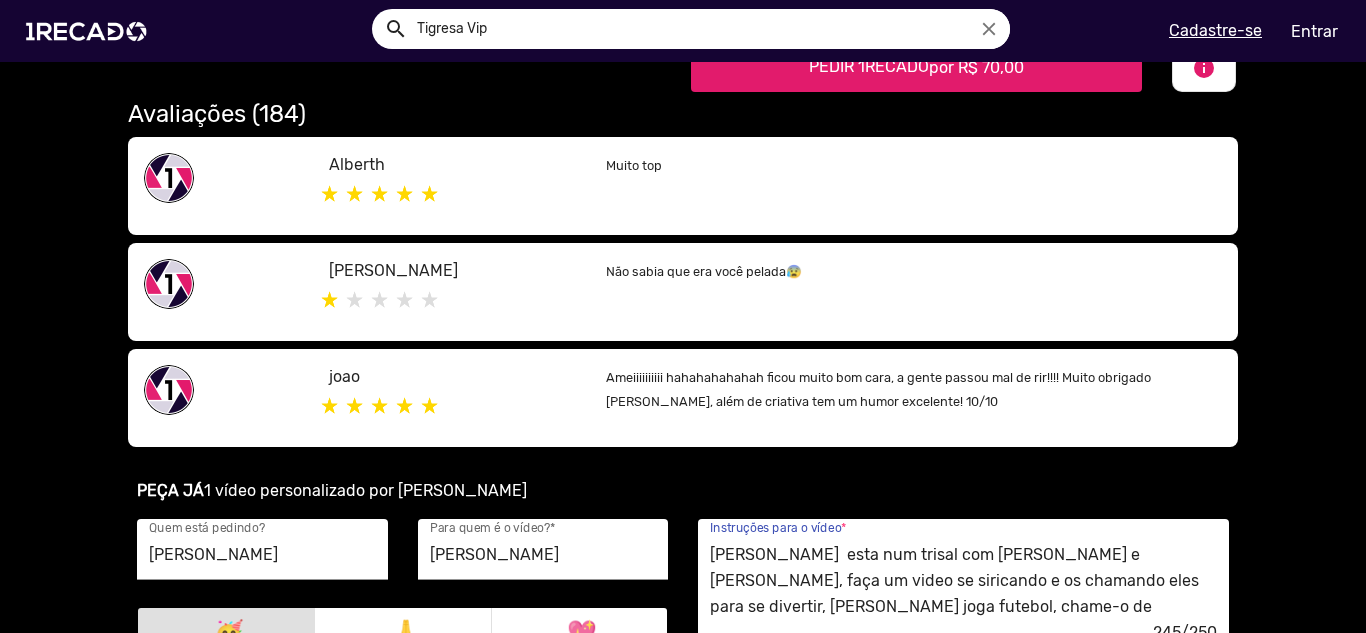 click on "James  esta num trisal com Ranusia e Sapo Lipe, faça um video se siricando e os chamando eles para se divertir, James joga futebol, chame-o de "pequeno demonio egoista", James tem fetiche em ser um lobão e uivar, fale para james "ir te devorar"." at bounding box center [963, 581] 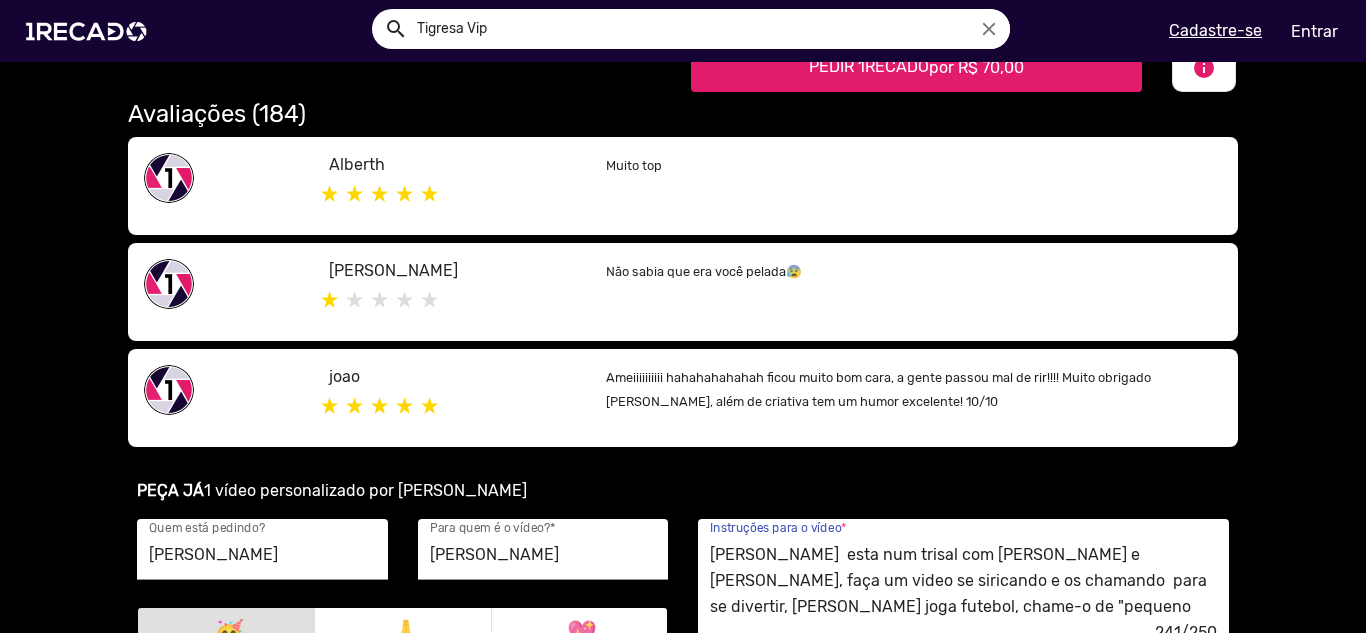scroll, scrollTop: 26, scrollLeft: 0, axis: vertical 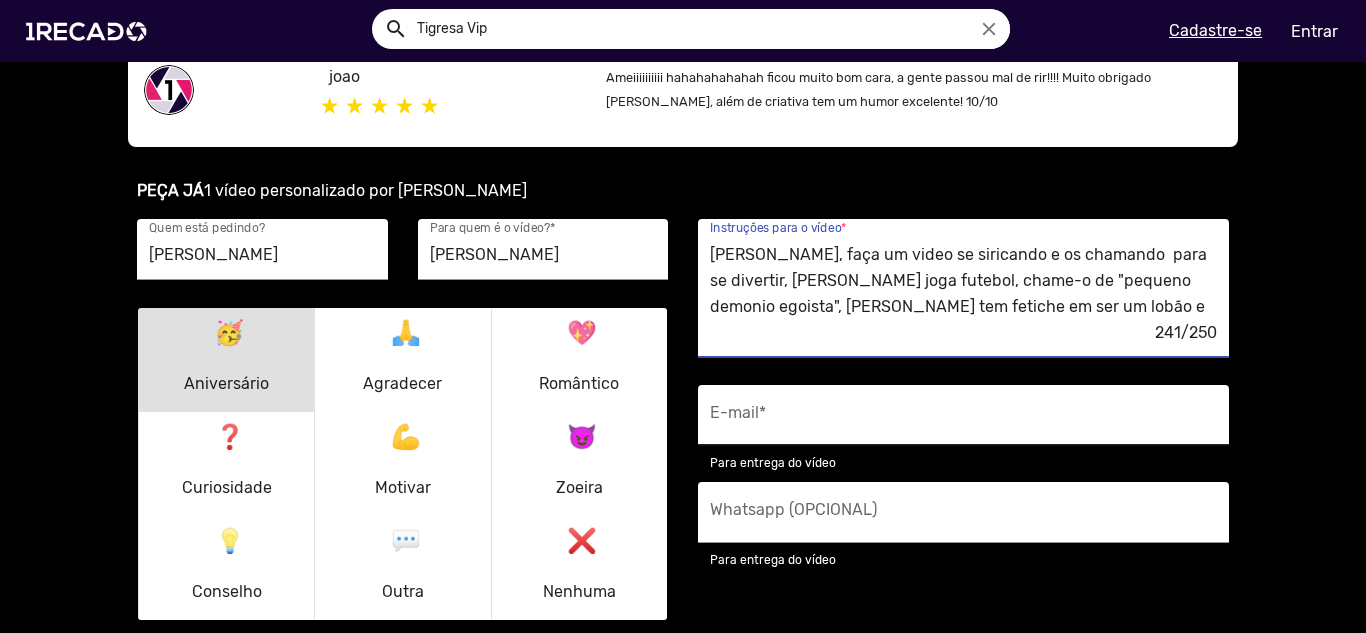 type on "James  esta num trisal com Ranusia e Sapo Lipe, faça um video se siricando e os chamando  para se divertir, James joga futebol, chame-o de "pequeno demonio egoista", James tem fetiche em ser um lobão e uivar, fale para james "ir te devorar"." 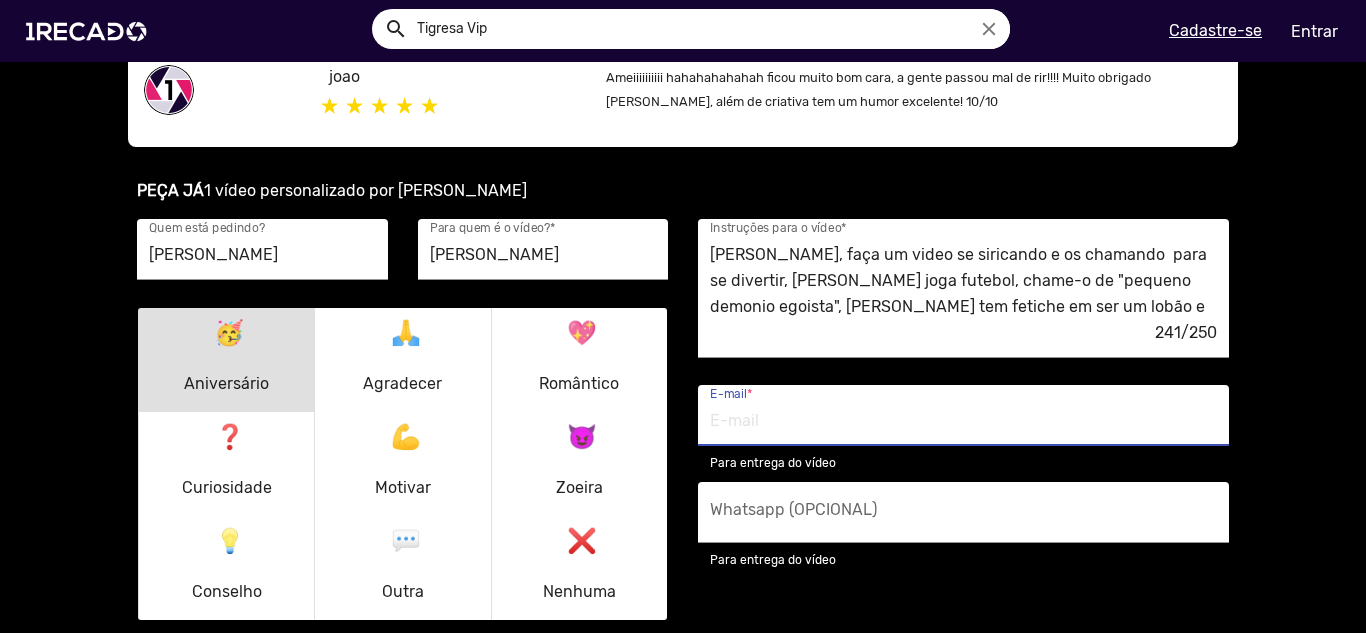 type on "rodrigo.bcastro04@gmail.com" 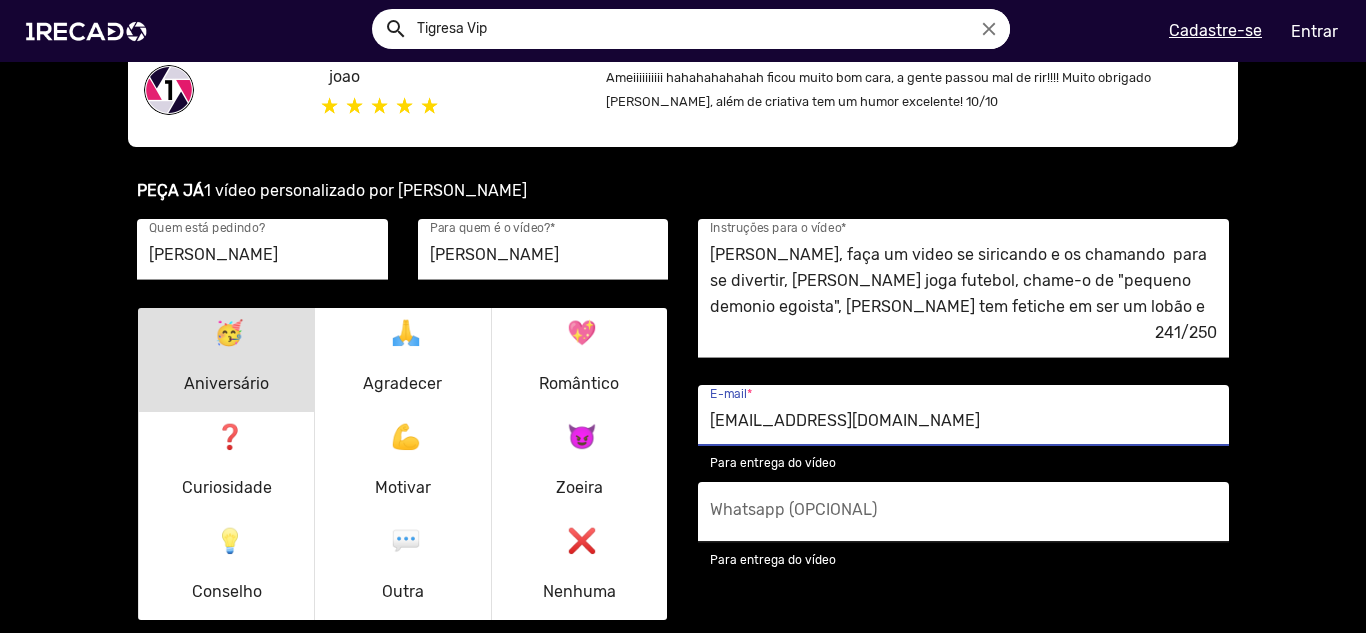 click on "Whatsapp (OPCIONAL)" at bounding box center (963, 512) 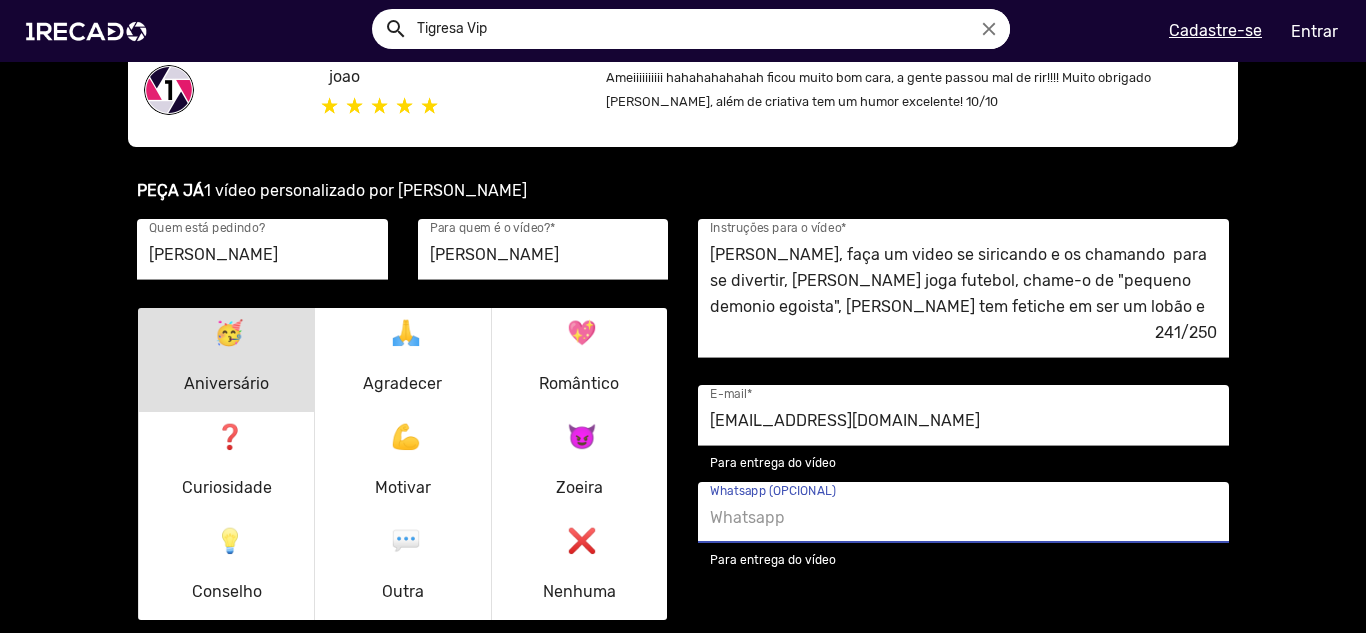 click on "Whatsapp (OPCIONAL)  Para entrega do vídeo" at bounding box center [963, 526] 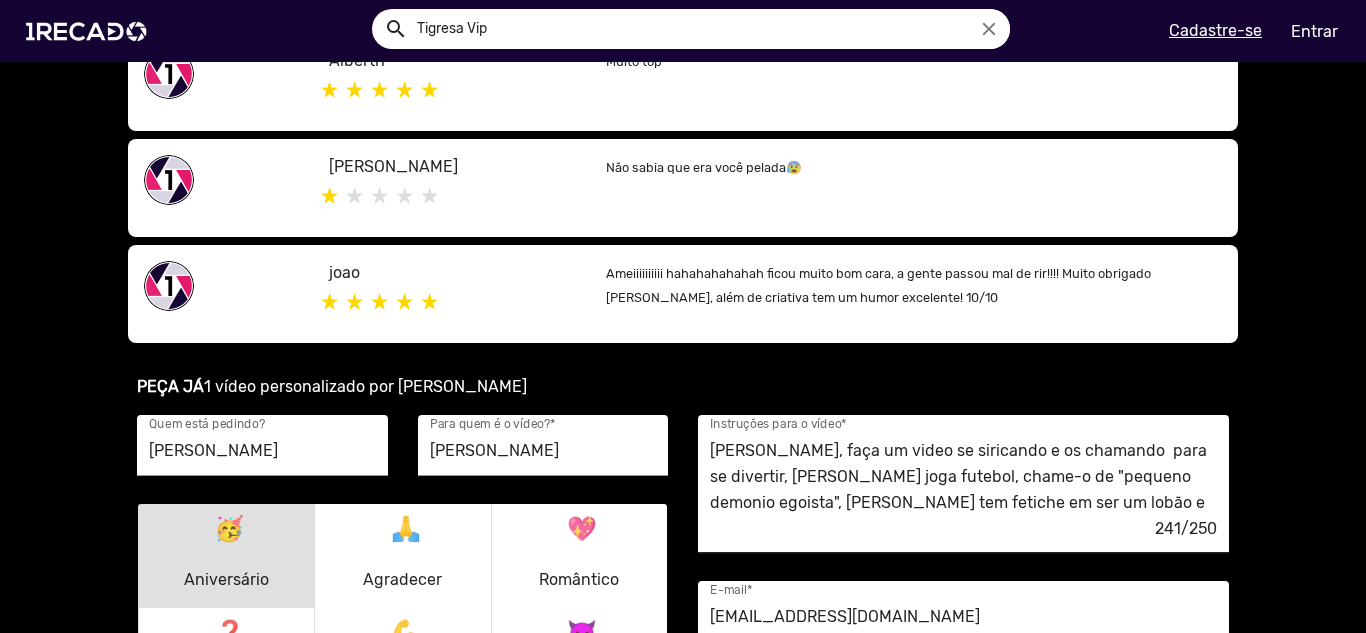 scroll, scrollTop: 1119, scrollLeft: 0, axis: vertical 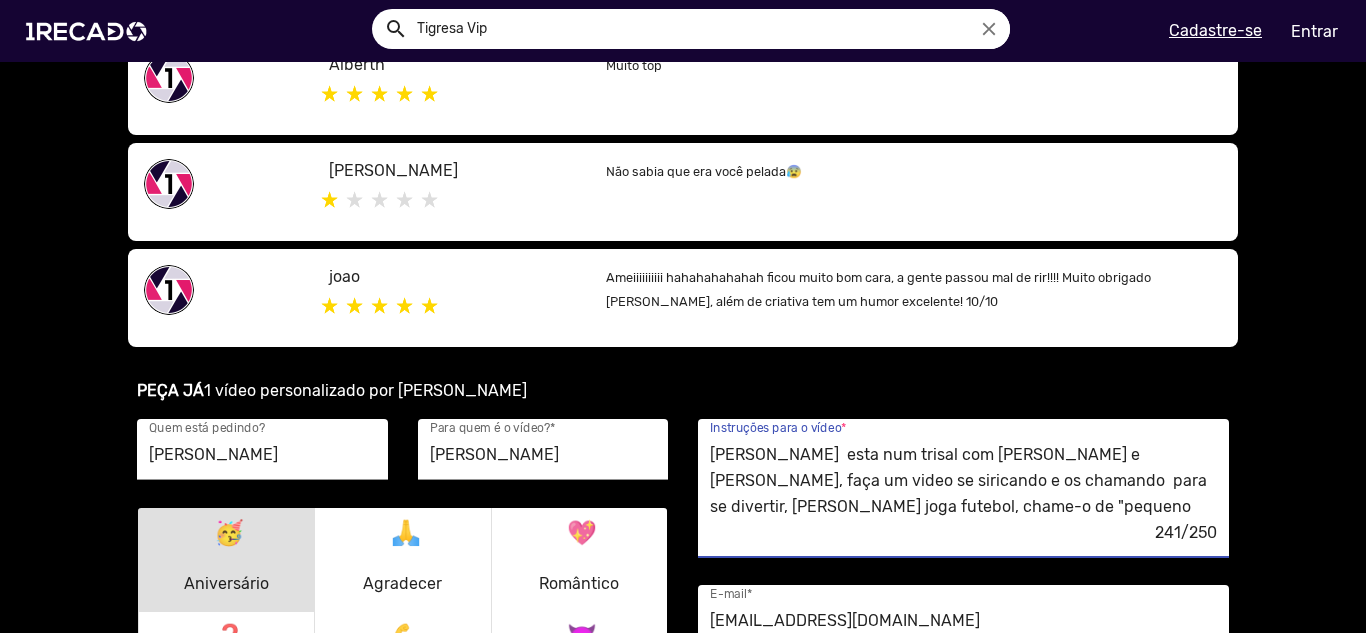 click on "James  esta num trisal com Ranusia e Sapo Lipe, faça um video se siricando e os chamando  para se divertir, James joga futebol, chame-o de "pequeno demonio egoista", James tem fetiche em ser um lobão e uivar, fale para james "ir te devorar"." at bounding box center [963, 481] 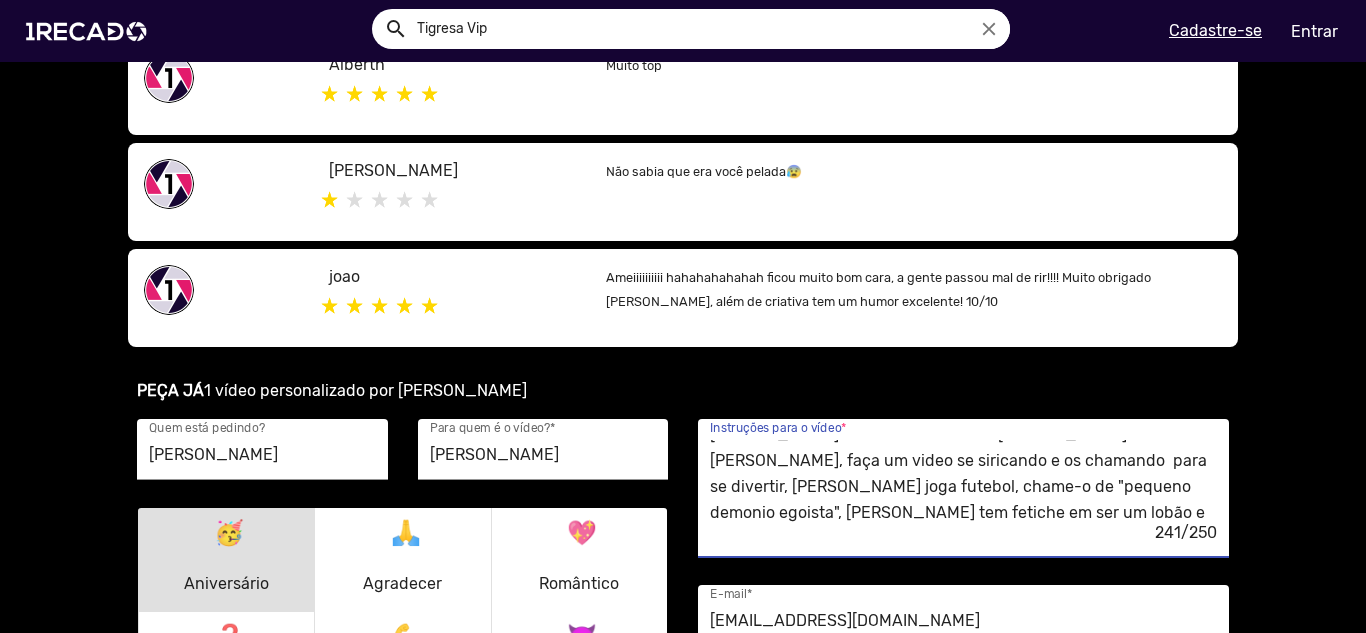 scroll, scrollTop: 26, scrollLeft: 0, axis: vertical 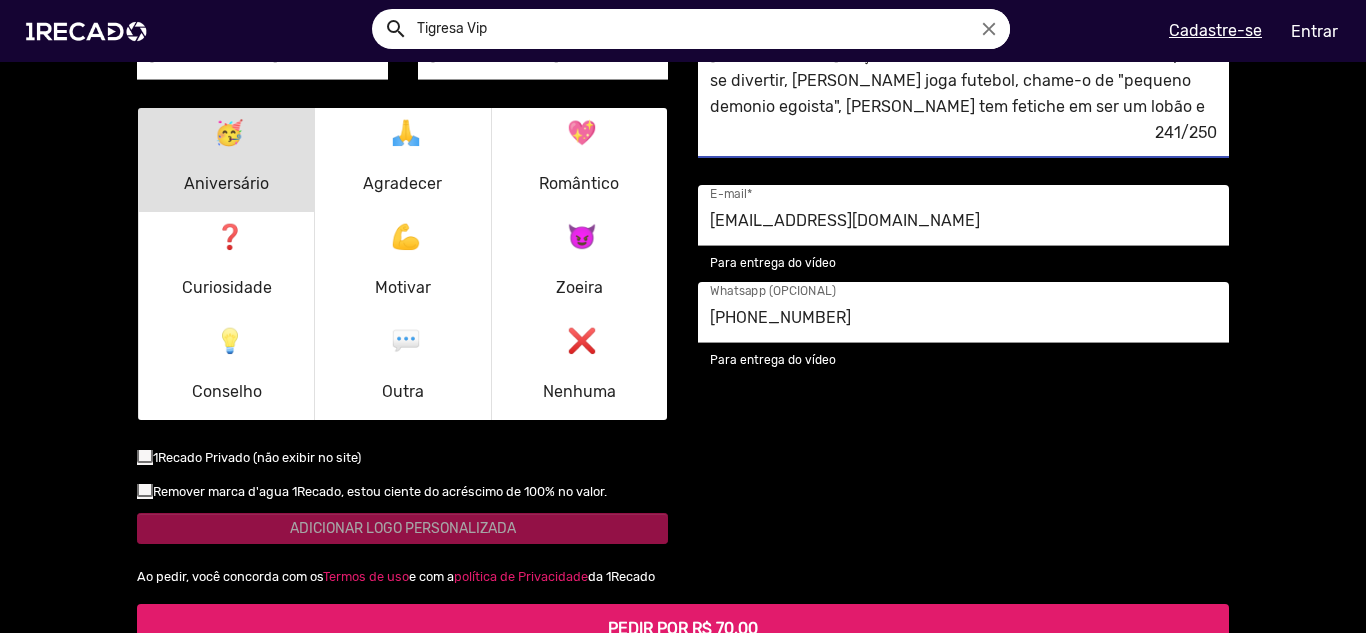 click on "PEDIR POR R$ 70,00" at bounding box center [683, 629] 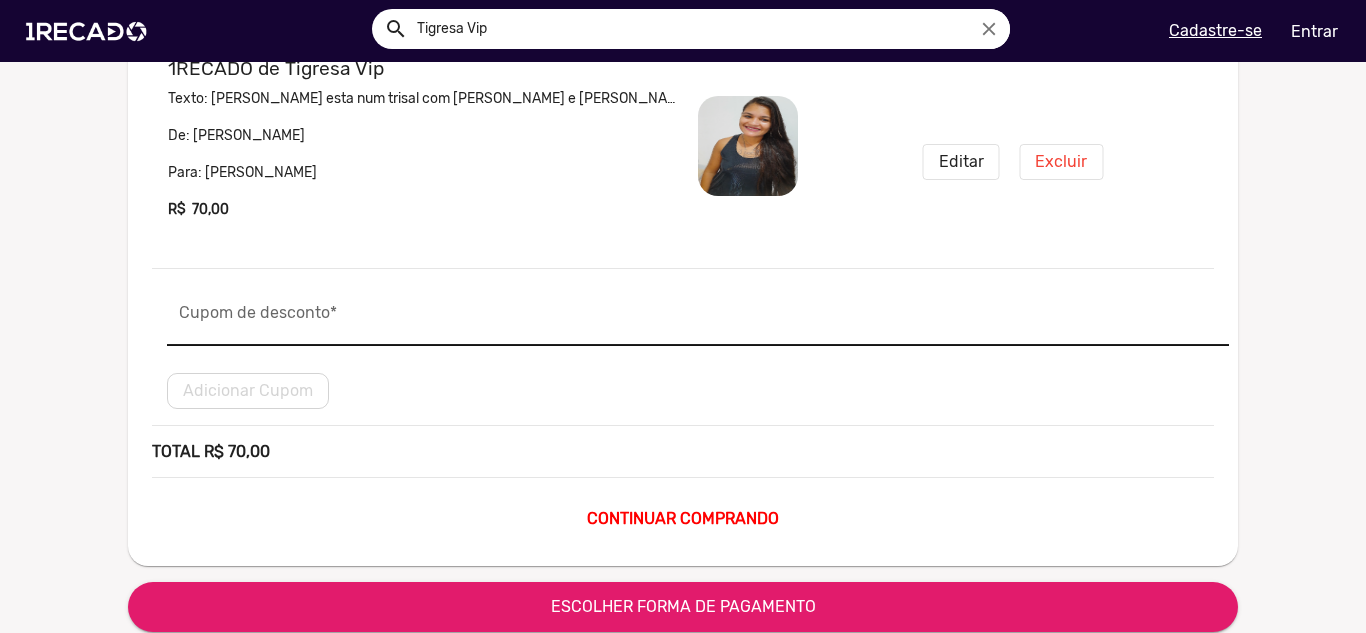 scroll, scrollTop: 100, scrollLeft: 0, axis: vertical 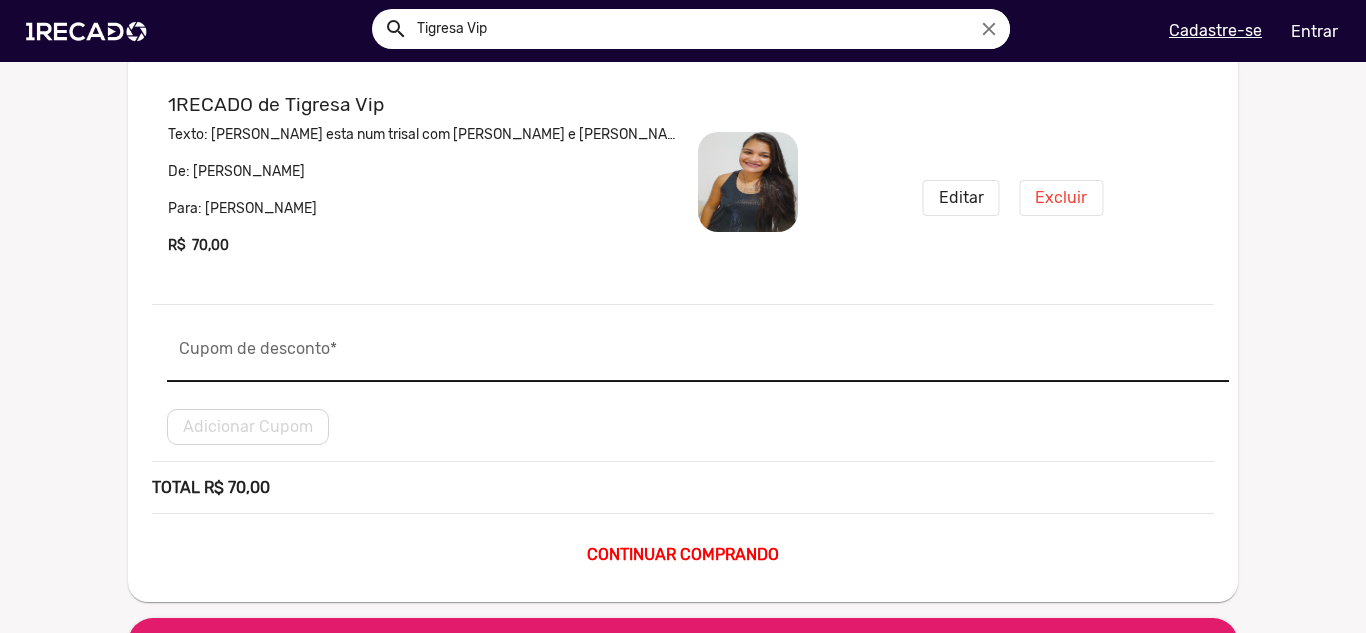 click on "Cupom de desconto  *" at bounding box center [698, 357] 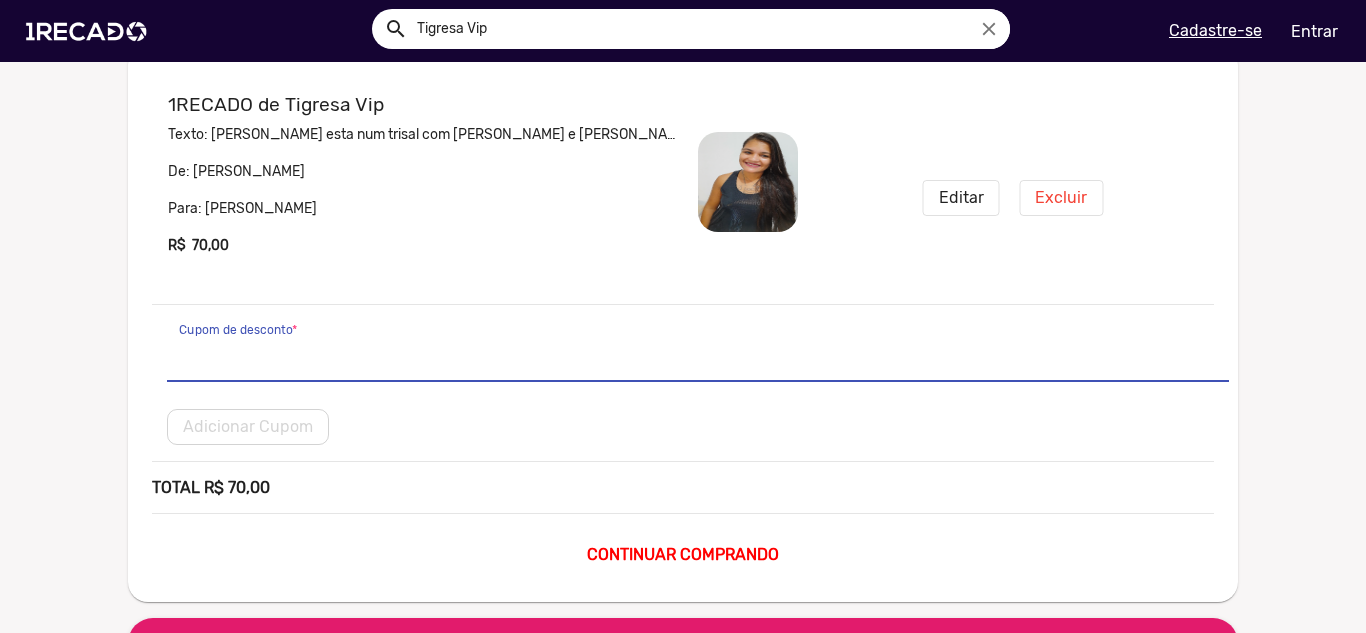 scroll, scrollTop: 0, scrollLeft: 0, axis: both 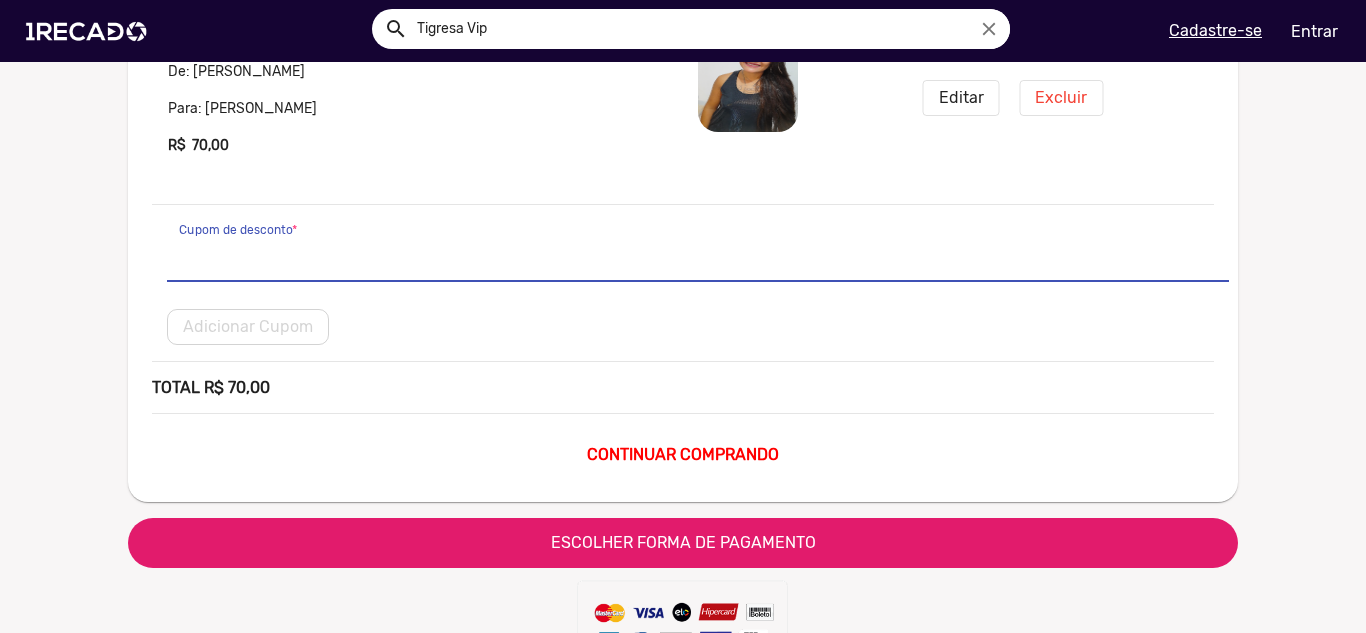 click on "ESCOLHER FORMA DE PAGAMENTO" 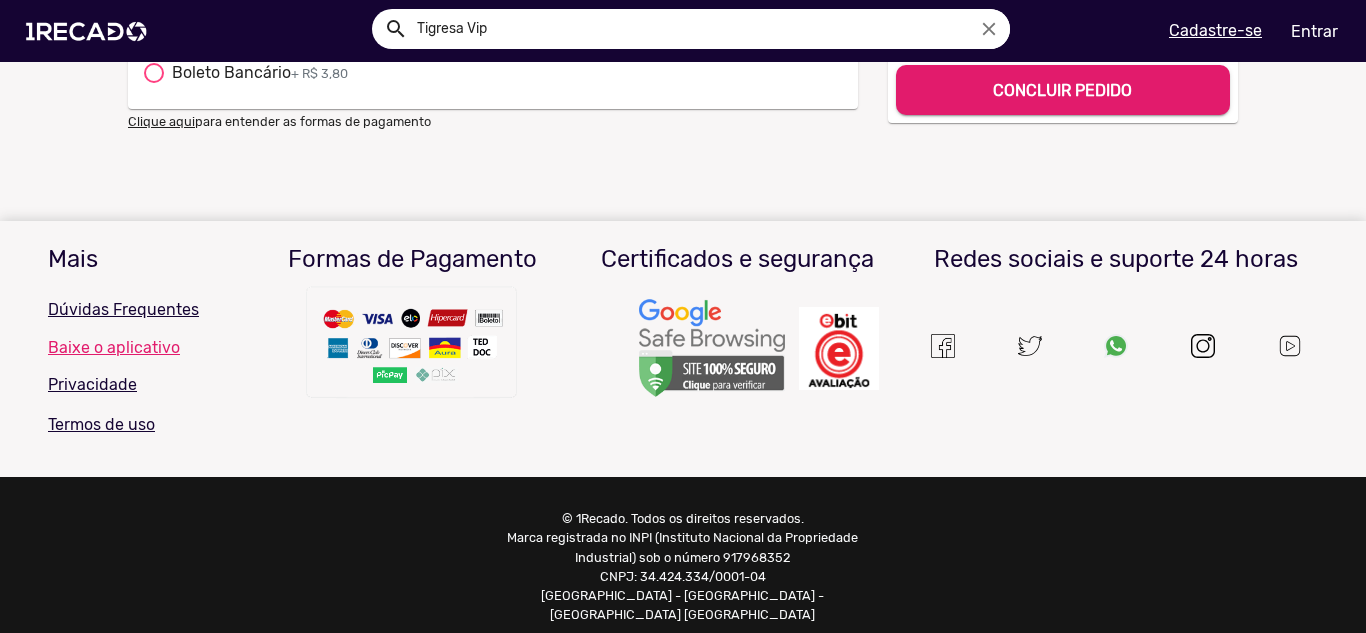 scroll, scrollTop: 0, scrollLeft: 0, axis: both 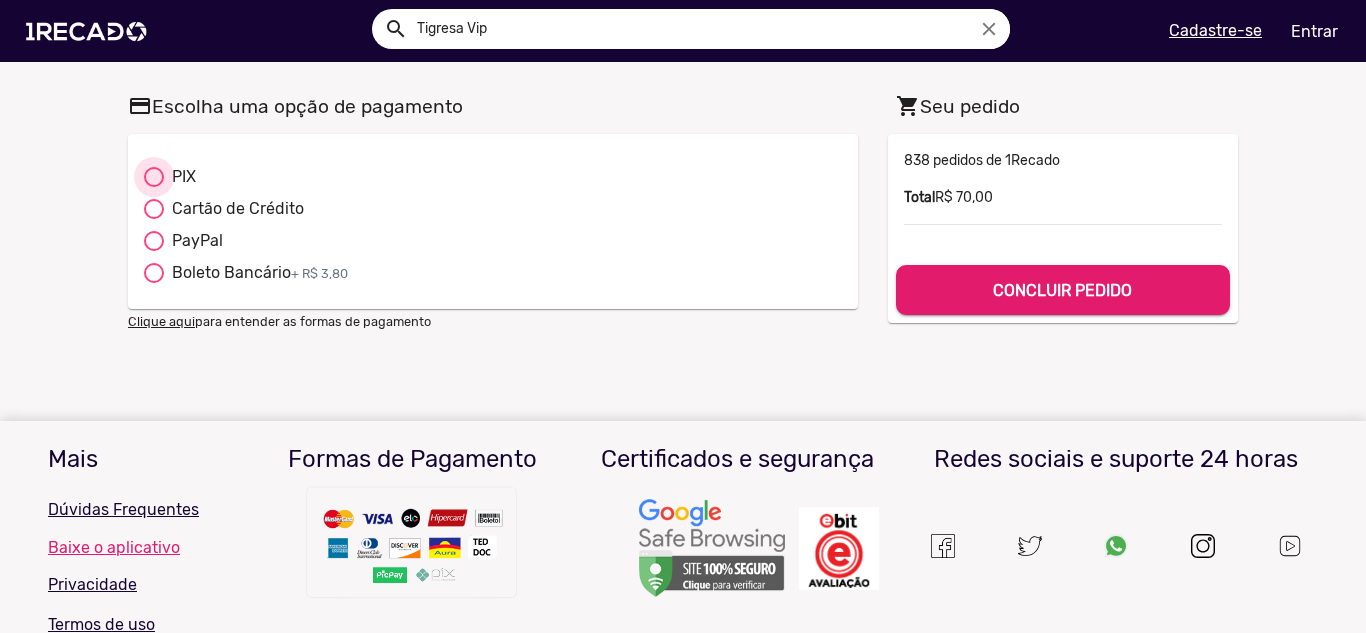 click at bounding box center (154, 177) 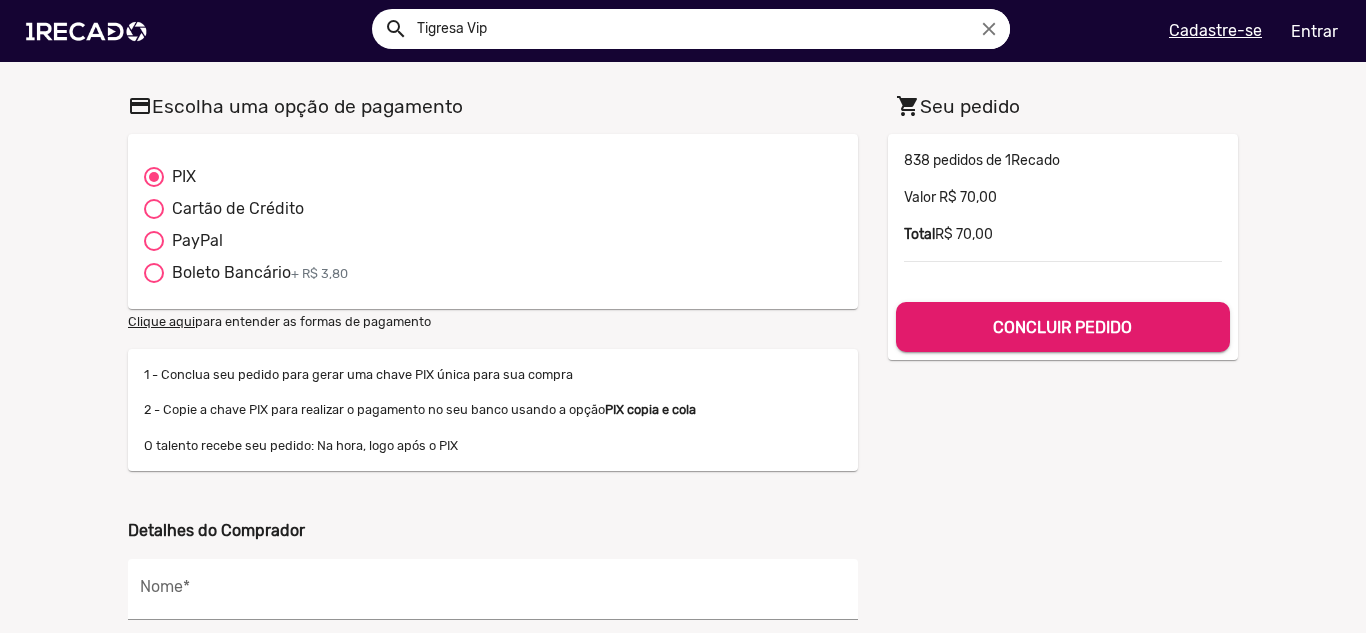 scroll, scrollTop: 200, scrollLeft: 0, axis: vertical 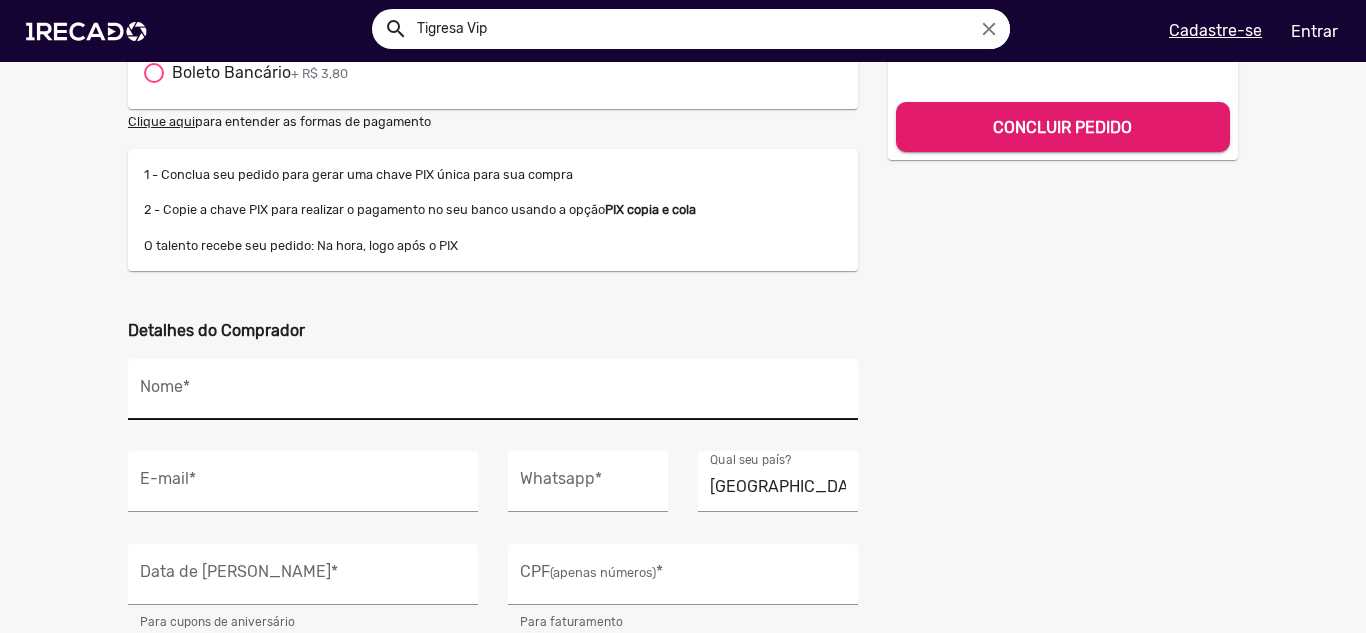 click on "Nome  *" at bounding box center (493, 395) 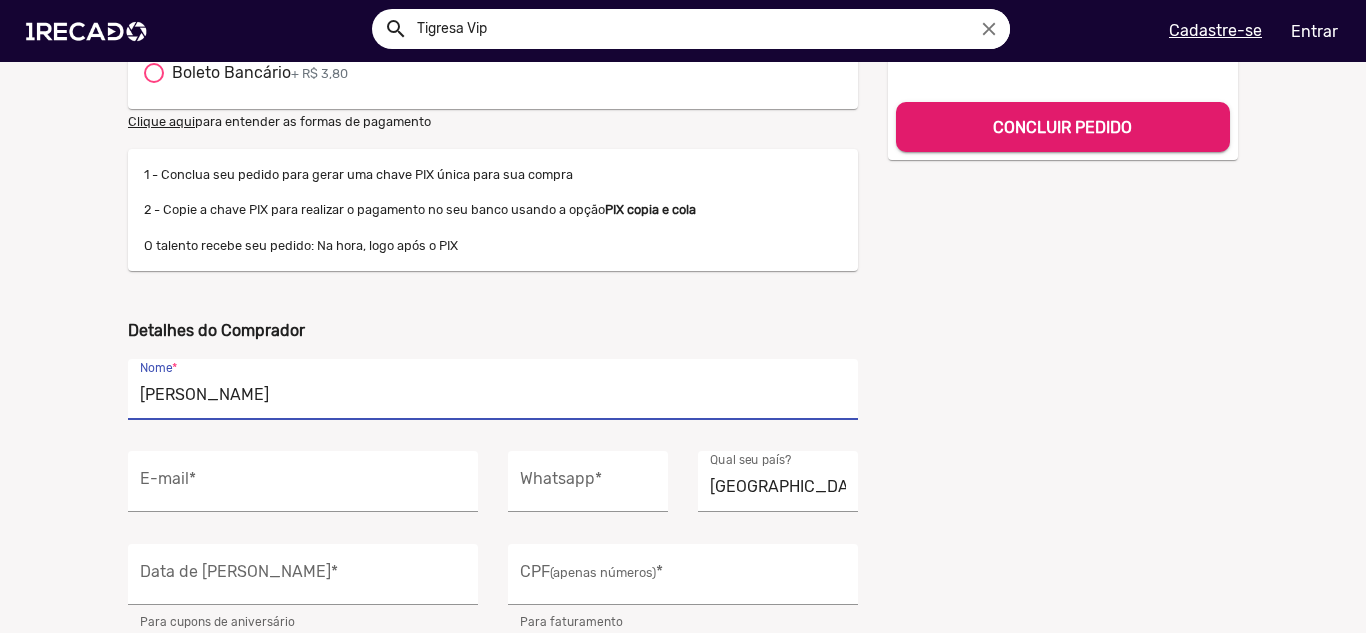 type on "Rodrigo Borges de Castro" 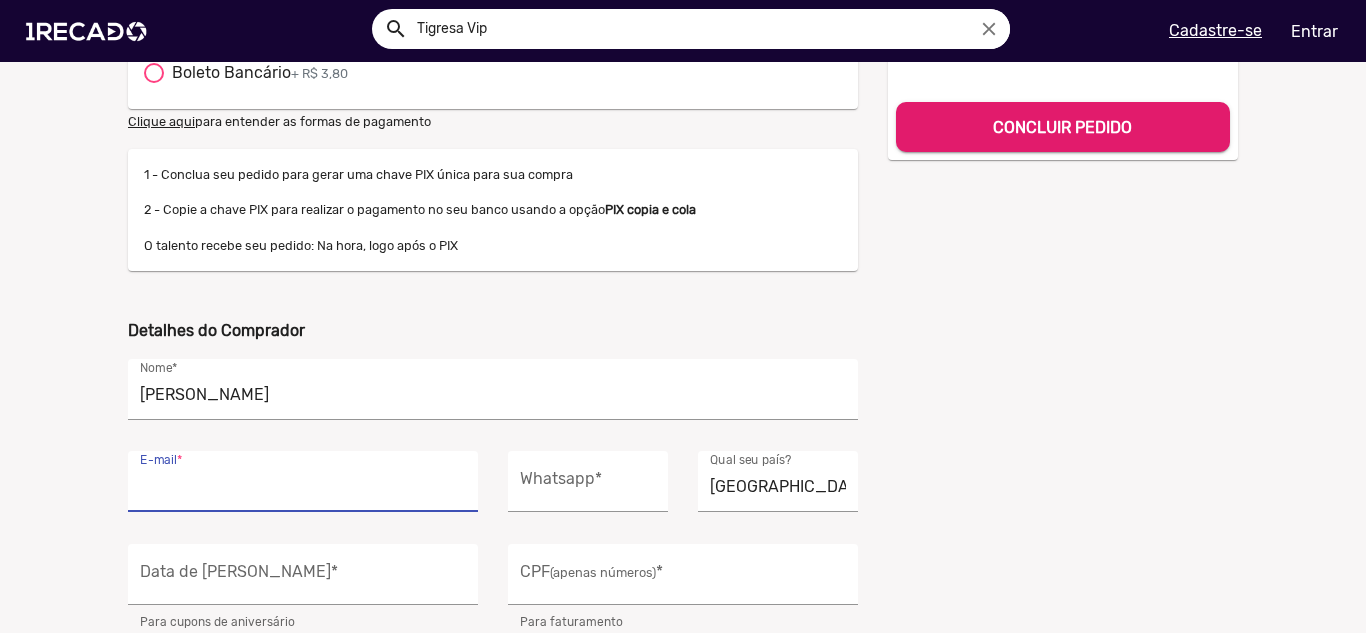 click on "E-mail  *" at bounding box center [303, 487] 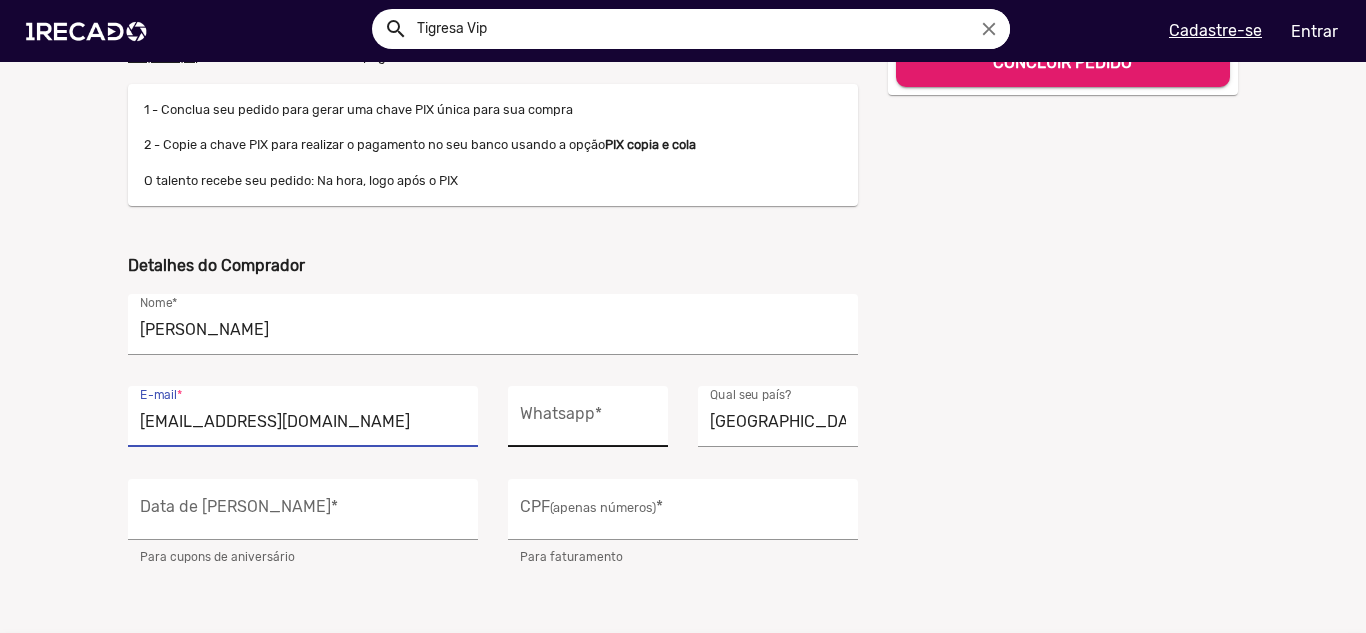 scroll, scrollTop: 300, scrollLeft: 0, axis: vertical 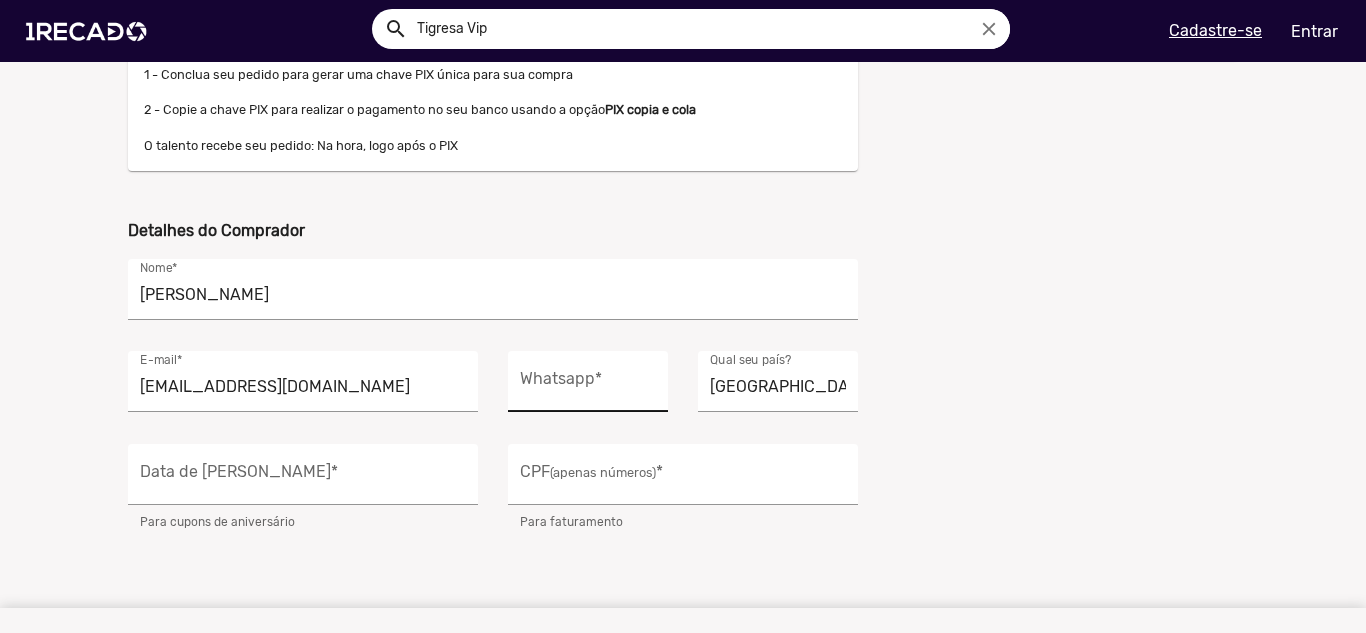 click on "Whatsapp  *" at bounding box center [588, 381] 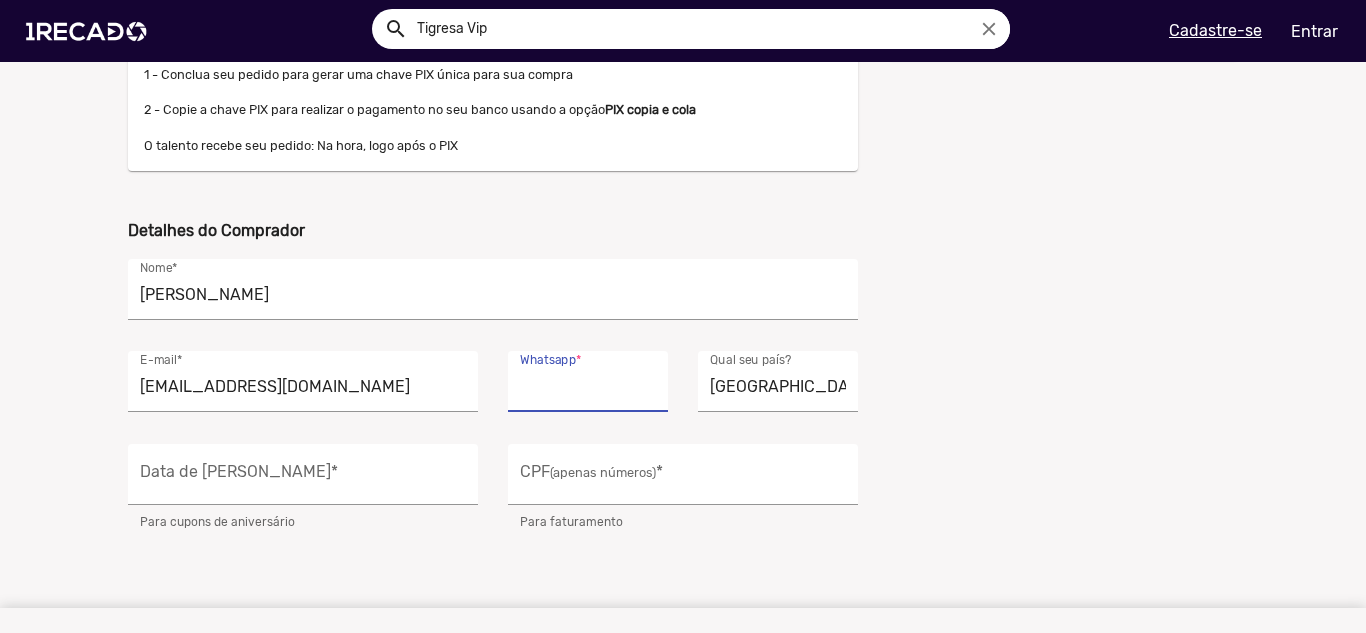 click on "Whatsapp  *" at bounding box center [588, 387] 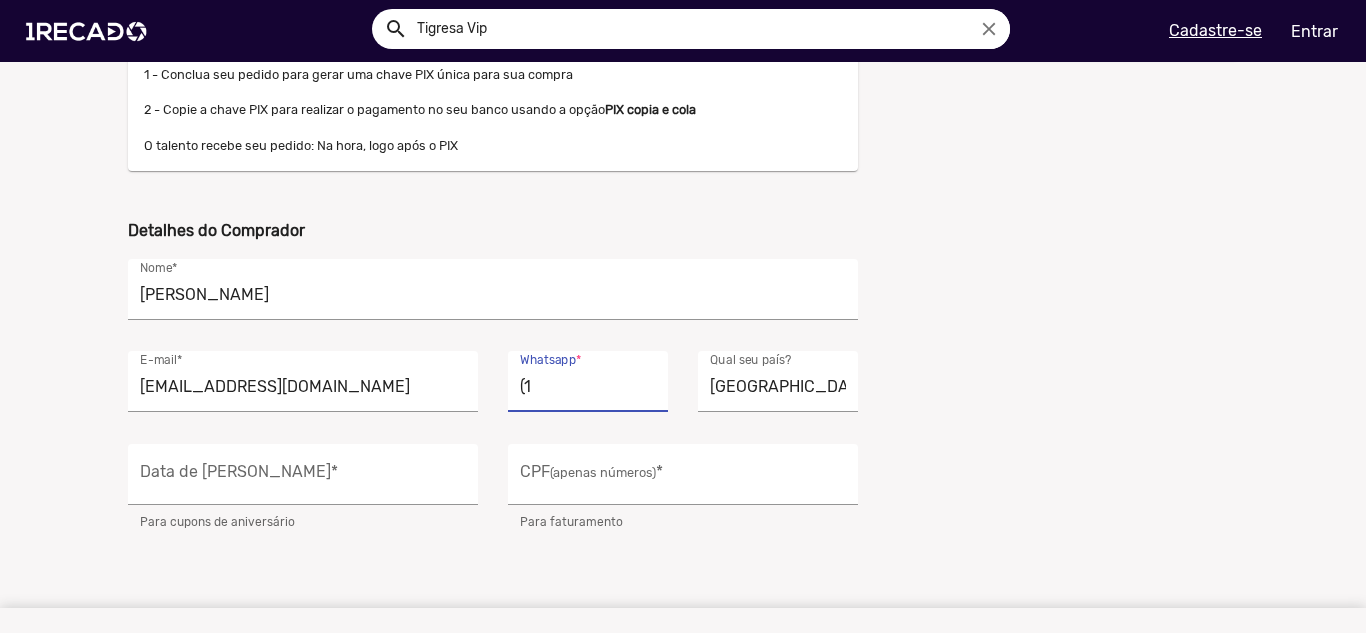 type on "(13)97420-5772" 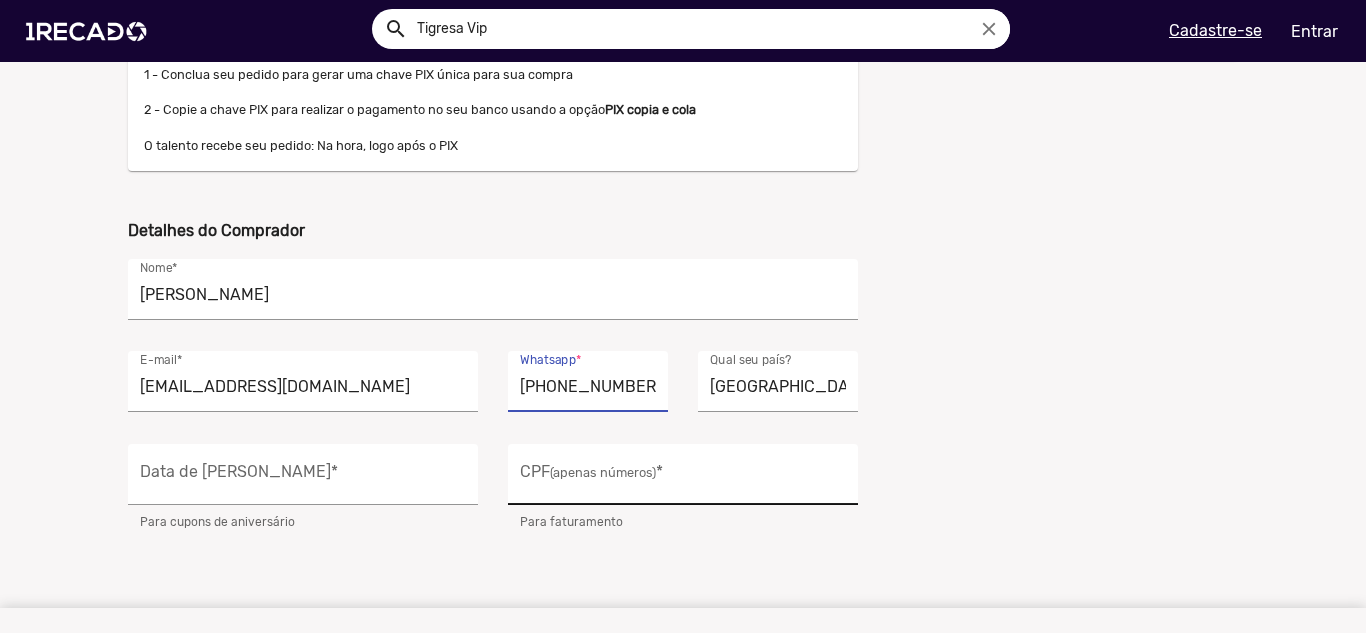 click on "CPF  (apenas números)  *" at bounding box center (683, 480) 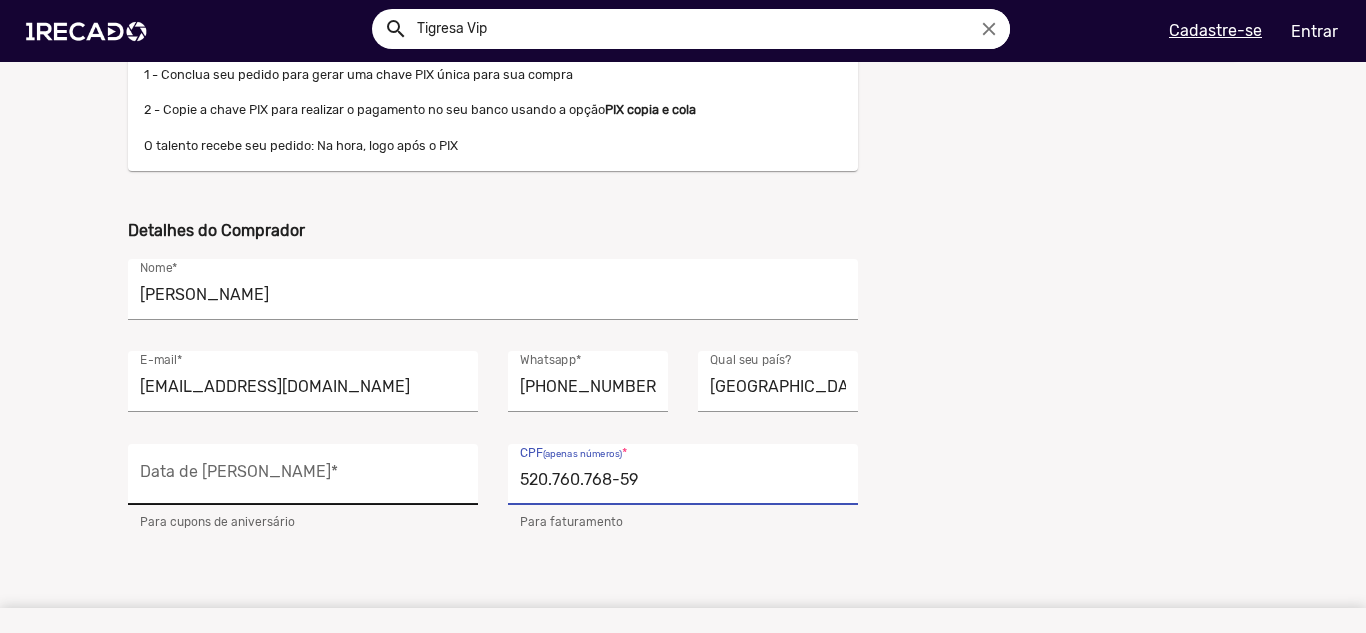 type on "520.760.768-59" 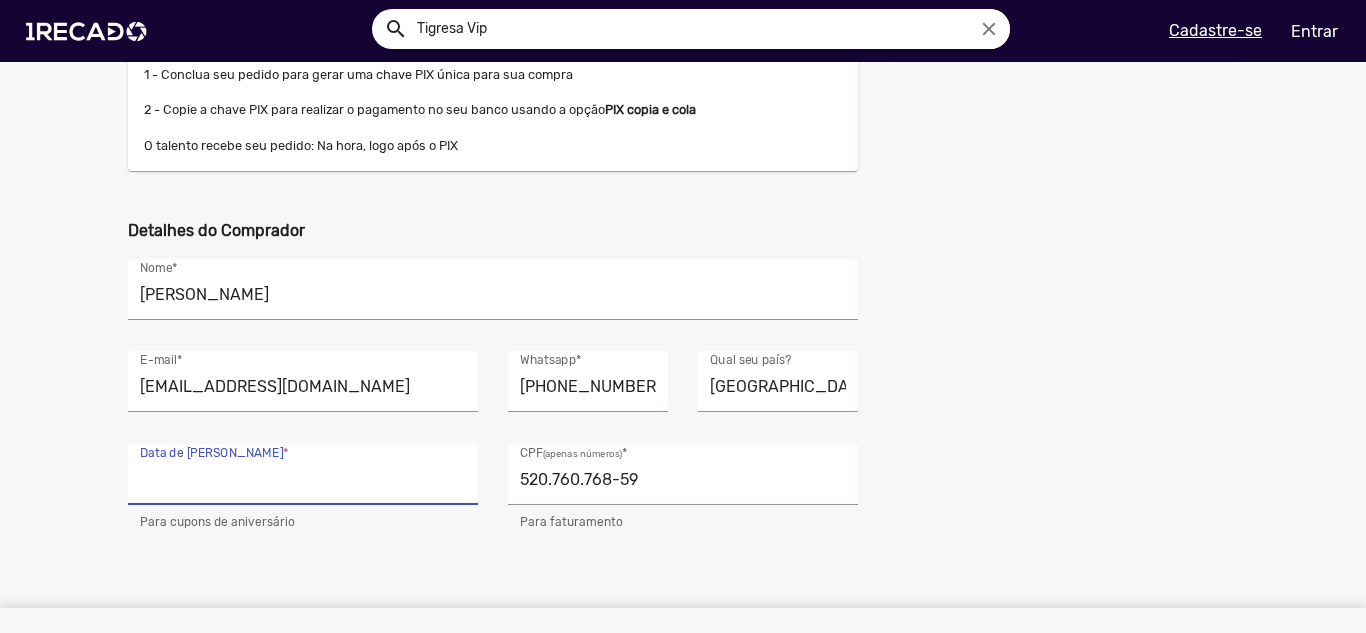 click on "Data de Nascimento  *" at bounding box center [303, 480] 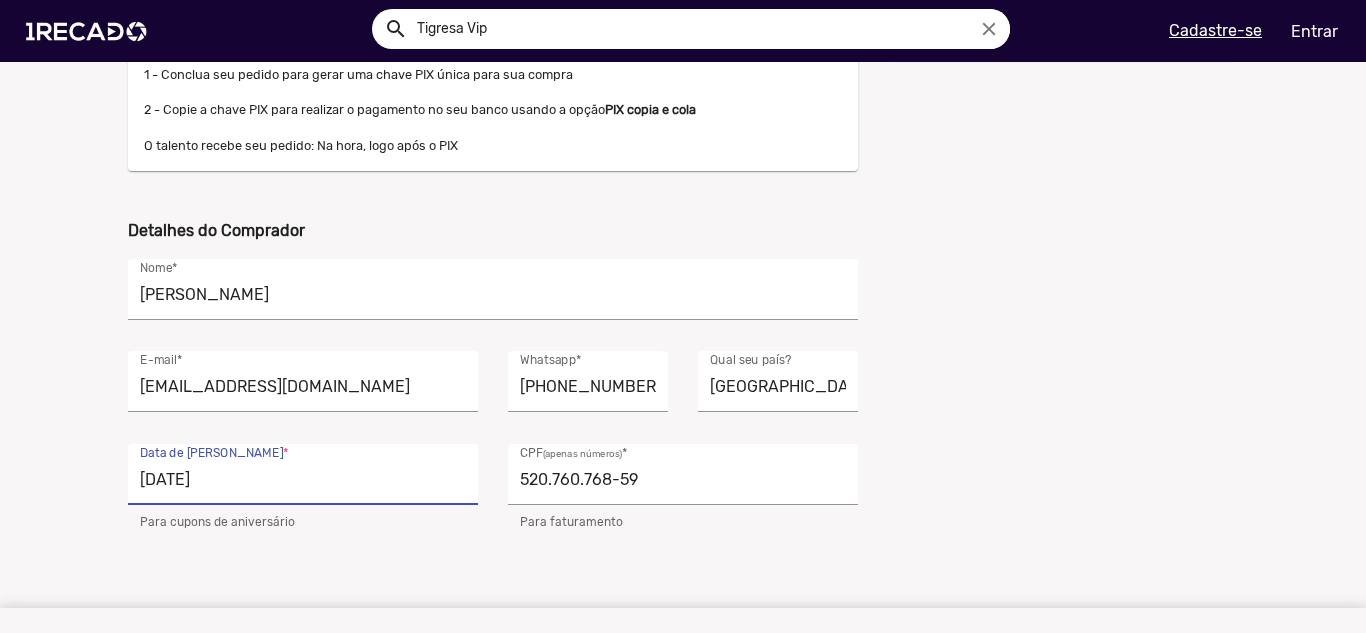 type on "06/07/2004" 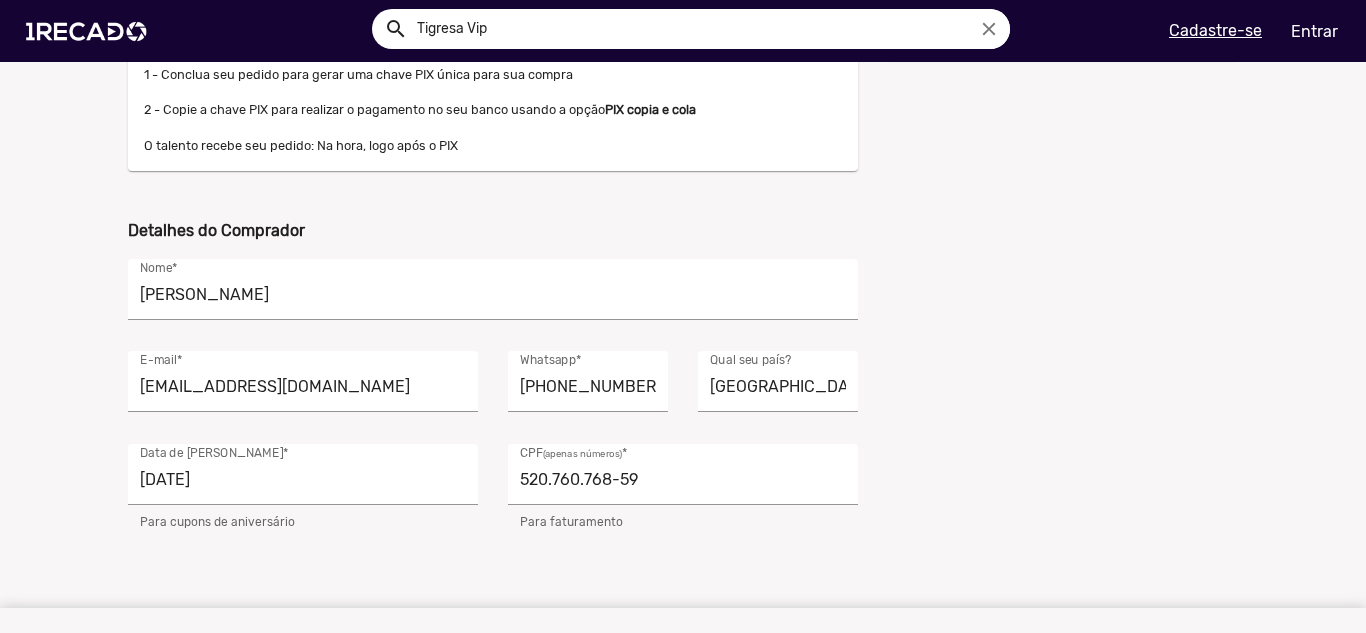 click on "shopping_cart   Seu pedido  7000 838 pedidos de 1Recado  Valor R$ 70,00  Total  R$ 70,00   CONCLUIR PEDIDO" at bounding box center [1063, 161] 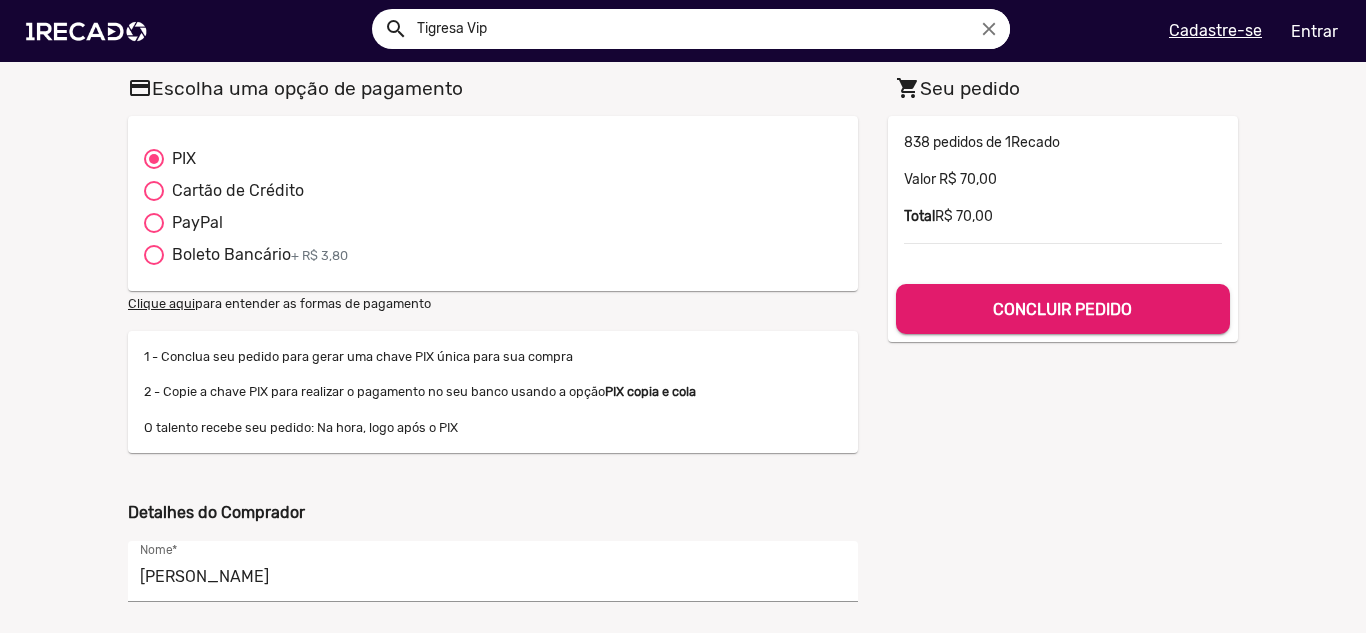 scroll, scrollTop: 0, scrollLeft: 0, axis: both 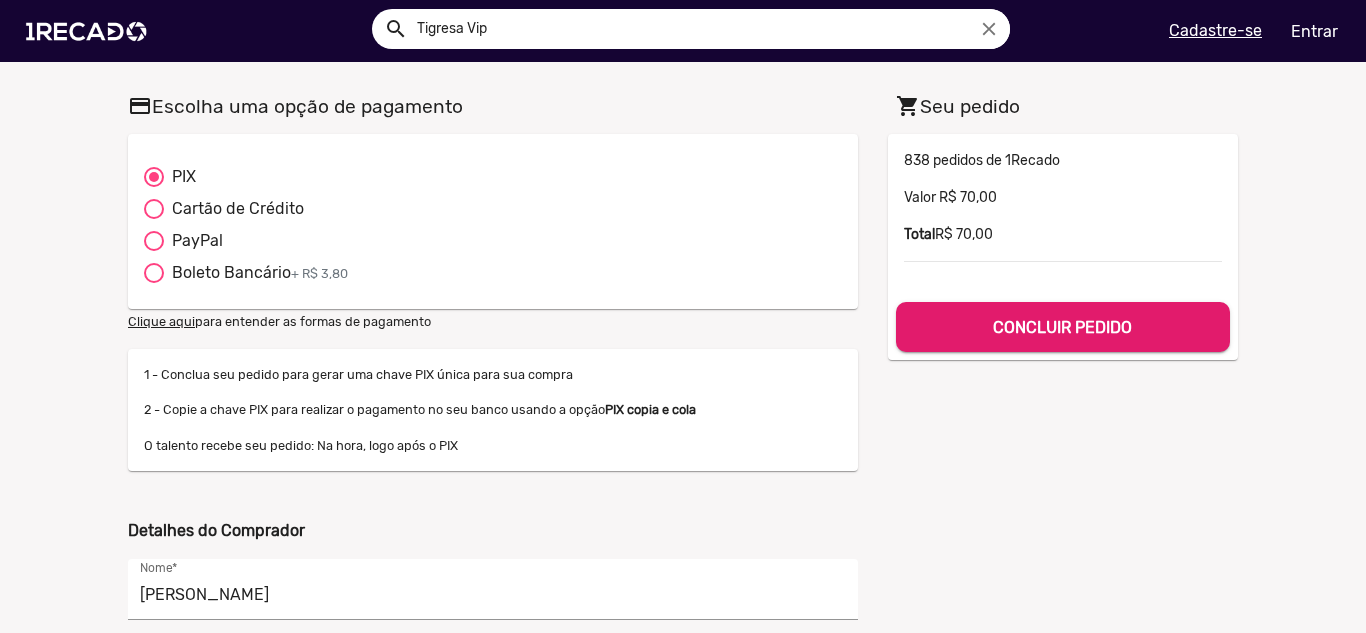 click on "CONCLUIR PEDIDO" 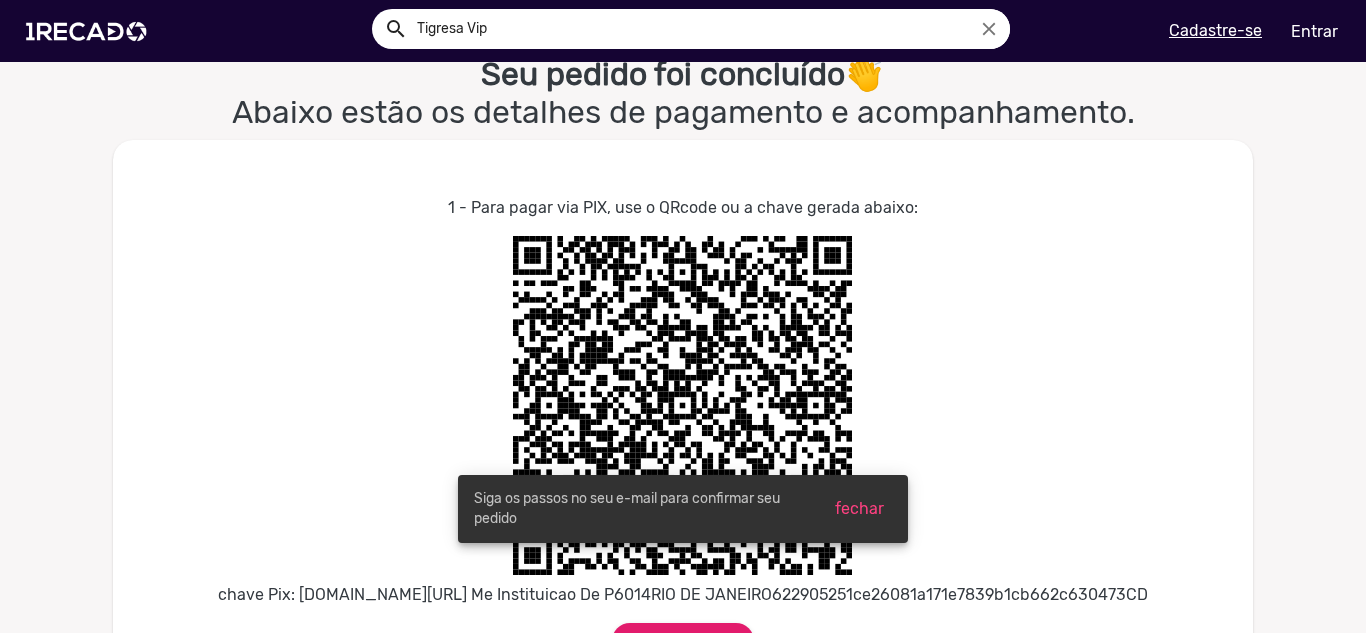 click on "fechar" at bounding box center (859, 508) 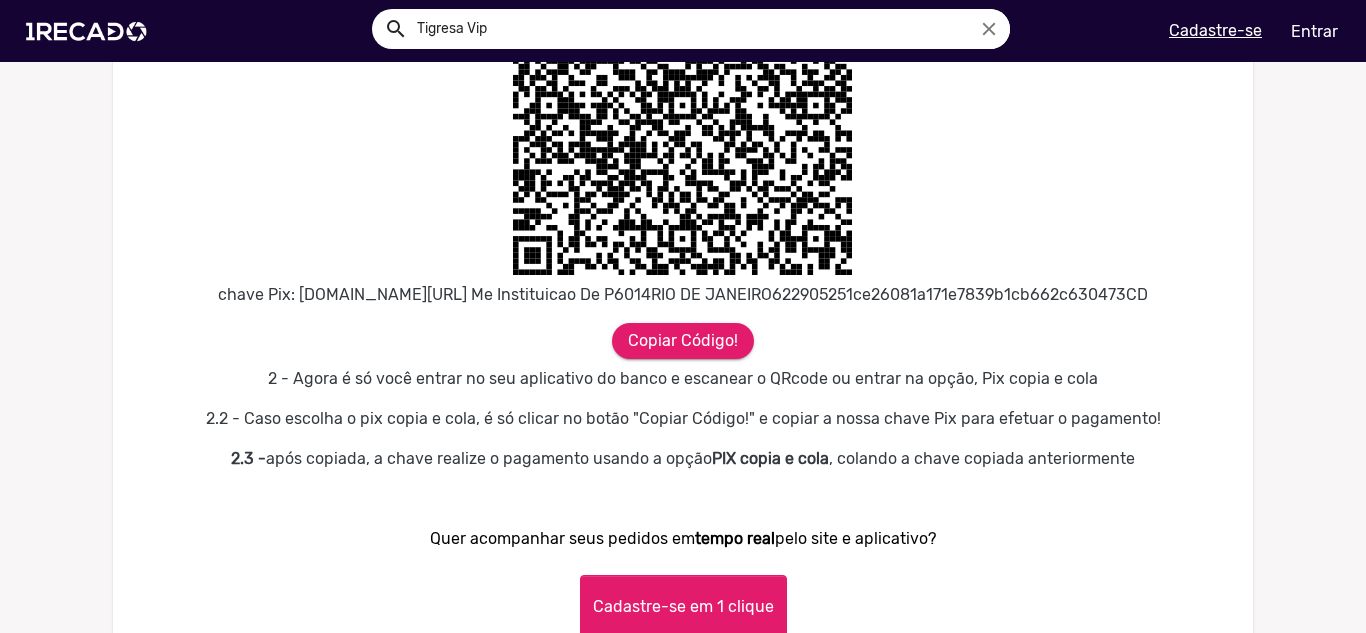 scroll, scrollTop: 900, scrollLeft: 0, axis: vertical 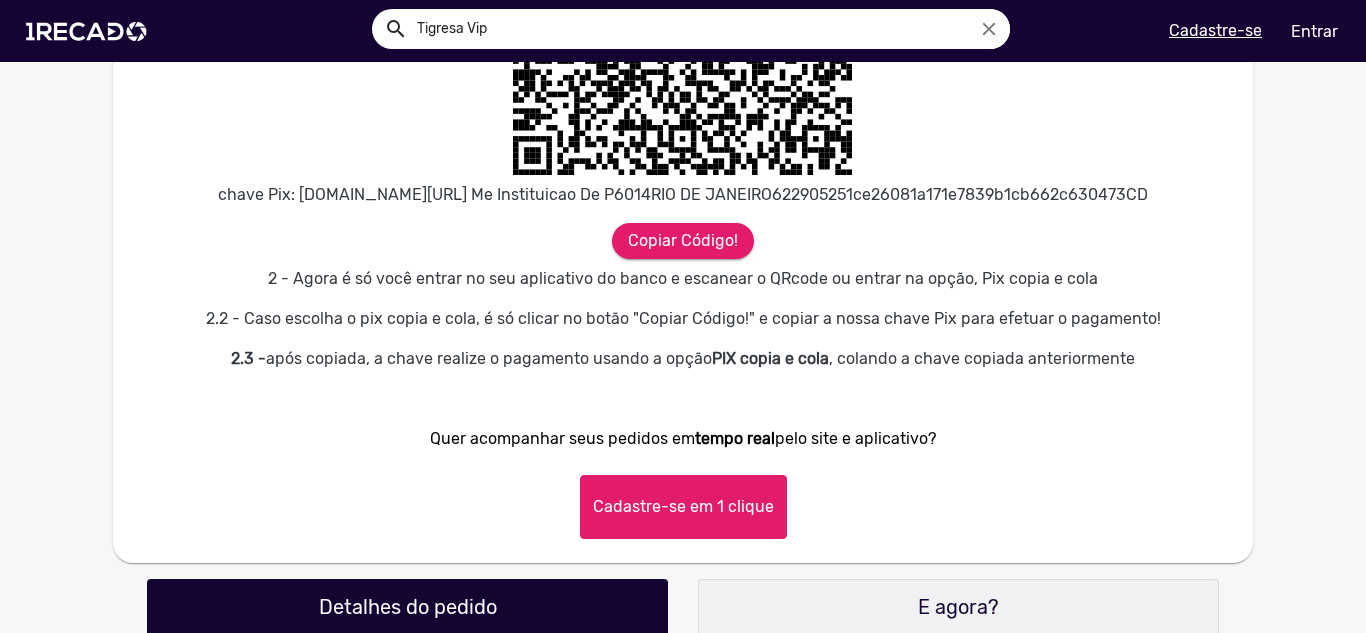 click on "Cadastre-se em 1 clique" 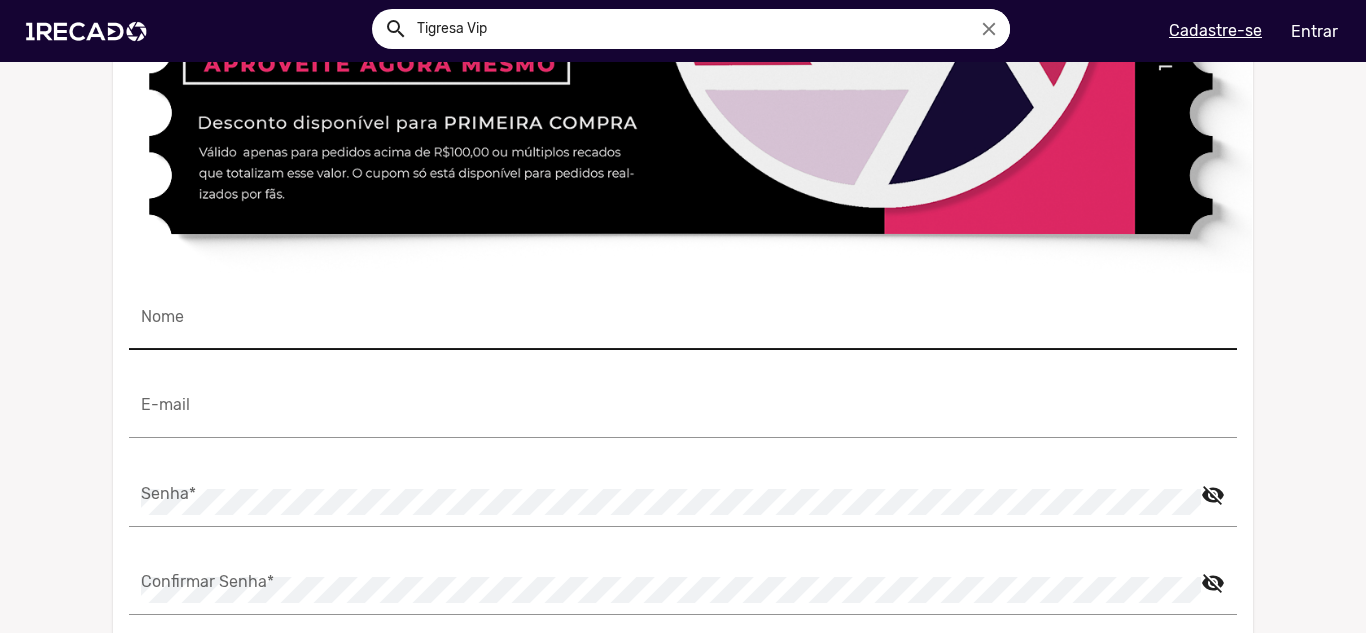 scroll, scrollTop: 1700, scrollLeft: 0, axis: vertical 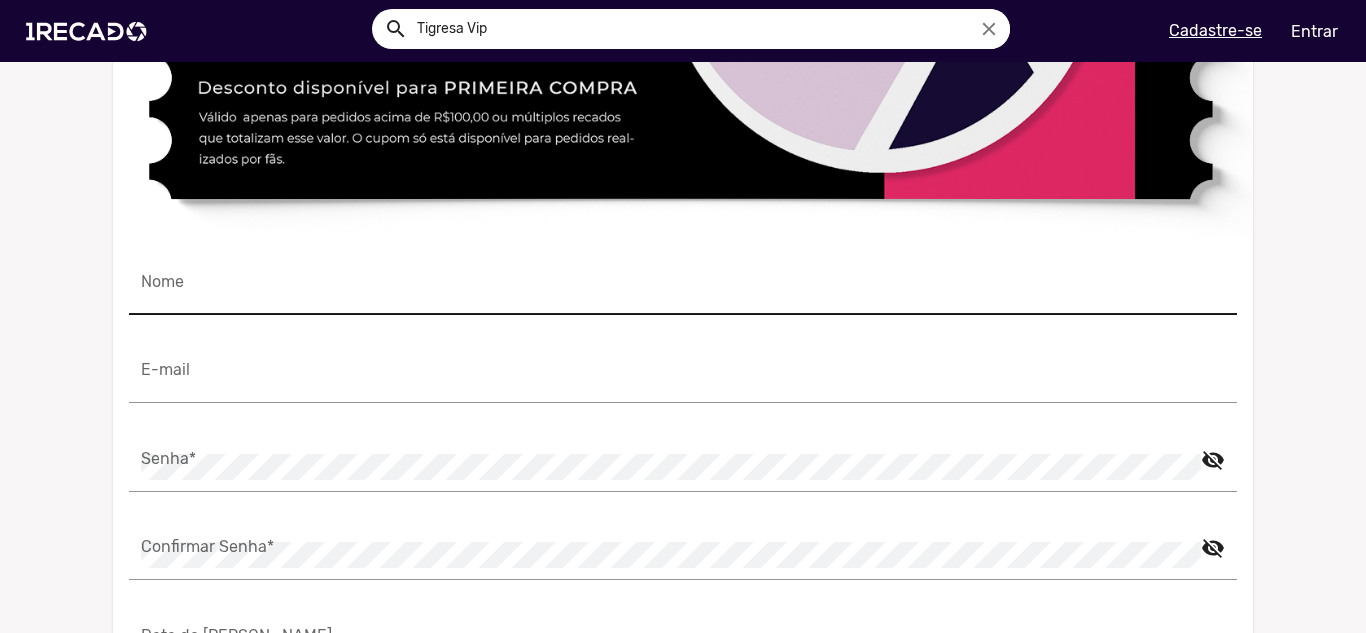 click on "Nome" at bounding box center (683, 290) 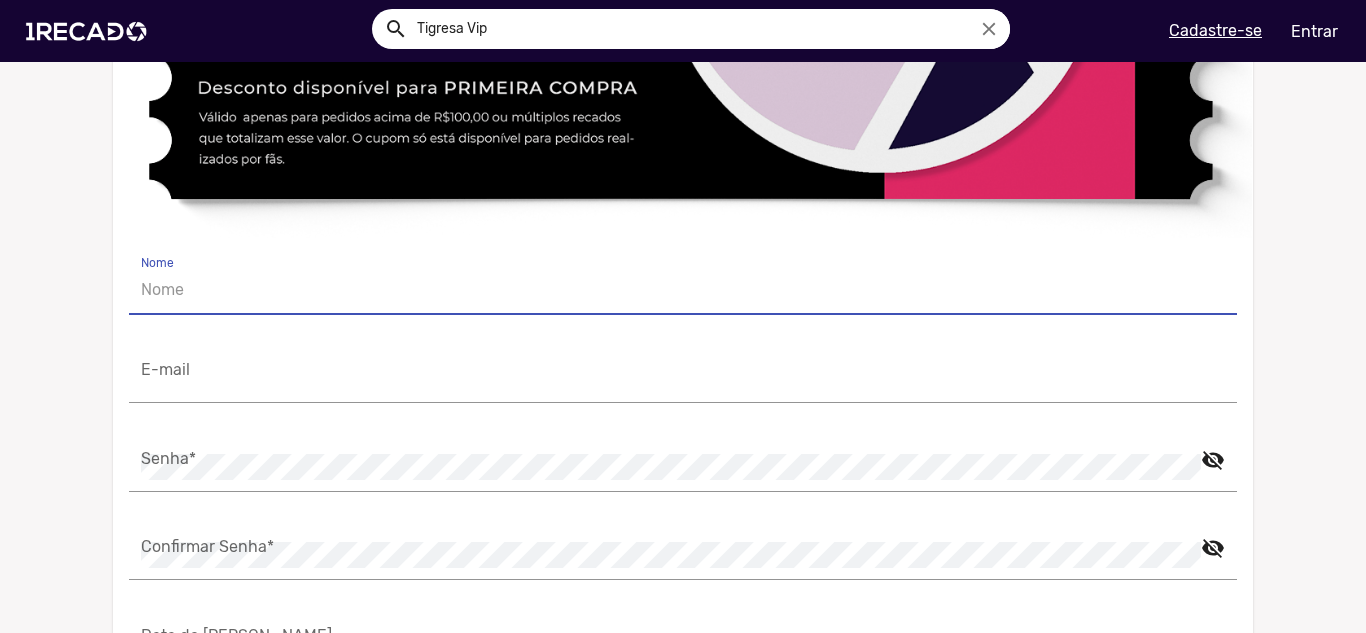 type on "RODRIGO BORGES DE CASTRO" 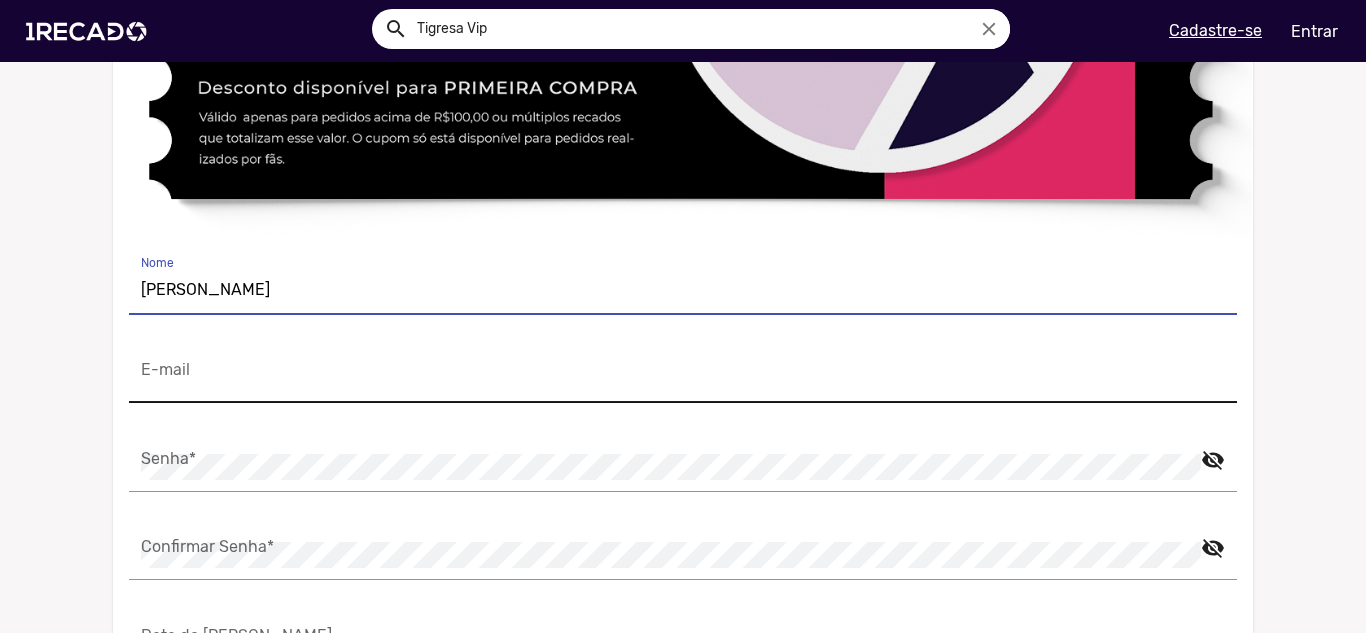 click on "E-mail" 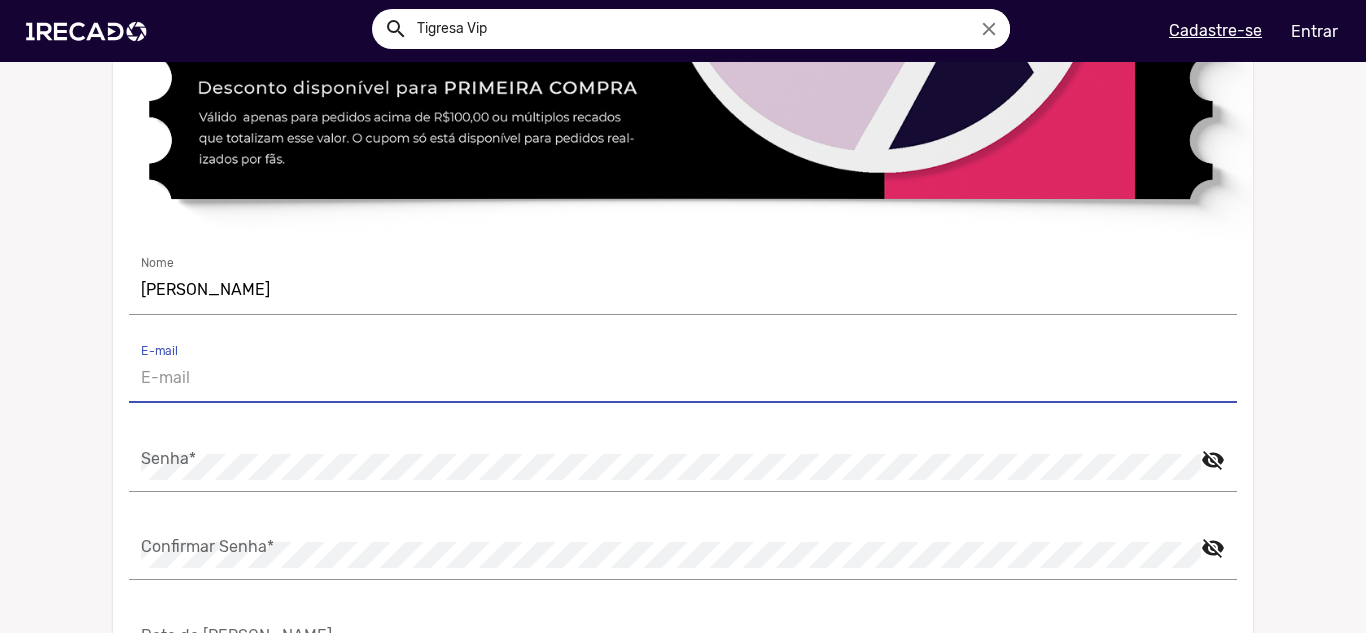 click on "E-mail" at bounding box center [683, 378] 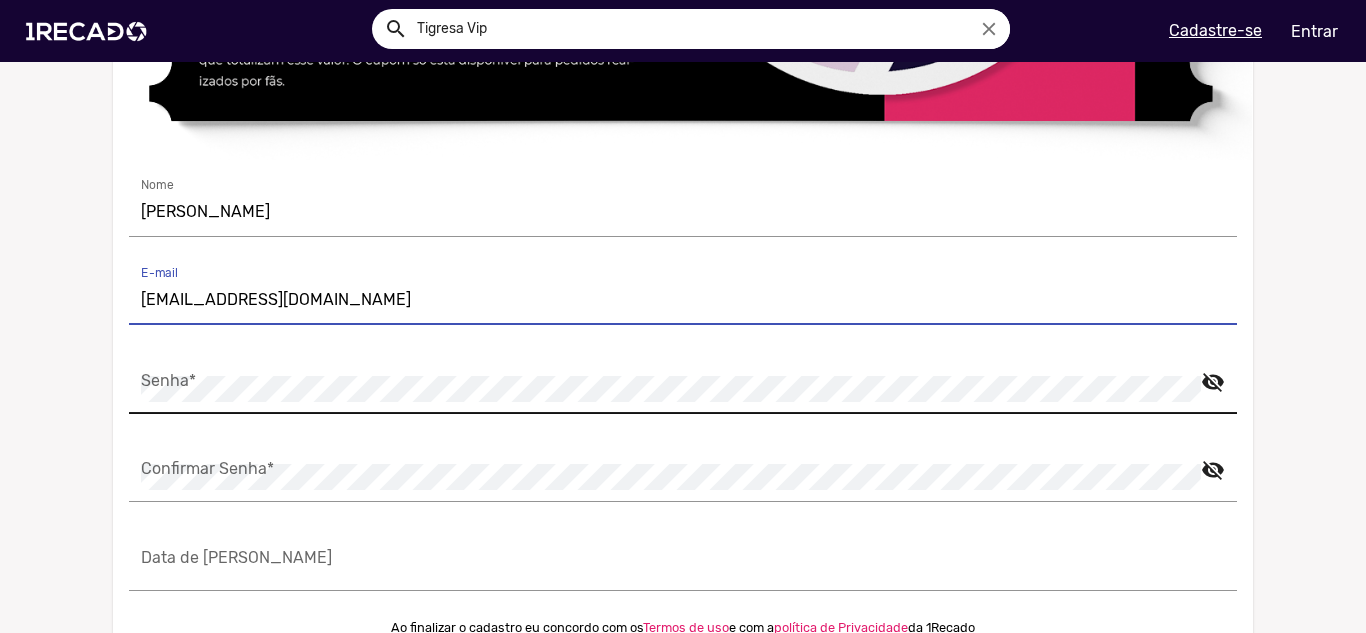 scroll, scrollTop: 1900, scrollLeft: 0, axis: vertical 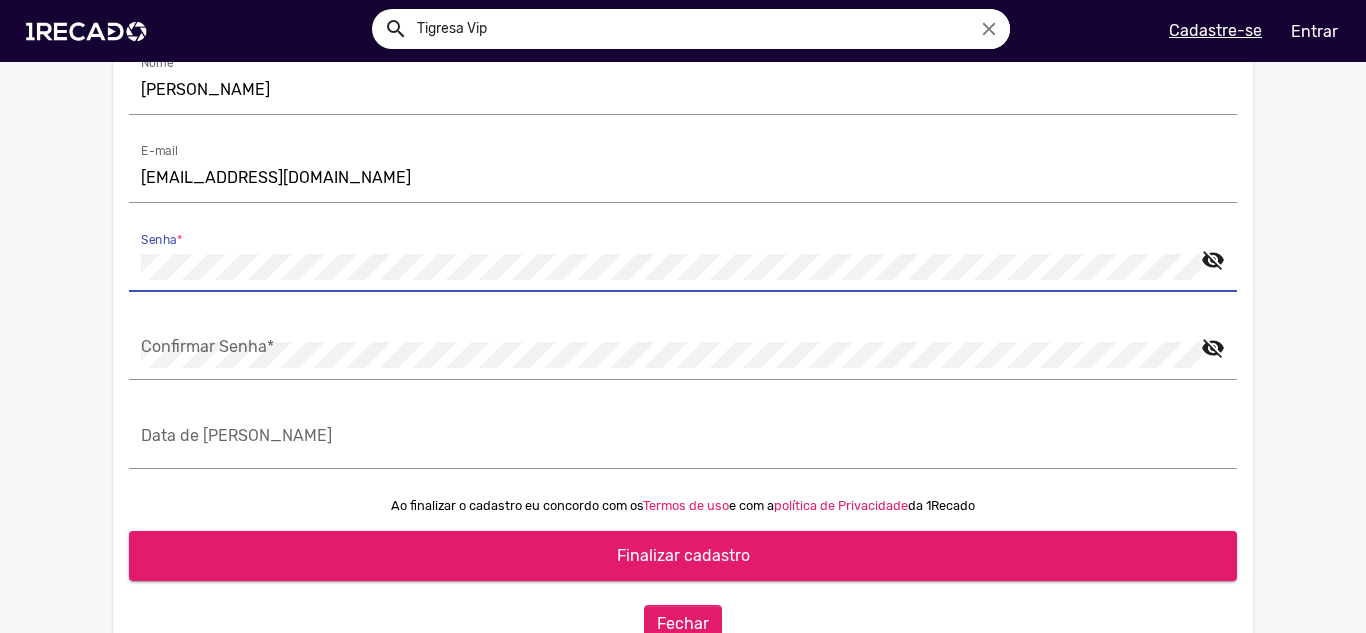click on "visibility_off" 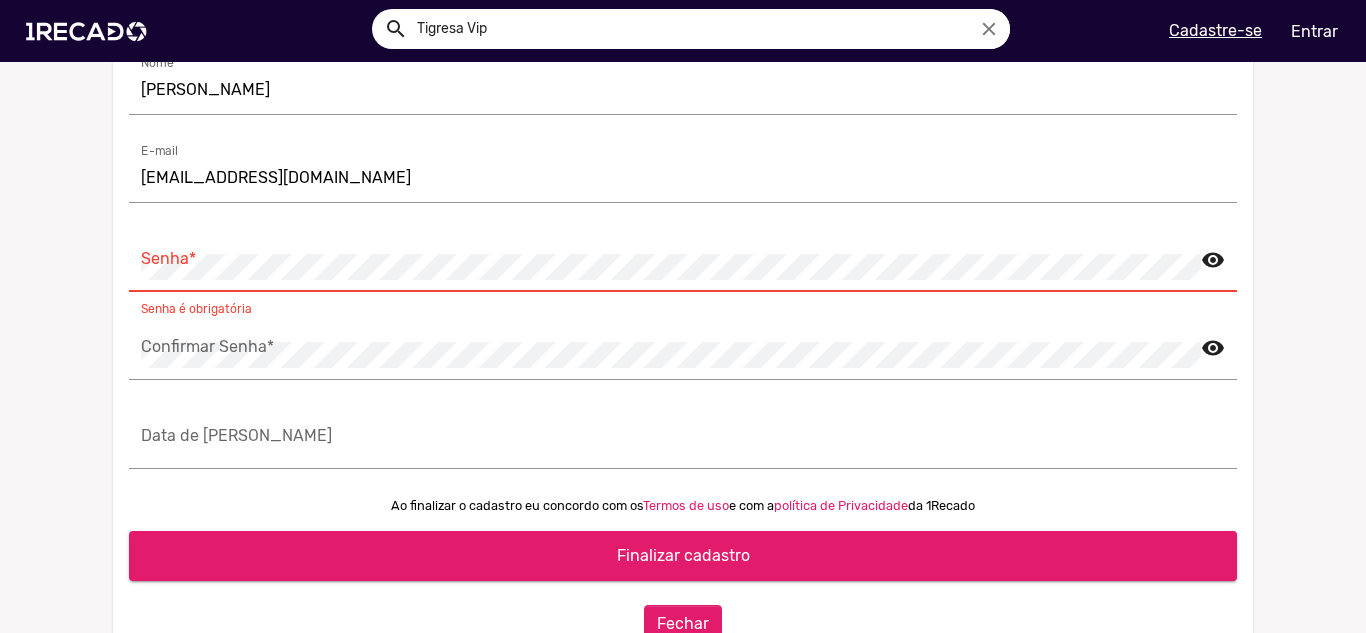 click on "Senha  * visibility  Senha é obrigatória" 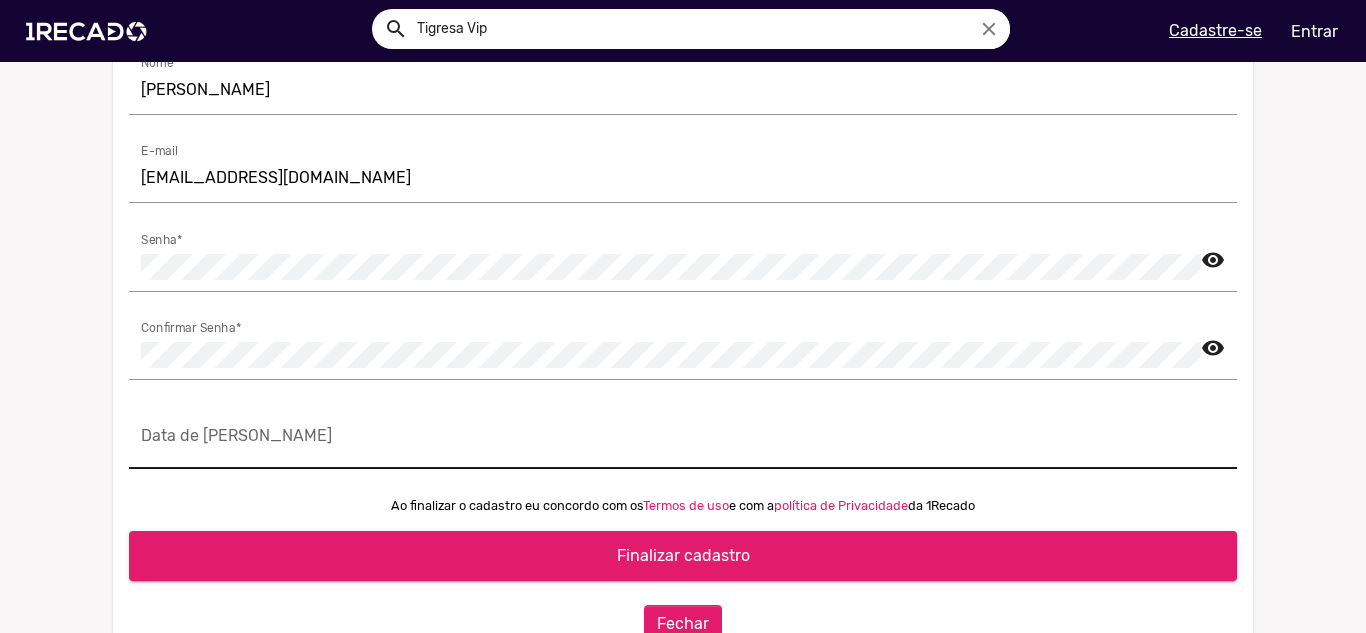 click on "Data de Nascimento" 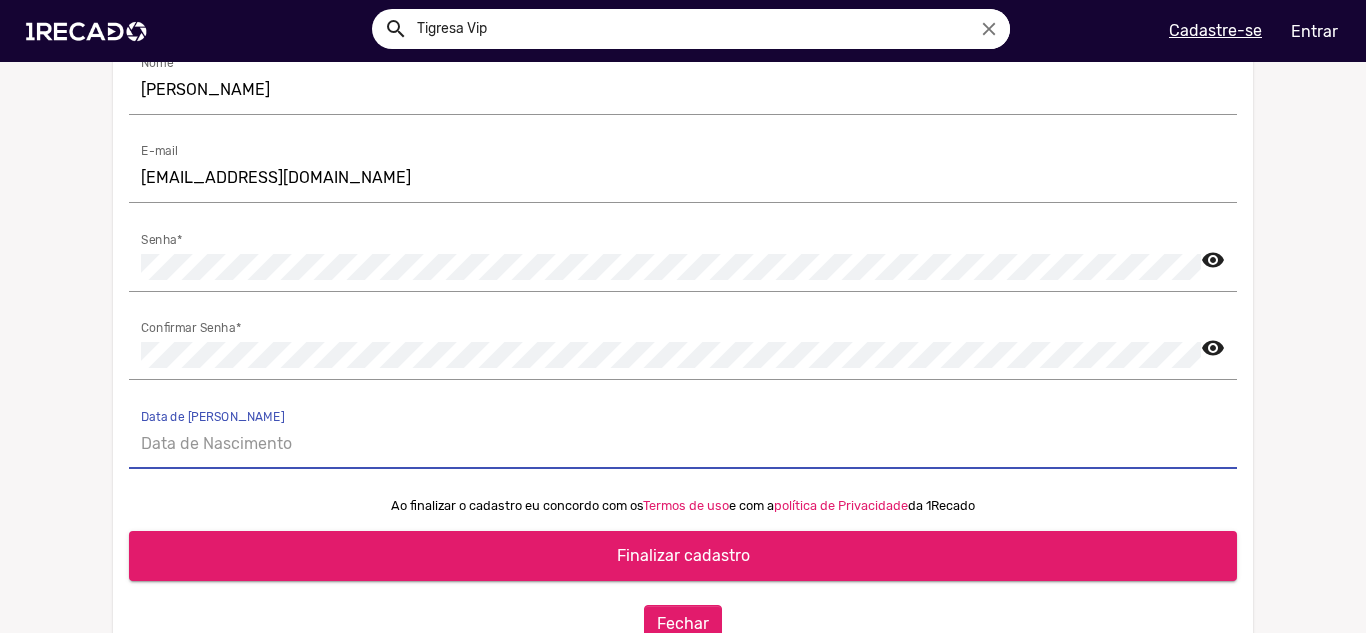 click on "Data de Nascimento" at bounding box center (683, 444) 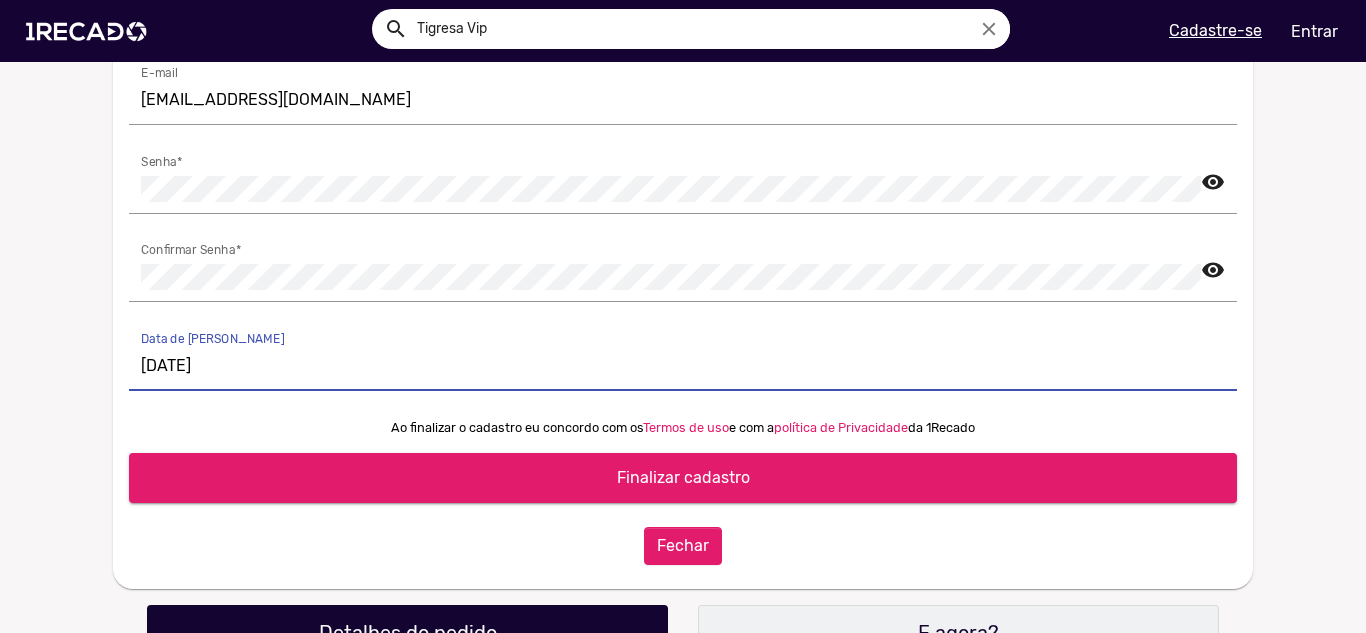 scroll, scrollTop: 2100, scrollLeft: 0, axis: vertical 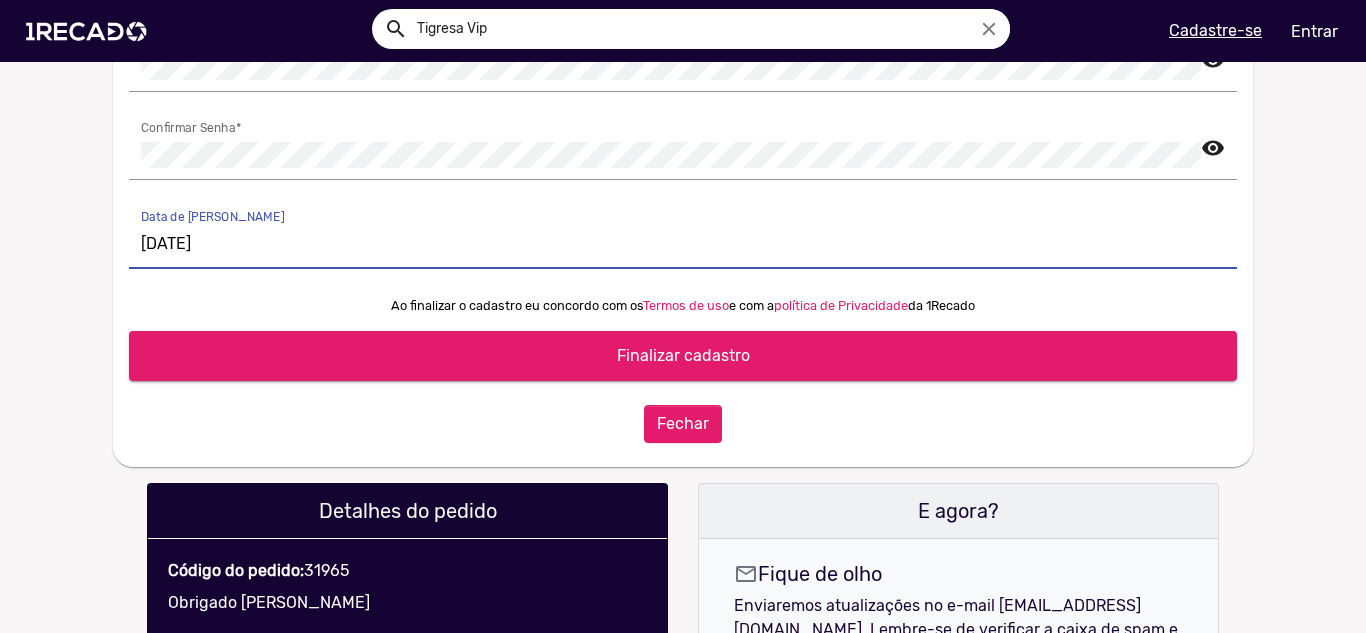type on "06/07/2004" 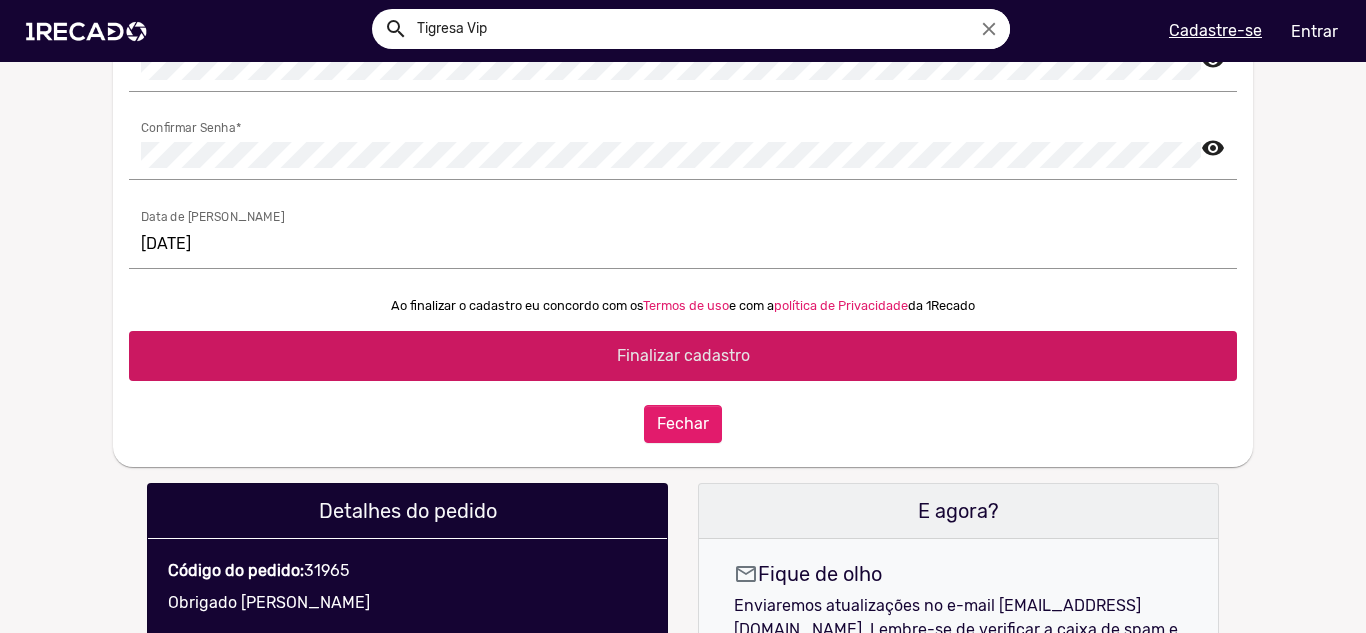 click on "Finalizar cadastro" 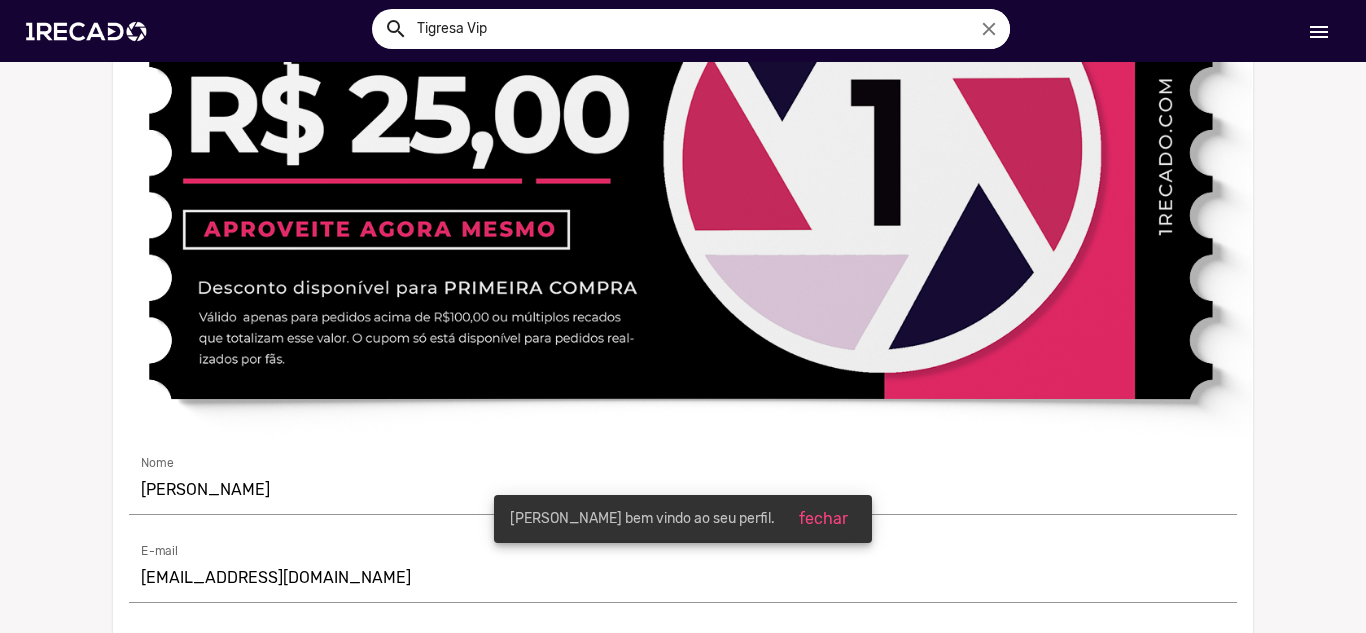 scroll, scrollTop: 1400, scrollLeft: 0, axis: vertical 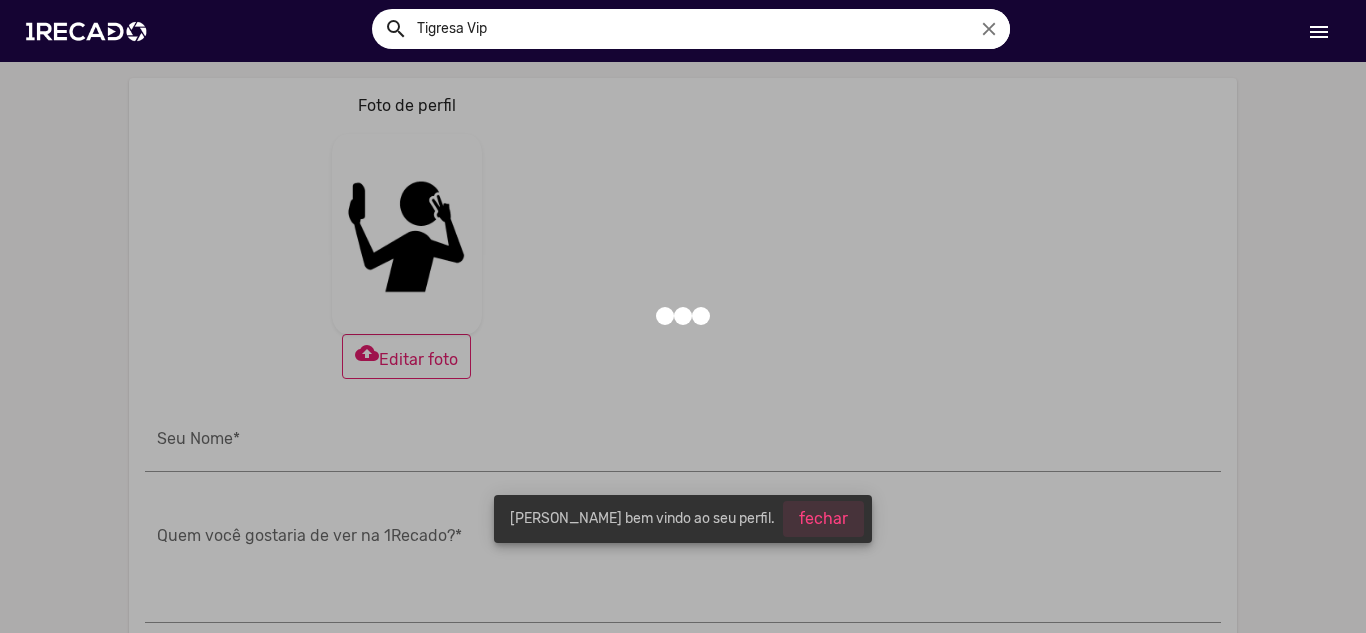 click on "fechar" at bounding box center [823, 518] 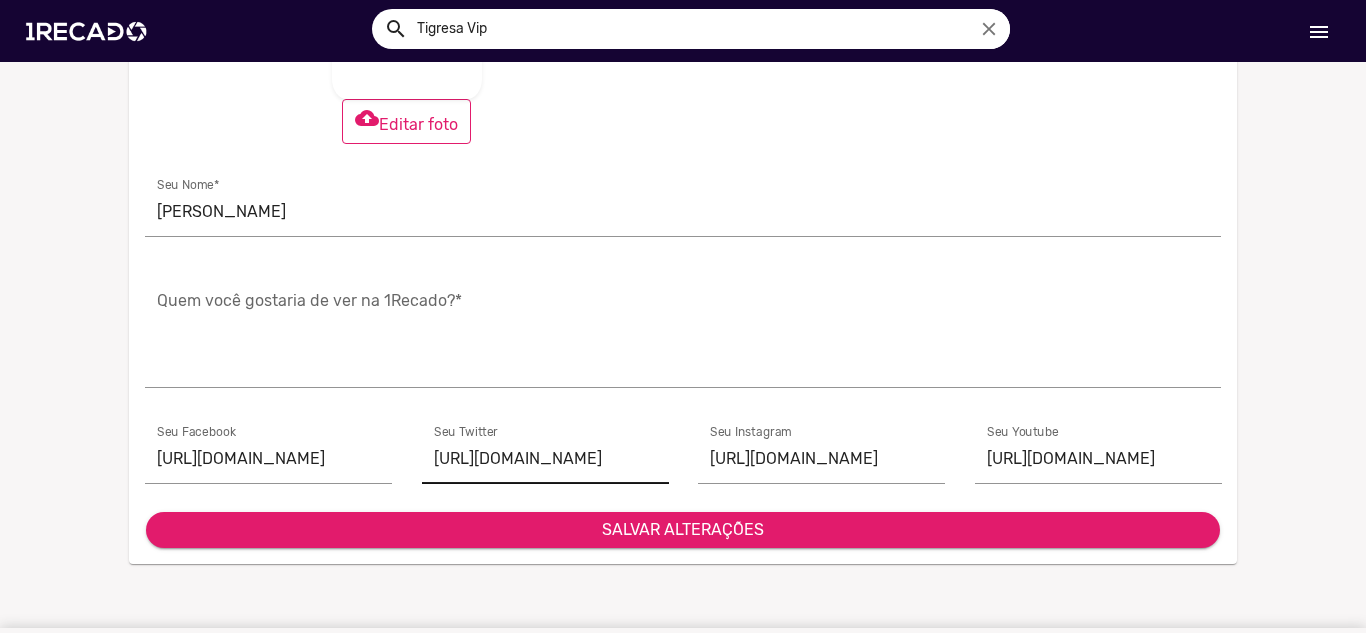 scroll, scrollTop: 200, scrollLeft: 0, axis: vertical 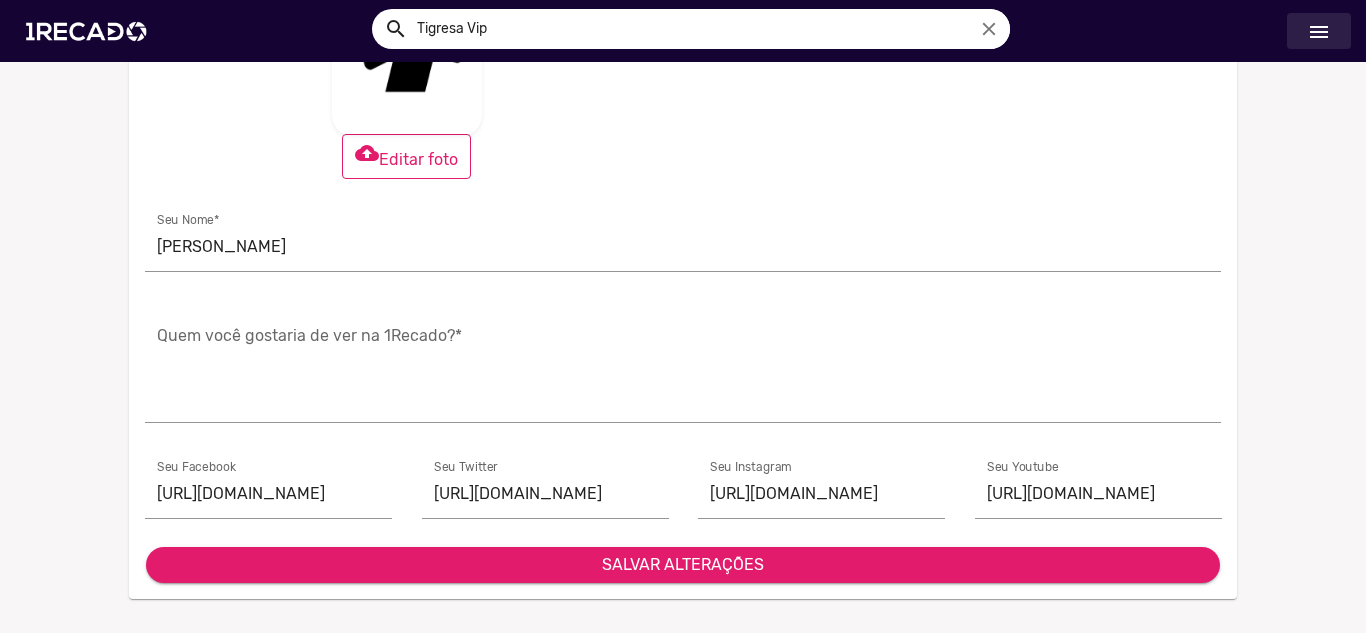click on "menu" at bounding box center [1319, 32] 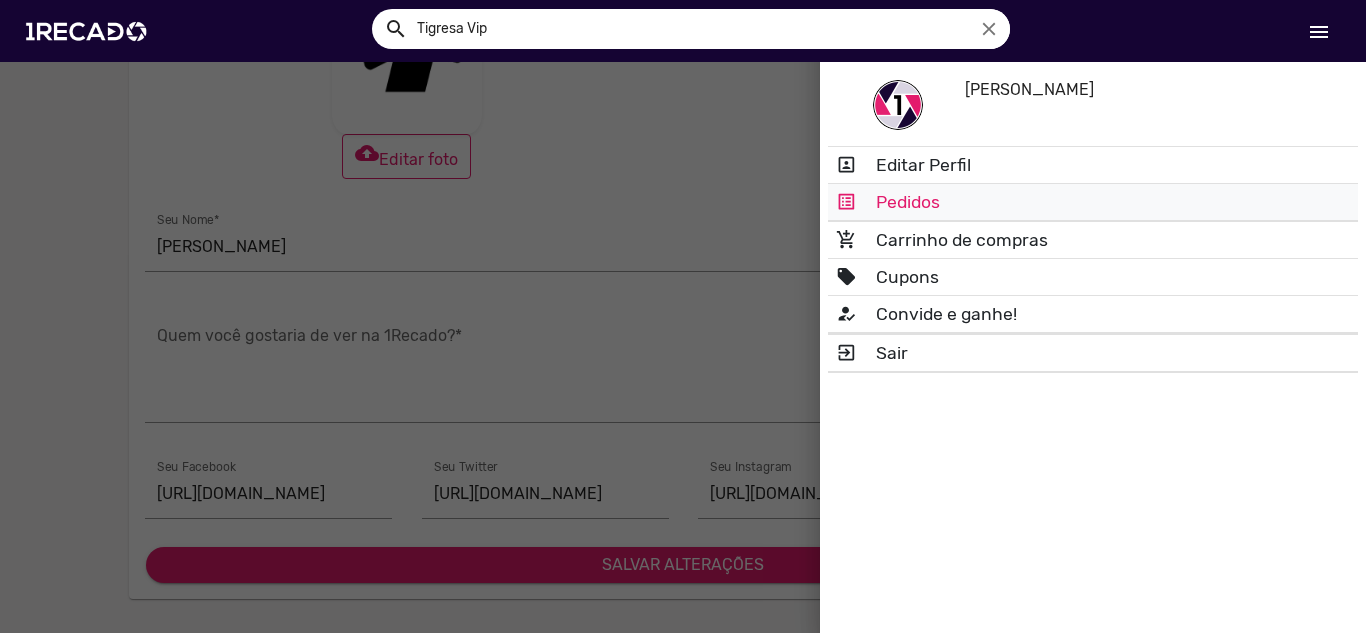 click on "list_alt Pedidos" 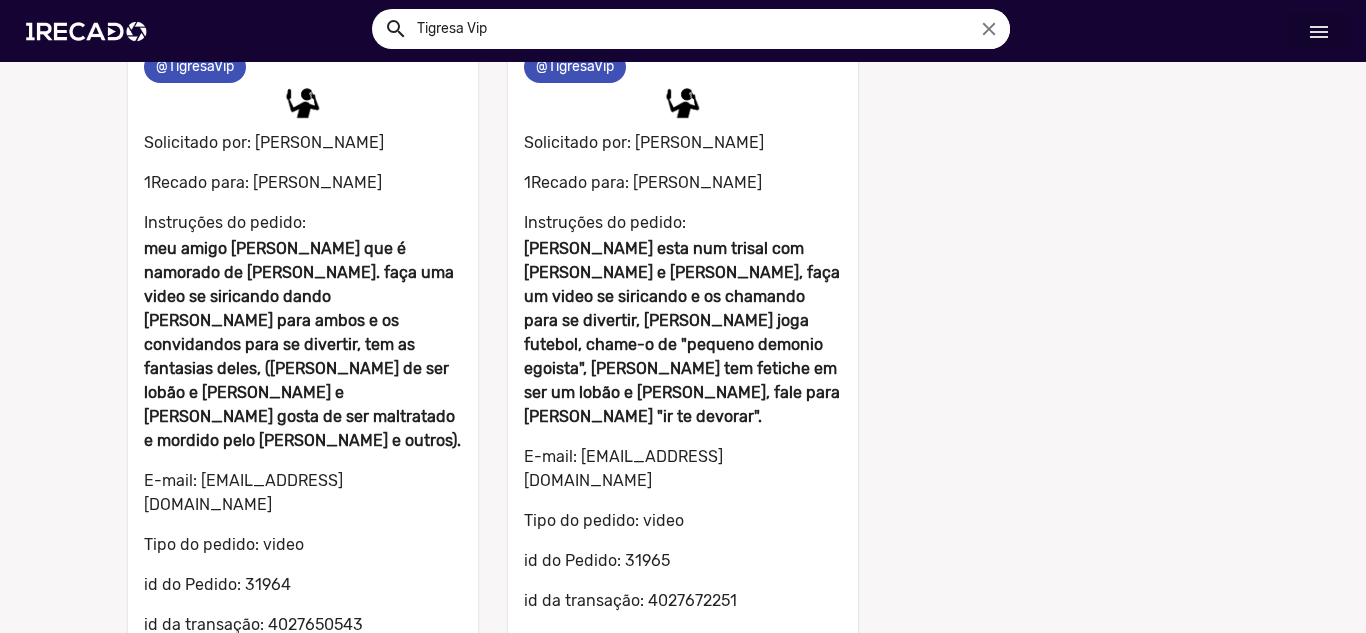 scroll, scrollTop: 251, scrollLeft: 0, axis: vertical 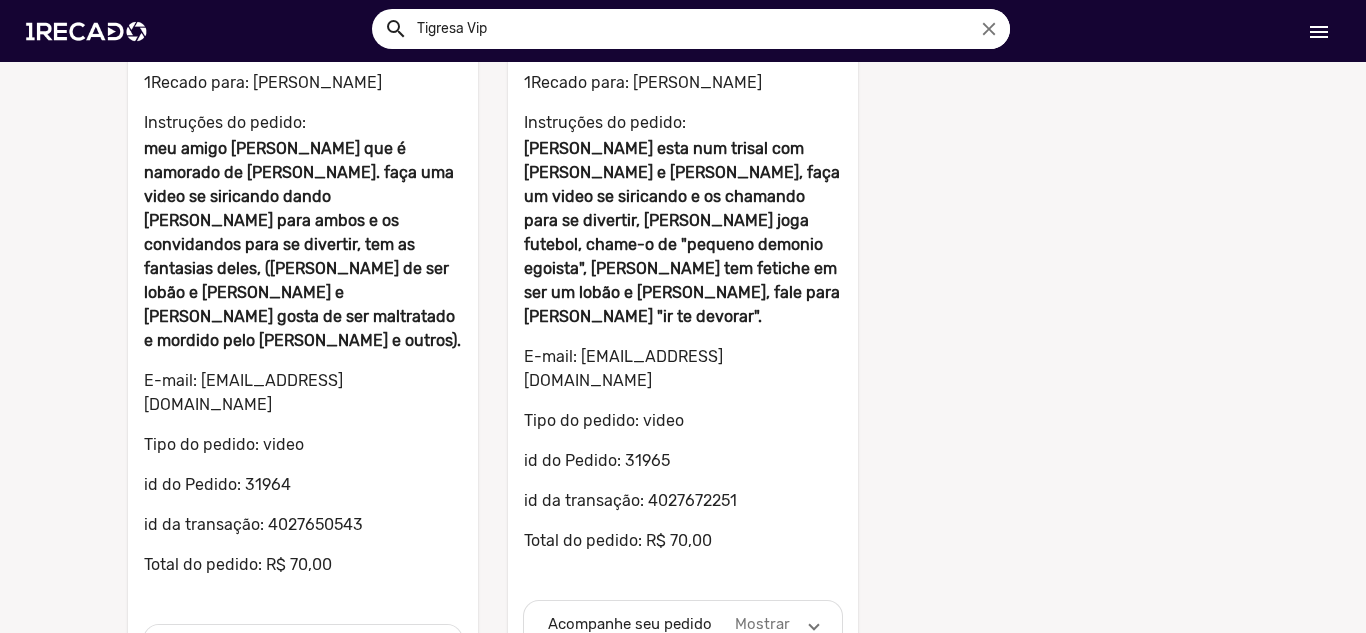 click on "Acompanhe seu pedido   Mostrar" at bounding box center (303, 649) 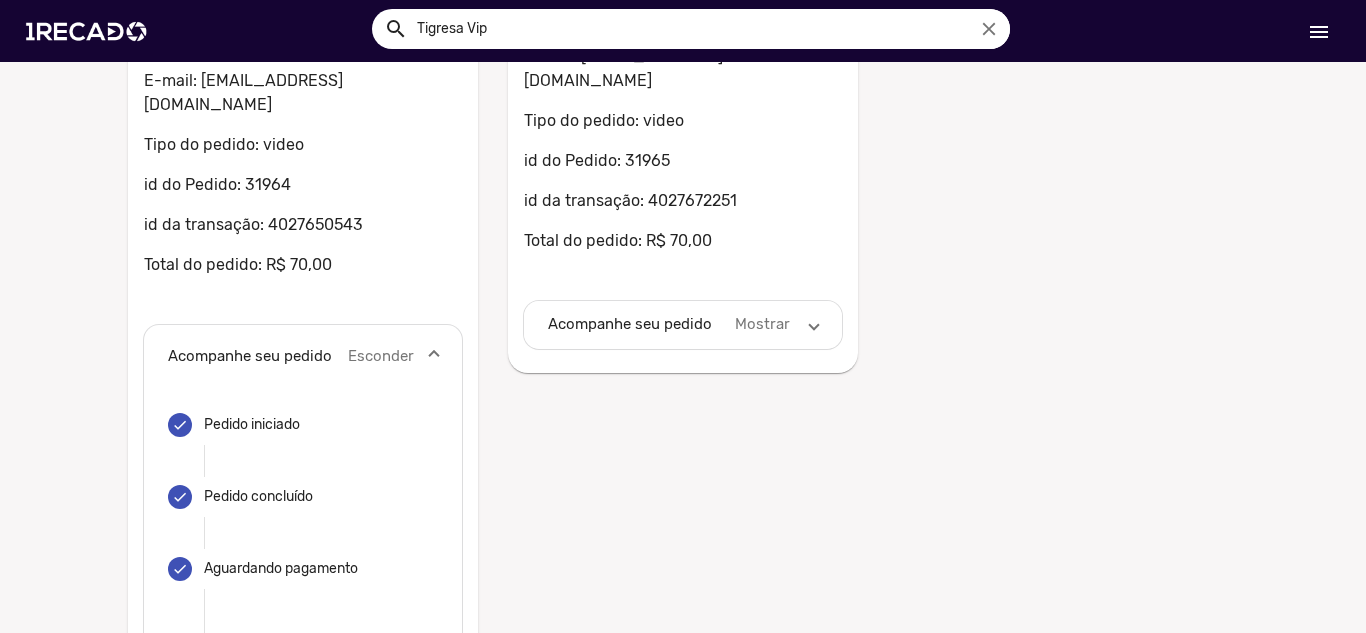 click on "Acompanhe seu pedido" at bounding box center [632, 324] 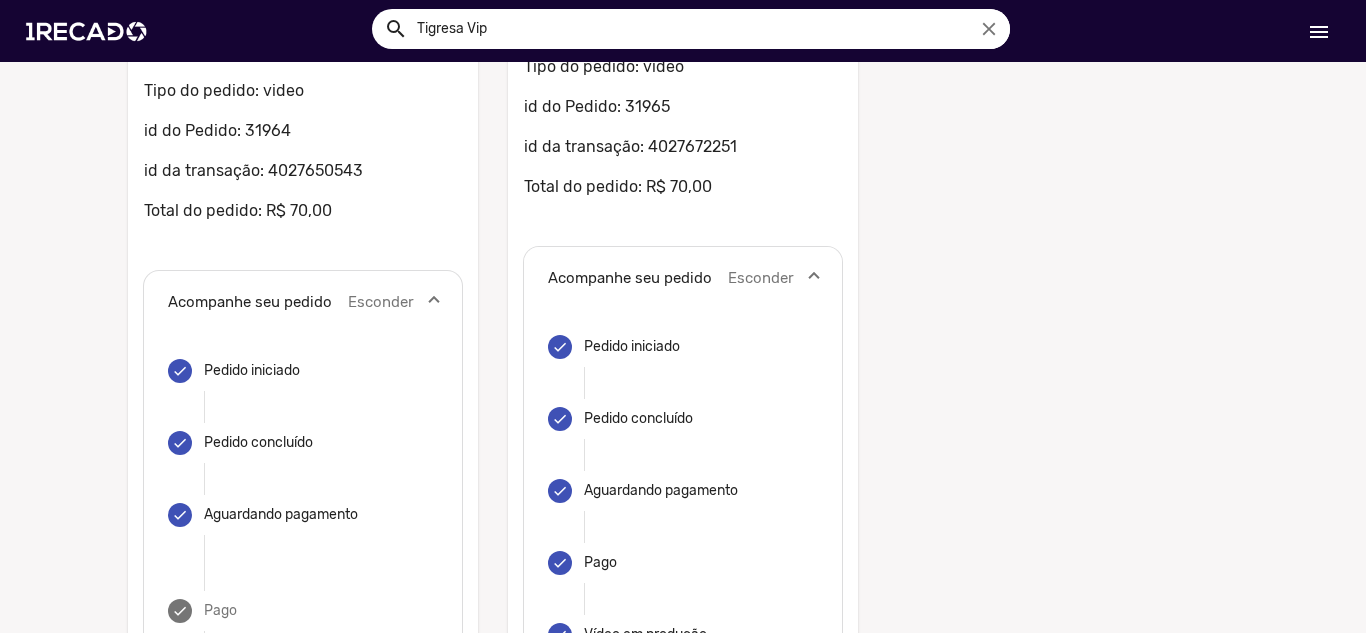 scroll, scrollTop: 411, scrollLeft: 0, axis: vertical 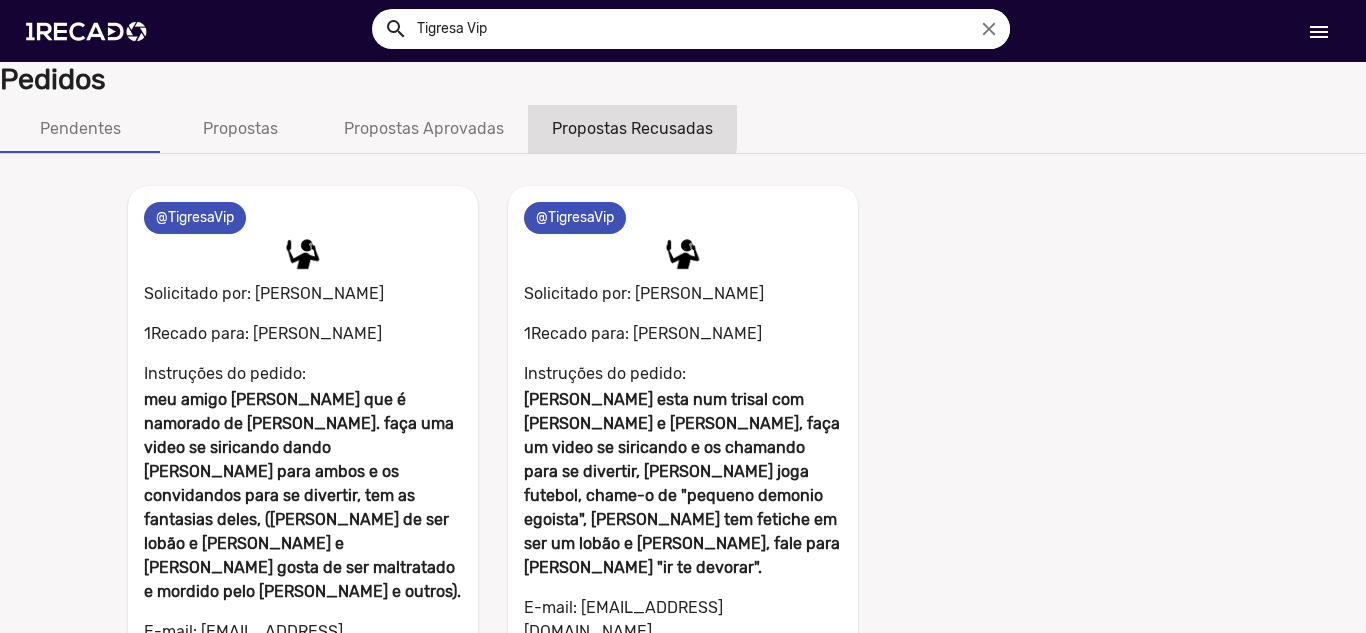 click on "Propostas Recusadas" at bounding box center (632, 129) 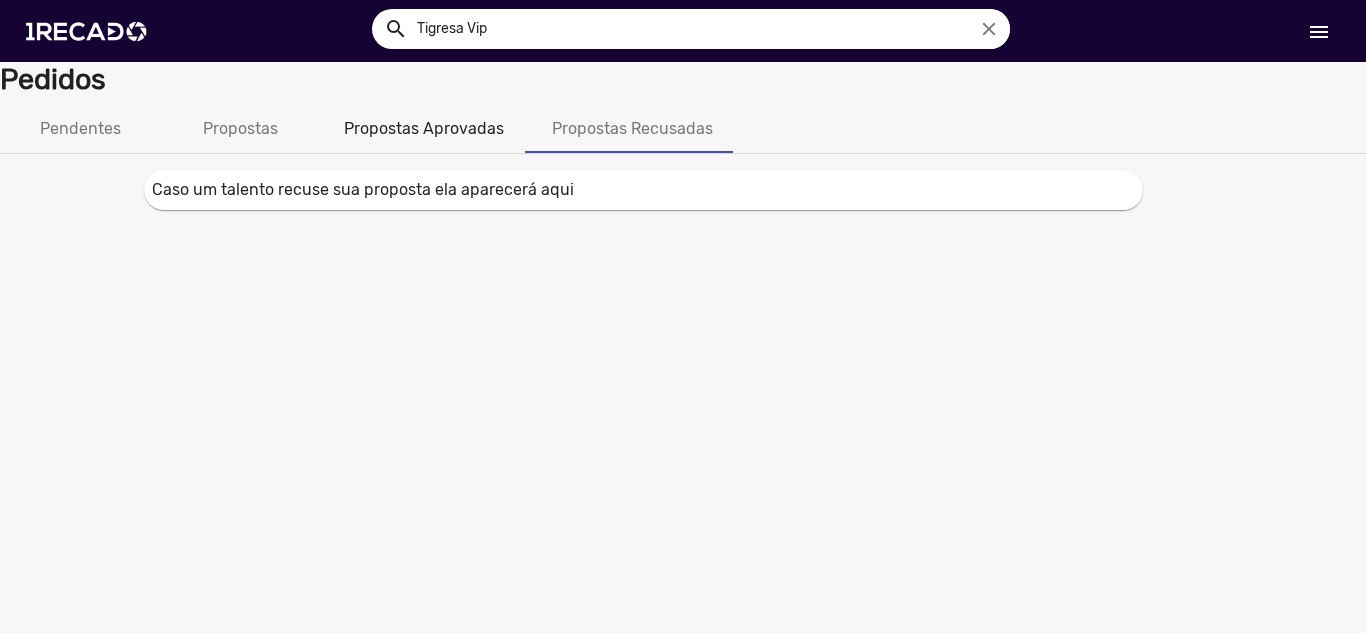 click on "Propostas Aprovadas" at bounding box center [424, 129] 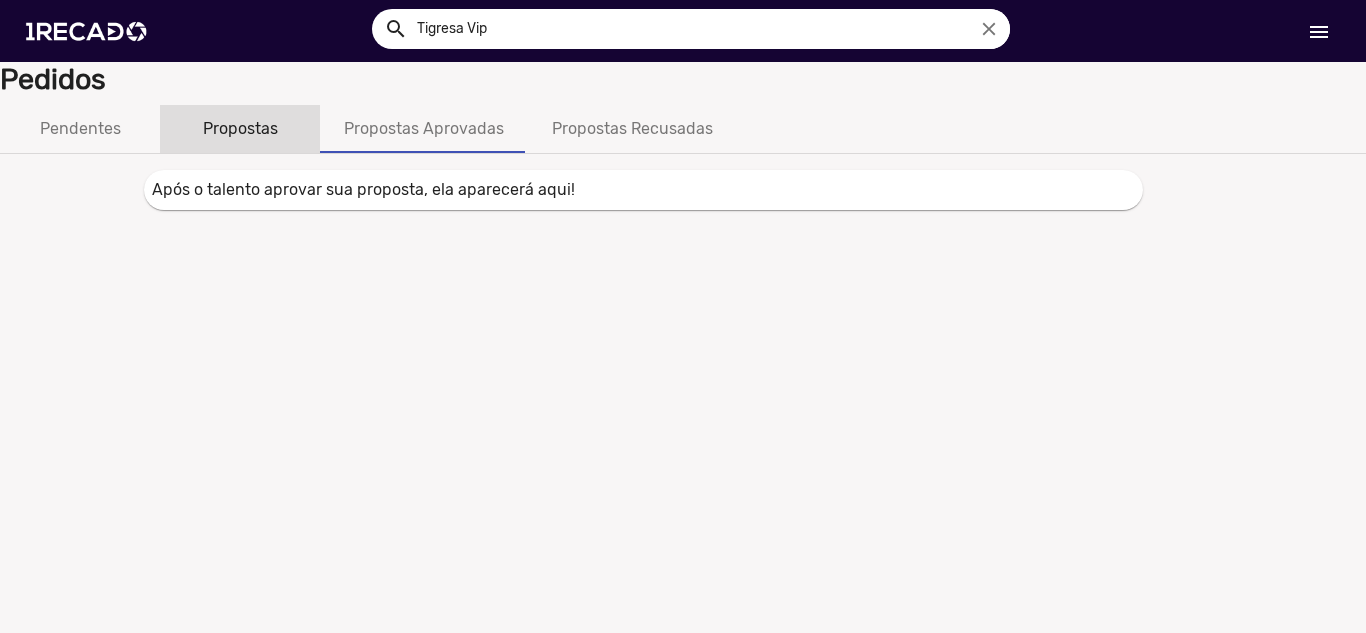 click on "Propostas" at bounding box center [240, 129] 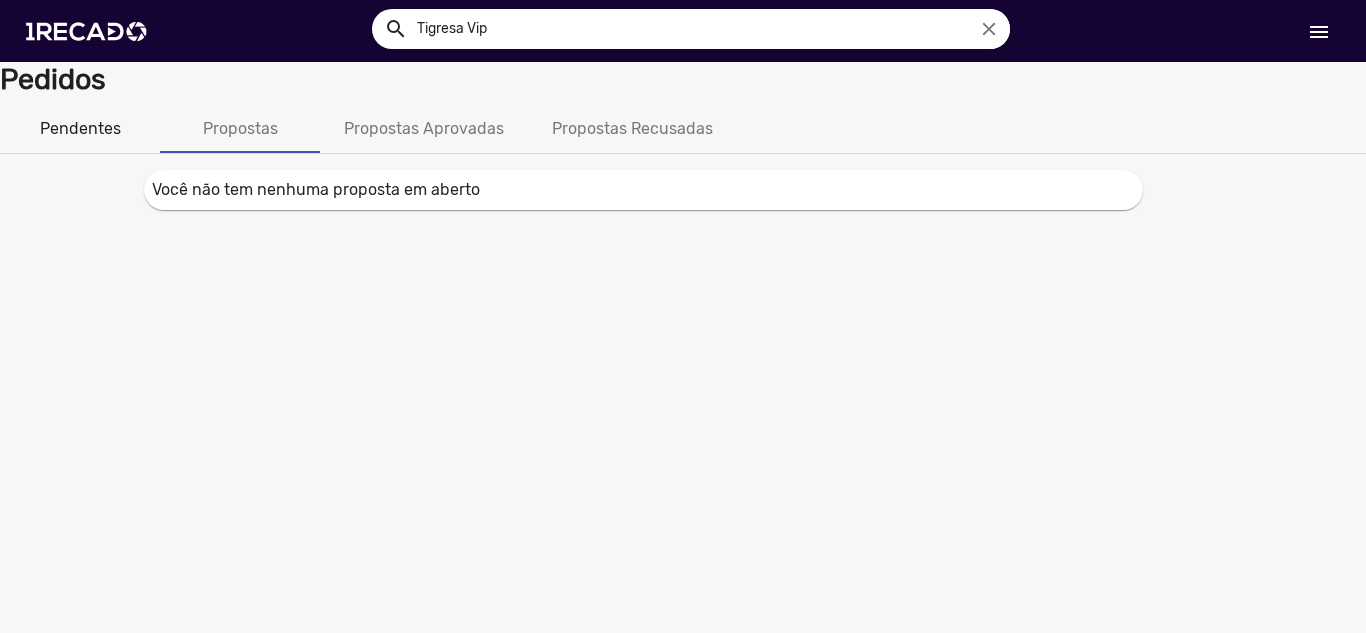 click on "Pendentes" at bounding box center [80, 129] 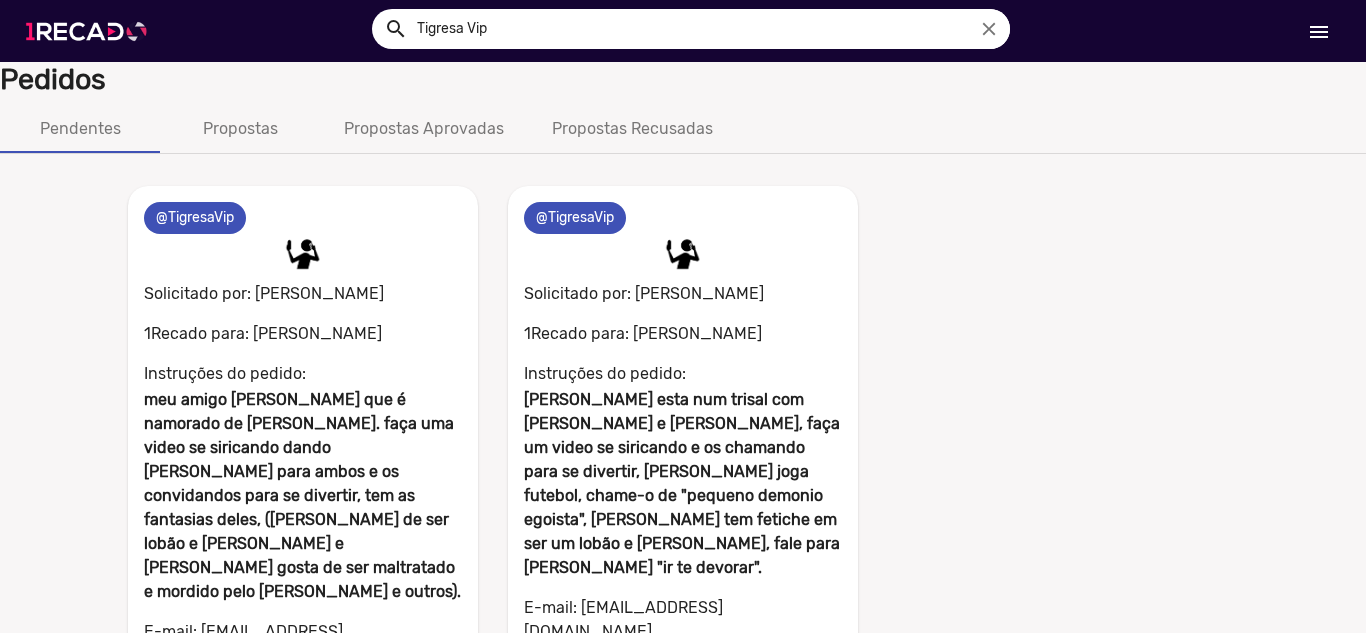 click at bounding box center (90, 31) 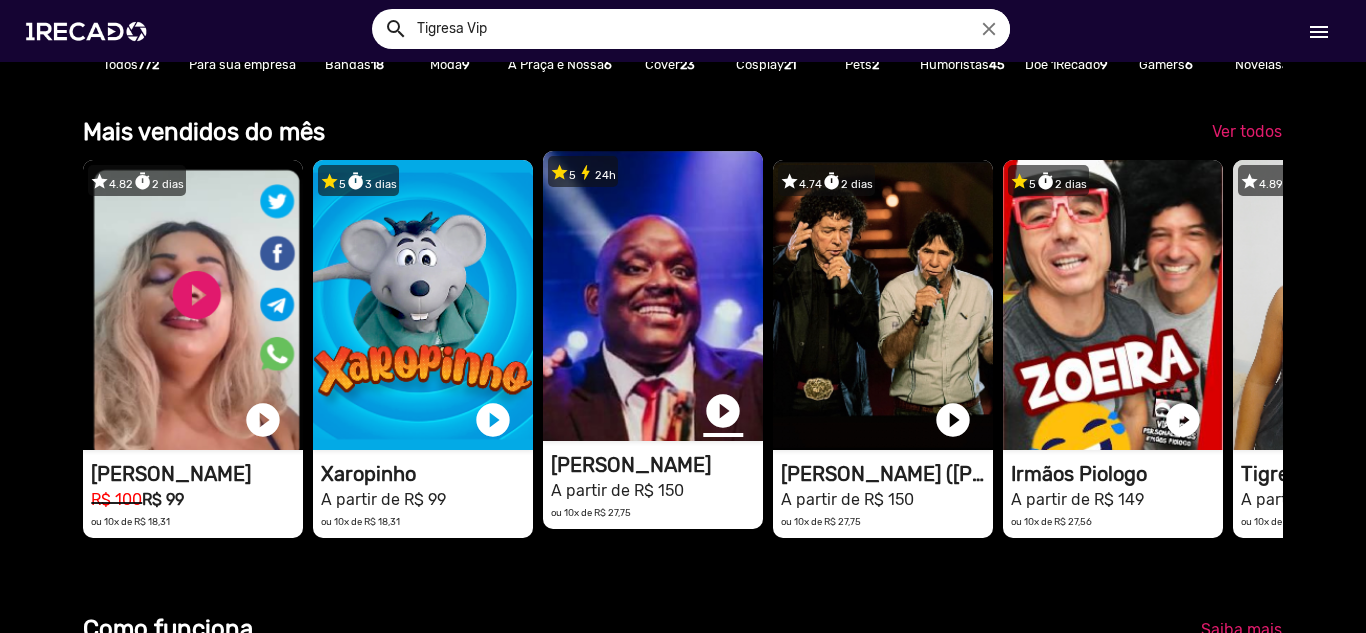 scroll, scrollTop: 500, scrollLeft: 0, axis: vertical 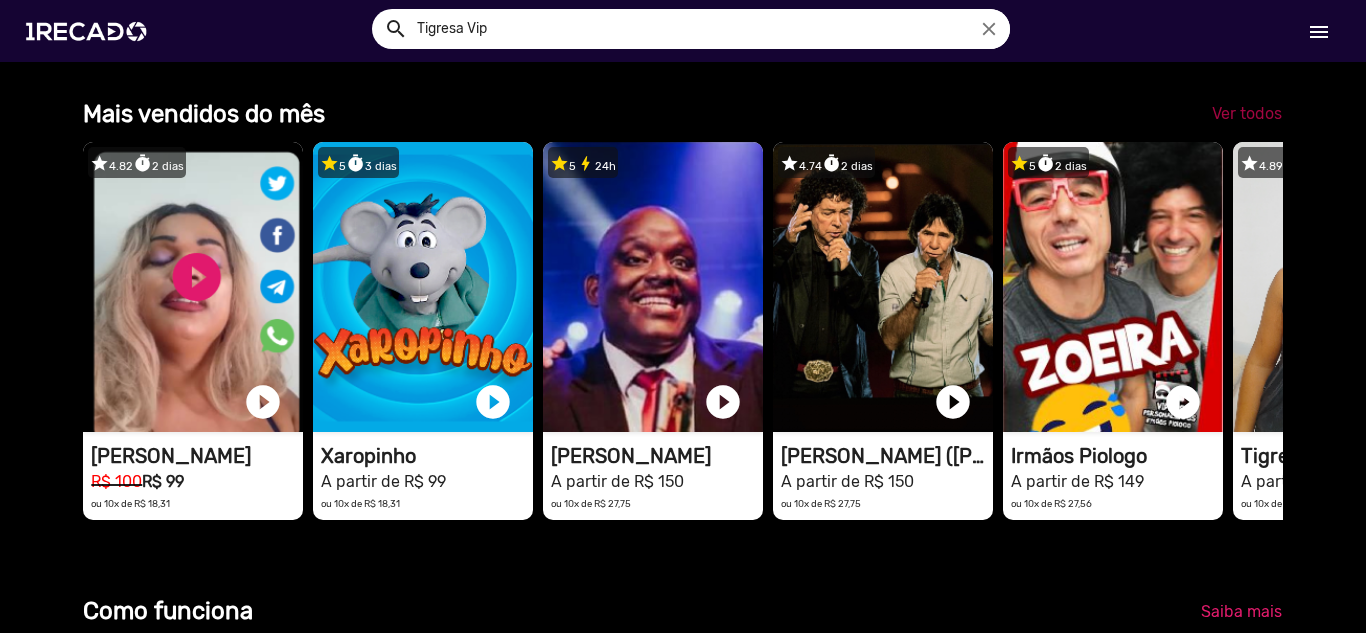 click on "Ver todos" 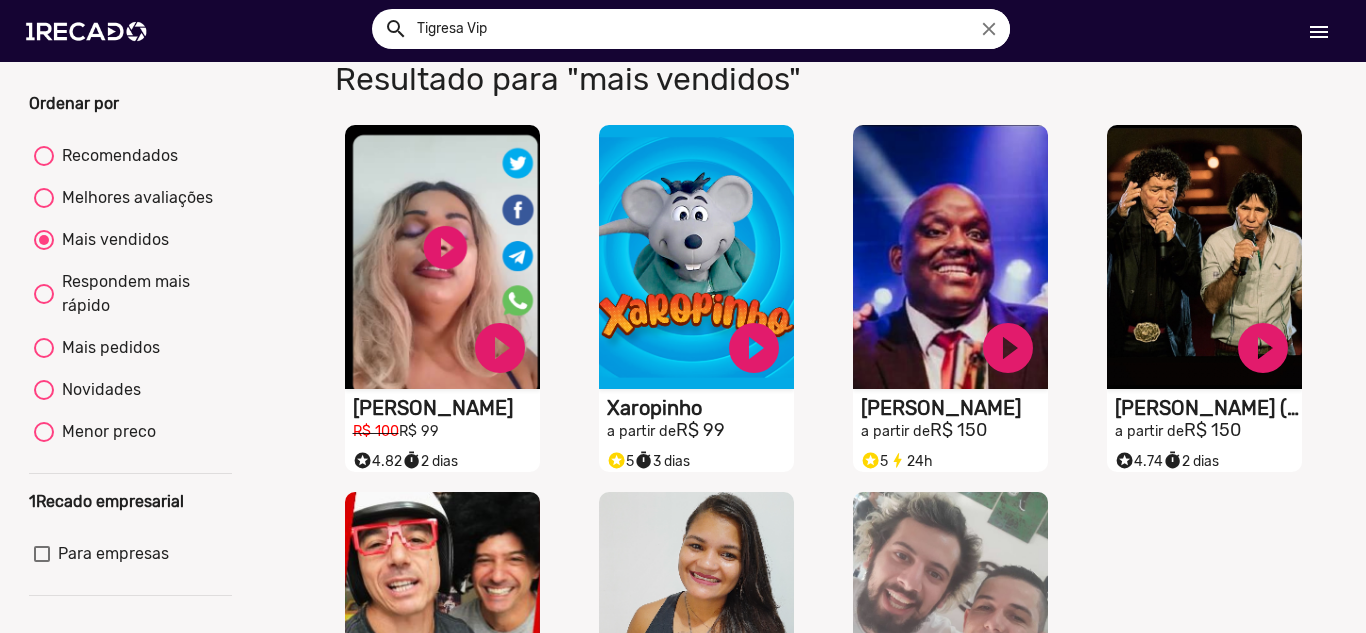 scroll, scrollTop: 100, scrollLeft: 0, axis: vertical 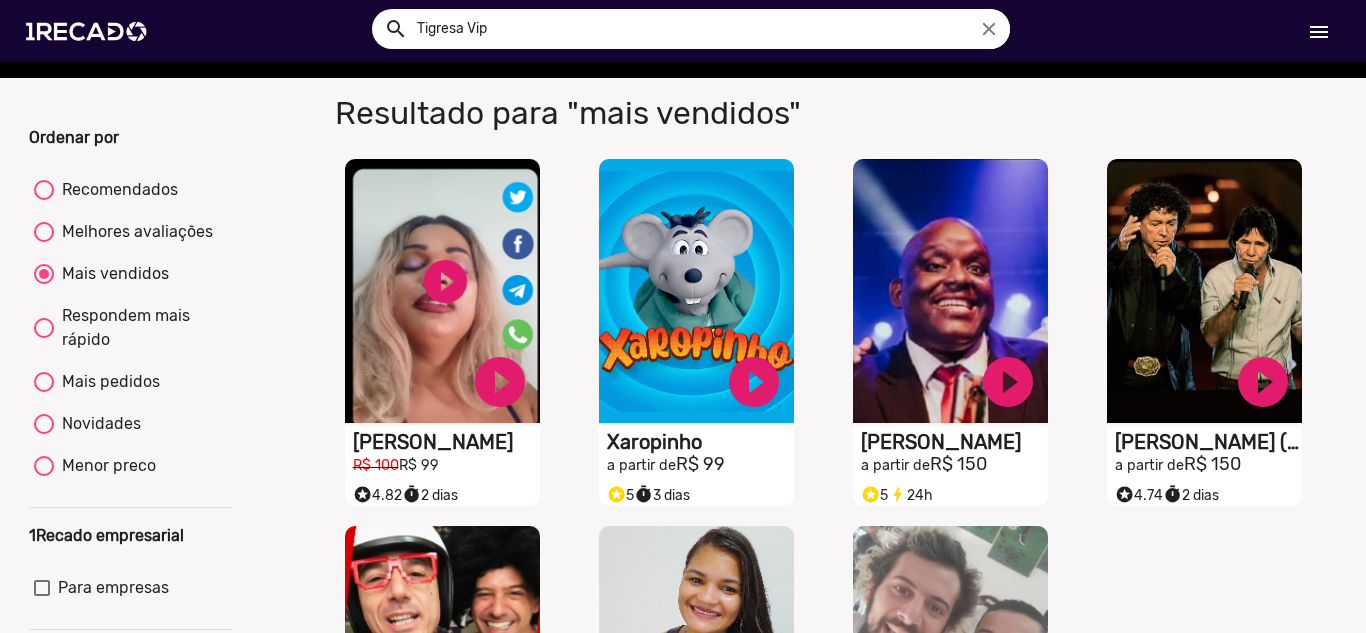 click on "Recomendados" at bounding box center (116, 190) 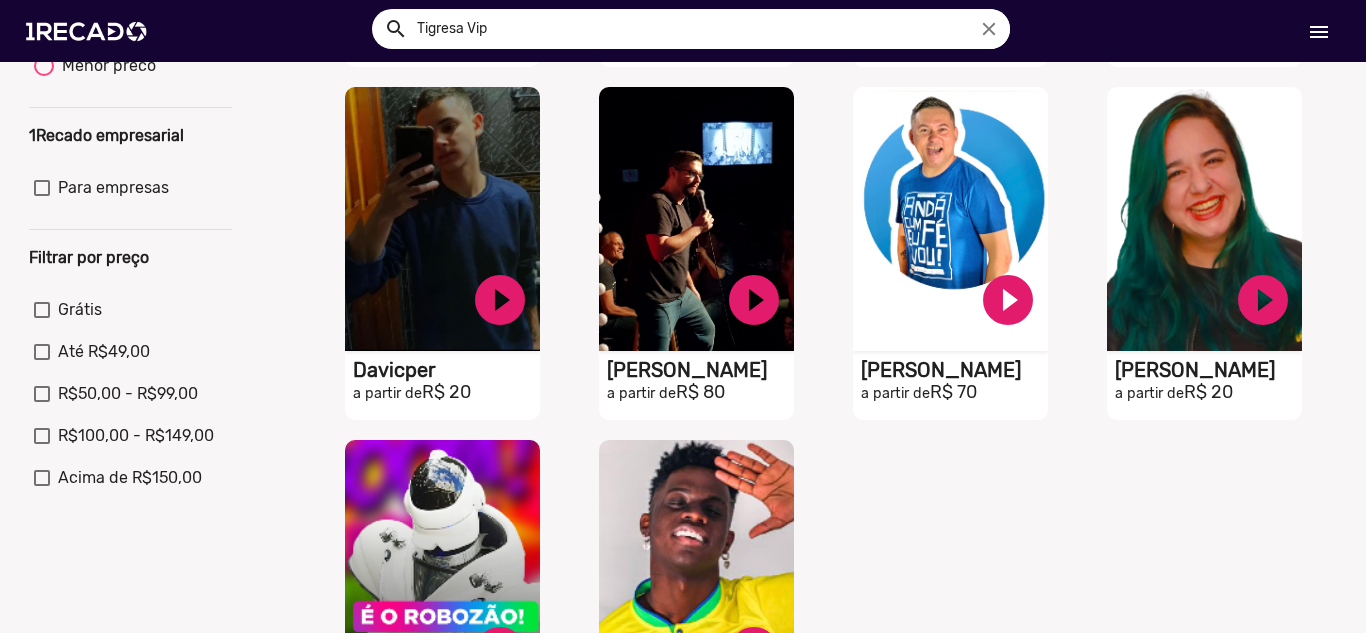 scroll, scrollTop: 700, scrollLeft: 0, axis: vertical 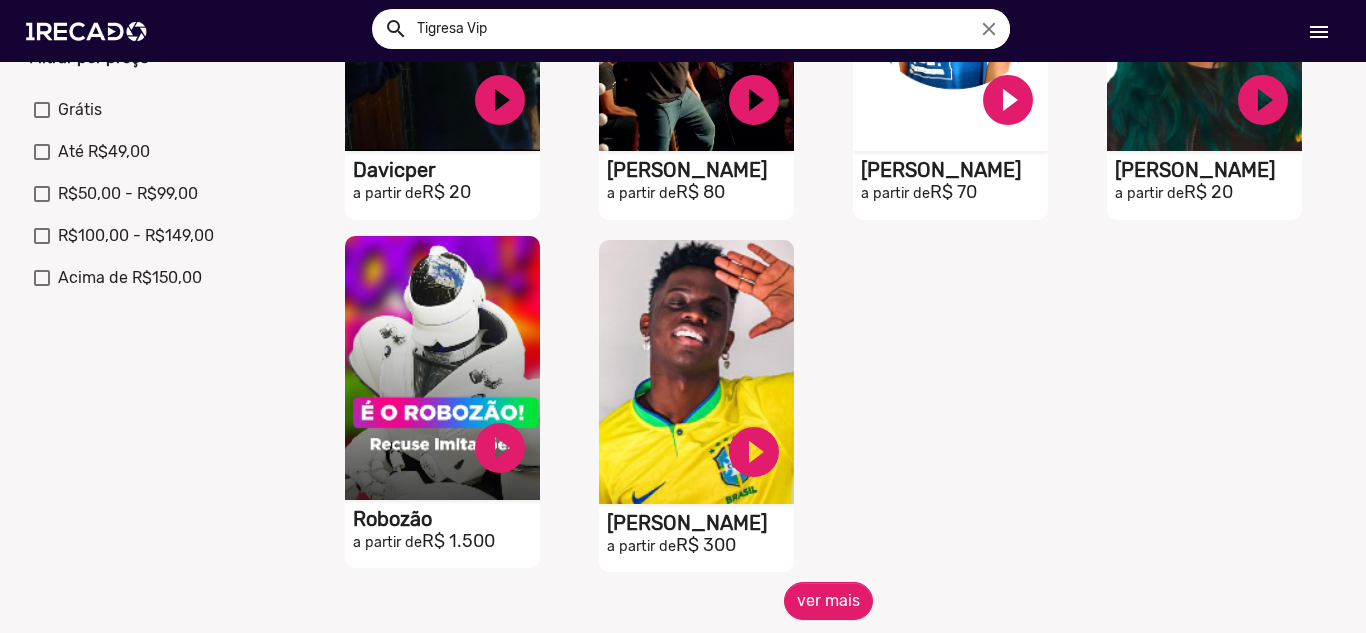 click on "S1RECADO vídeos dedicados para fãs e empresas" at bounding box center [442, -333] 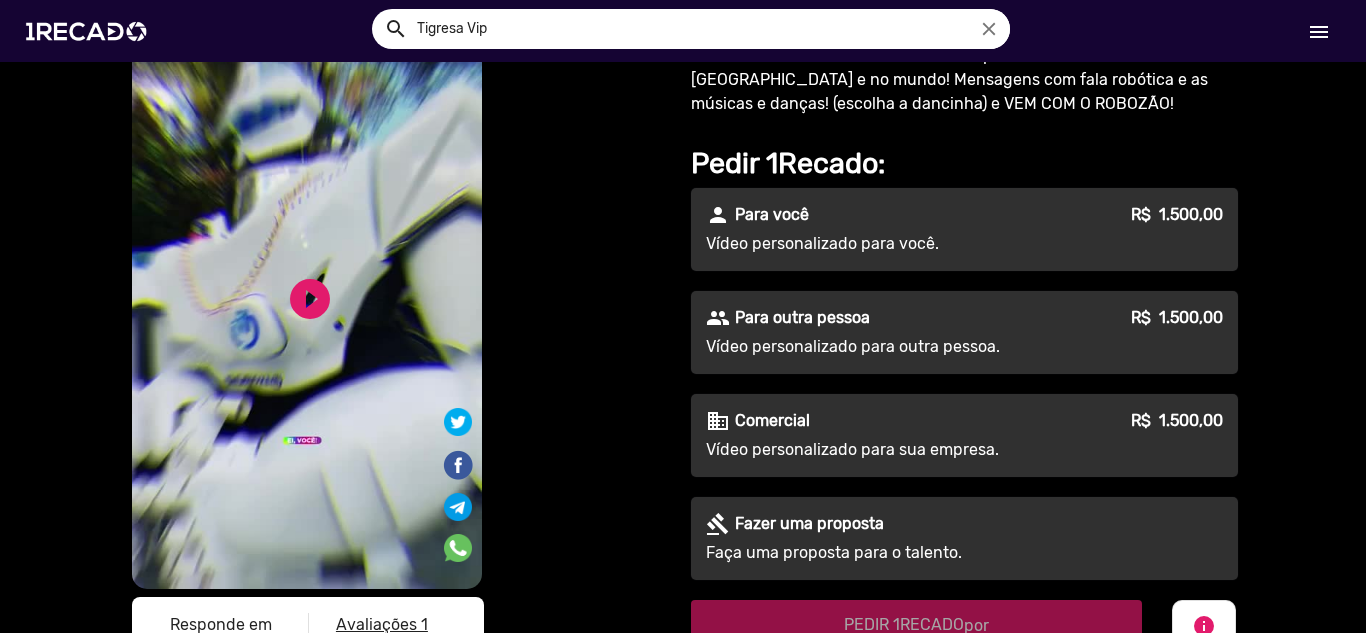 scroll, scrollTop: 0, scrollLeft: 0, axis: both 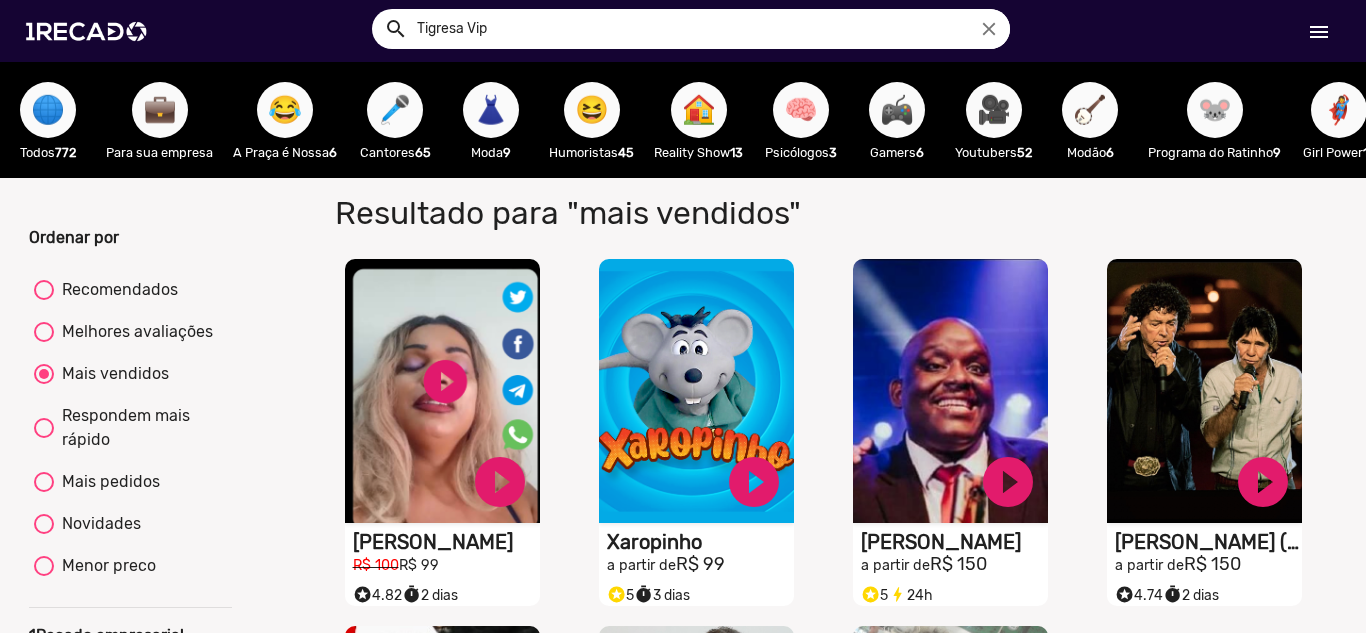 click on "🎮" at bounding box center (897, 110) 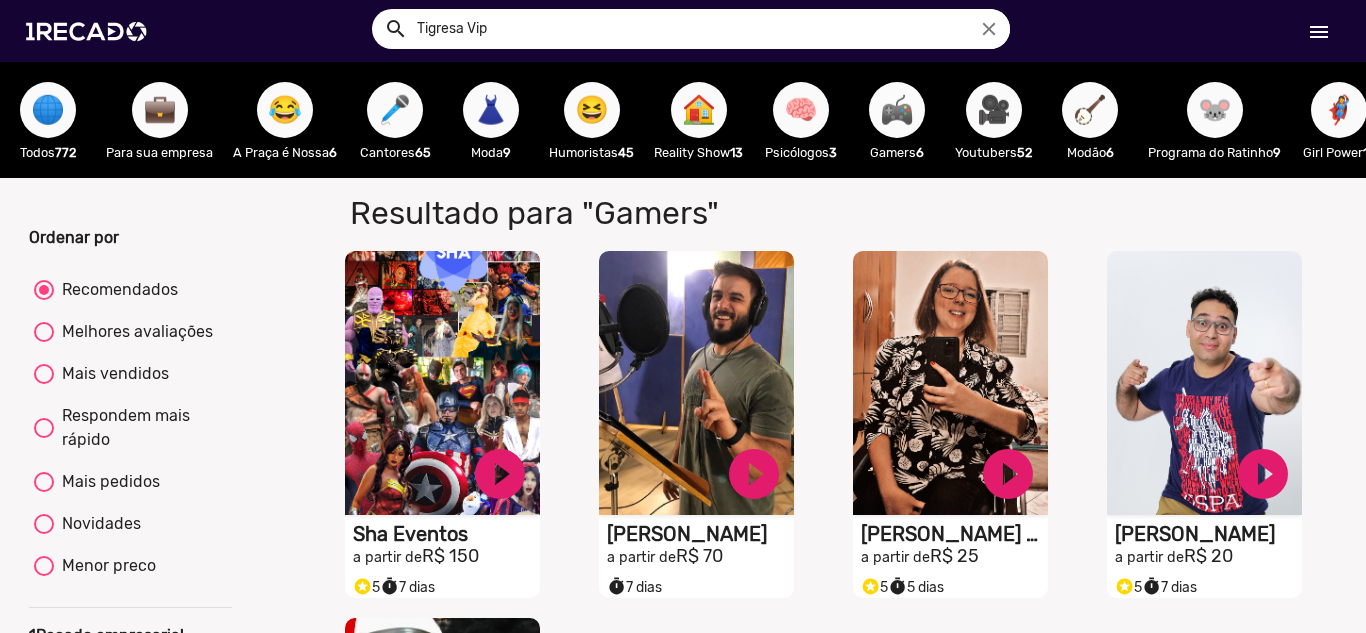click on "🎮" at bounding box center (897, 110) 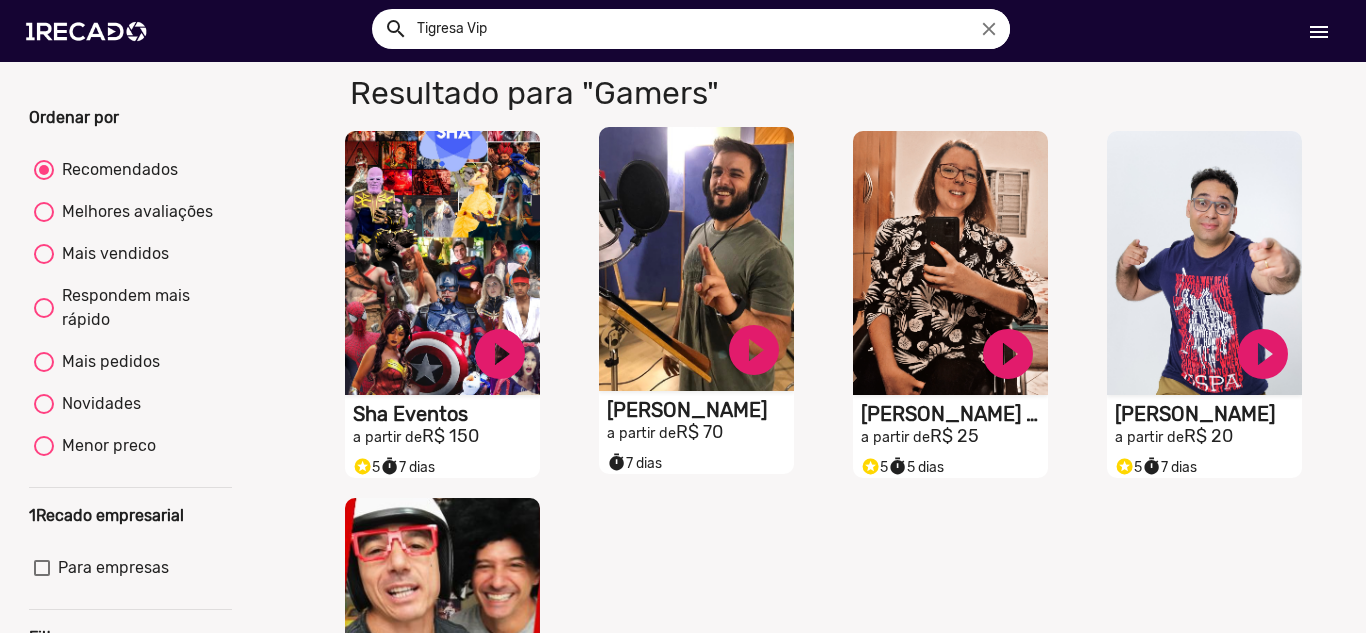 scroll, scrollTop: 0, scrollLeft: 0, axis: both 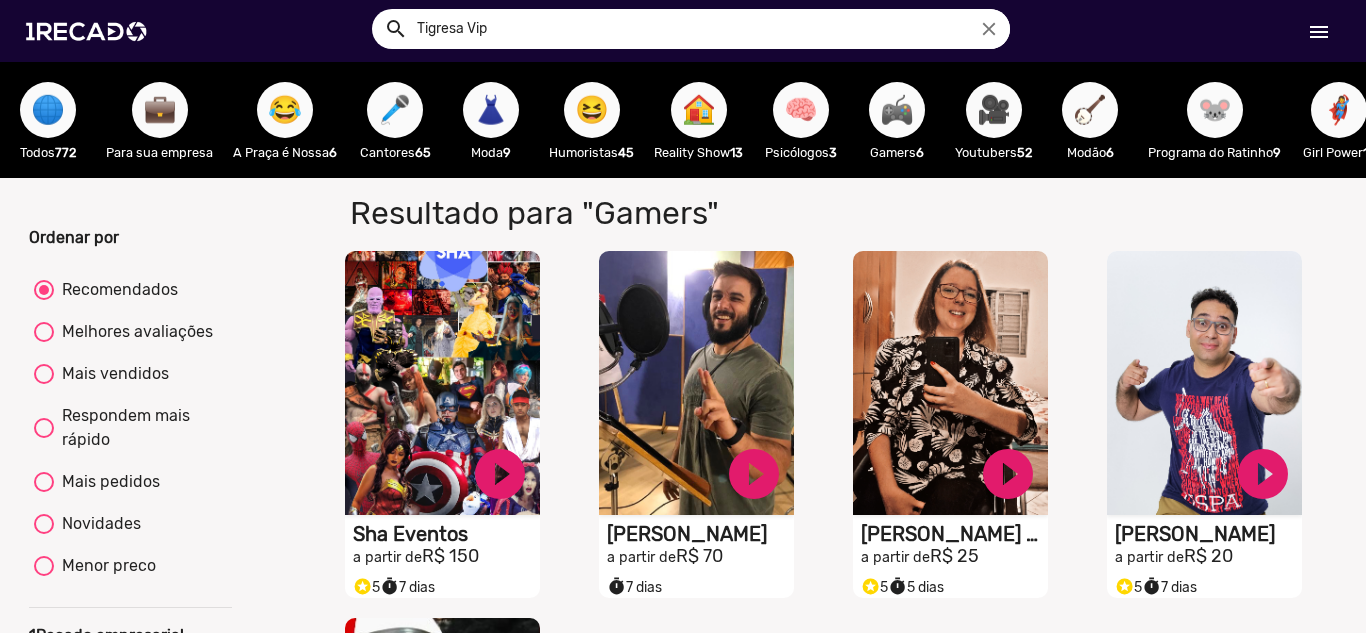 click on "🎮" at bounding box center [897, 110] 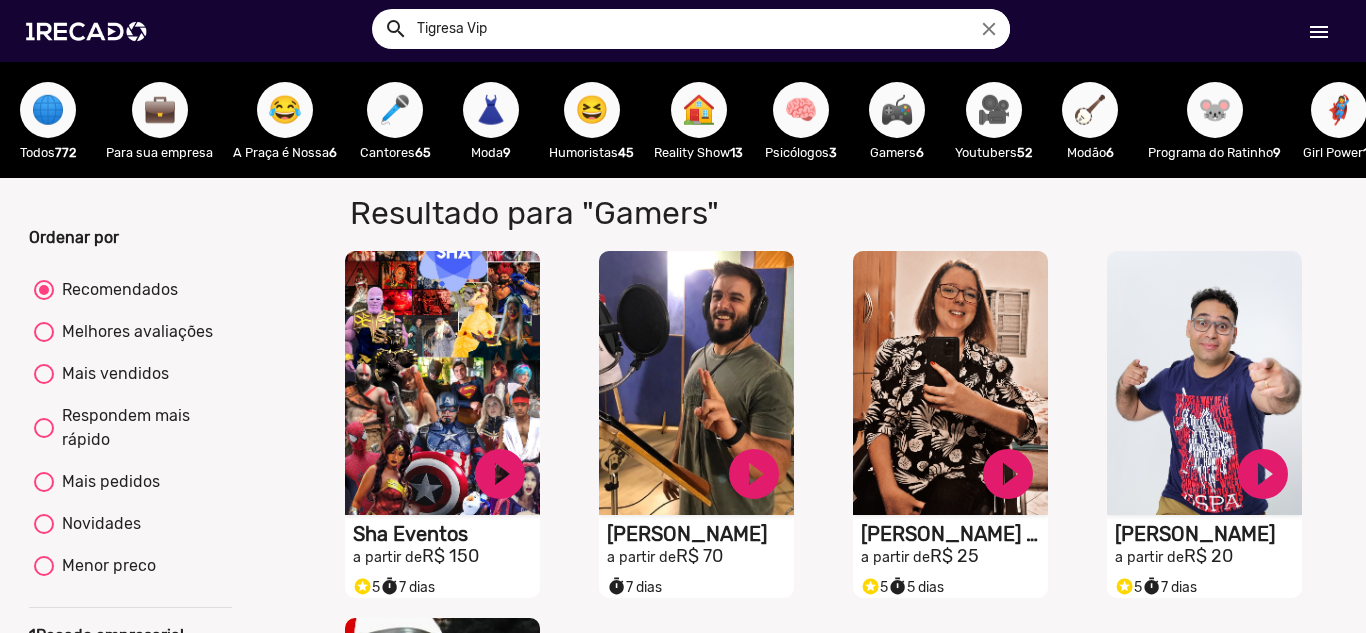 click on "🎥" at bounding box center [994, 110] 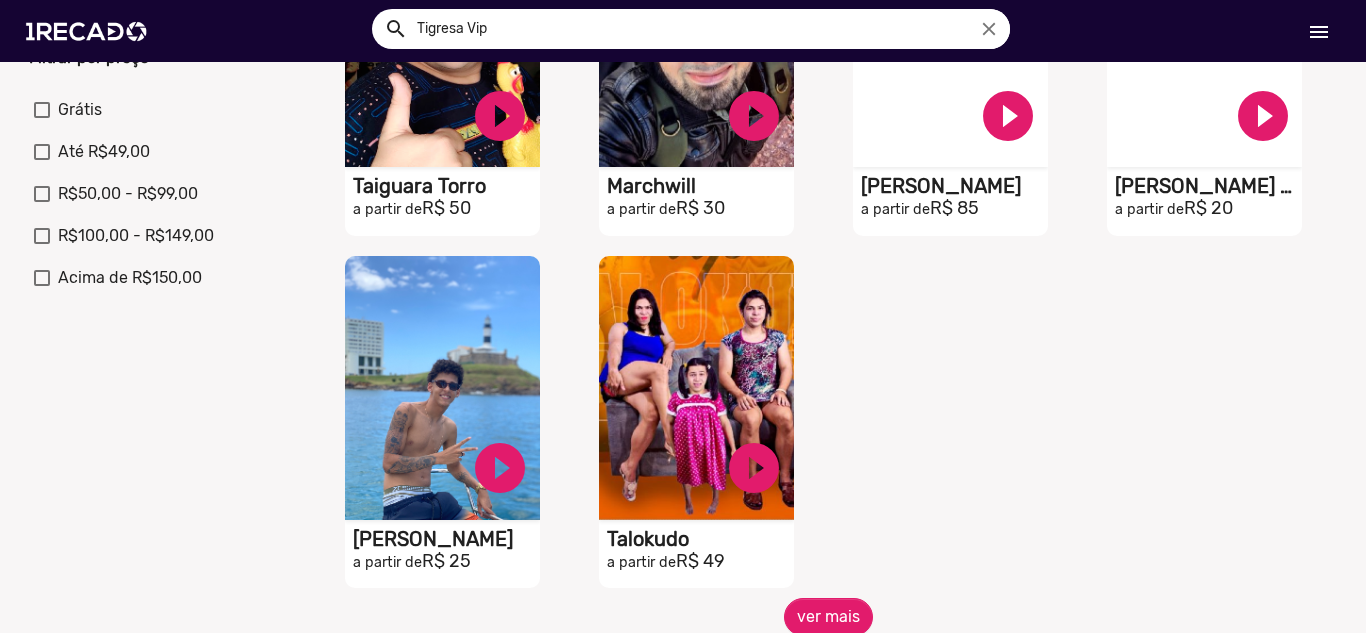 scroll, scrollTop: 900, scrollLeft: 0, axis: vertical 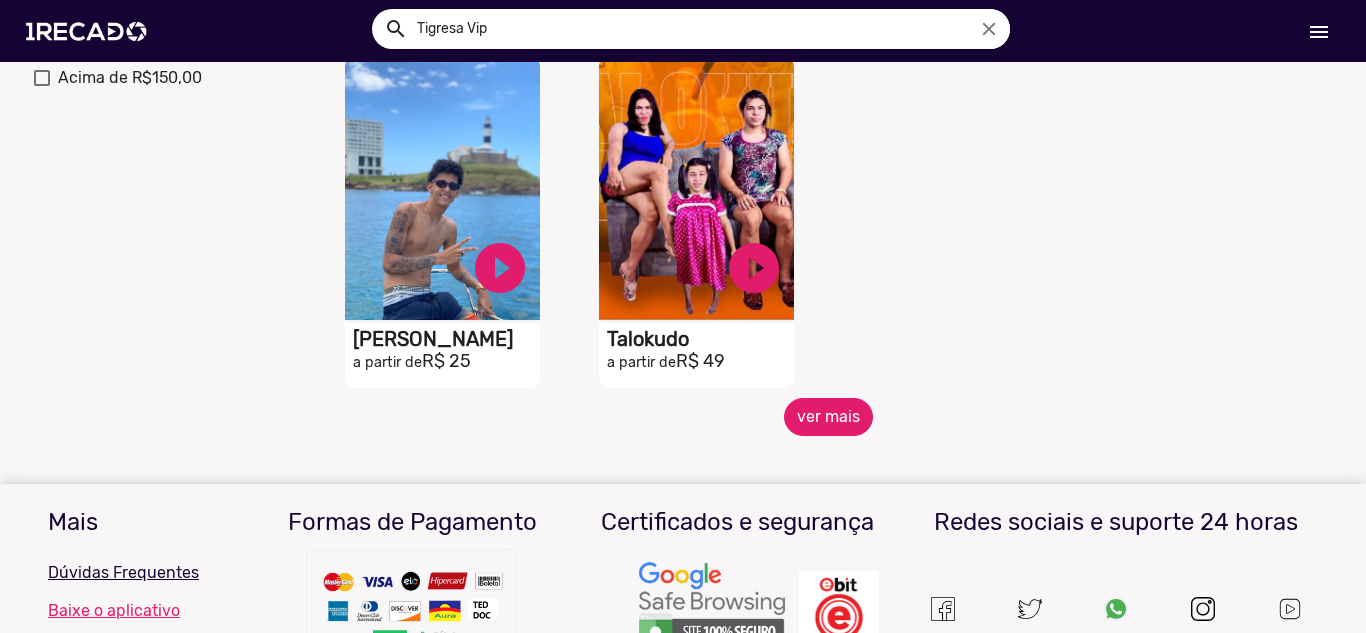 click on "ver mais" 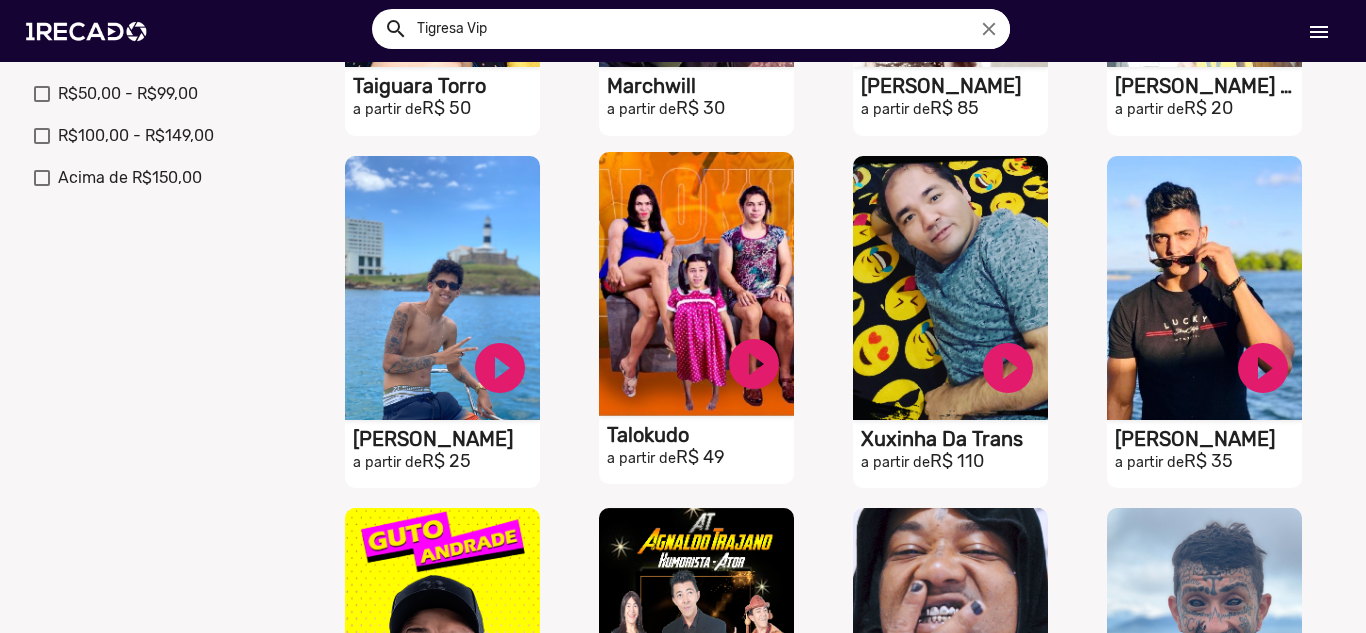scroll, scrollTop: 0, scrollLeft: 0, axis: both 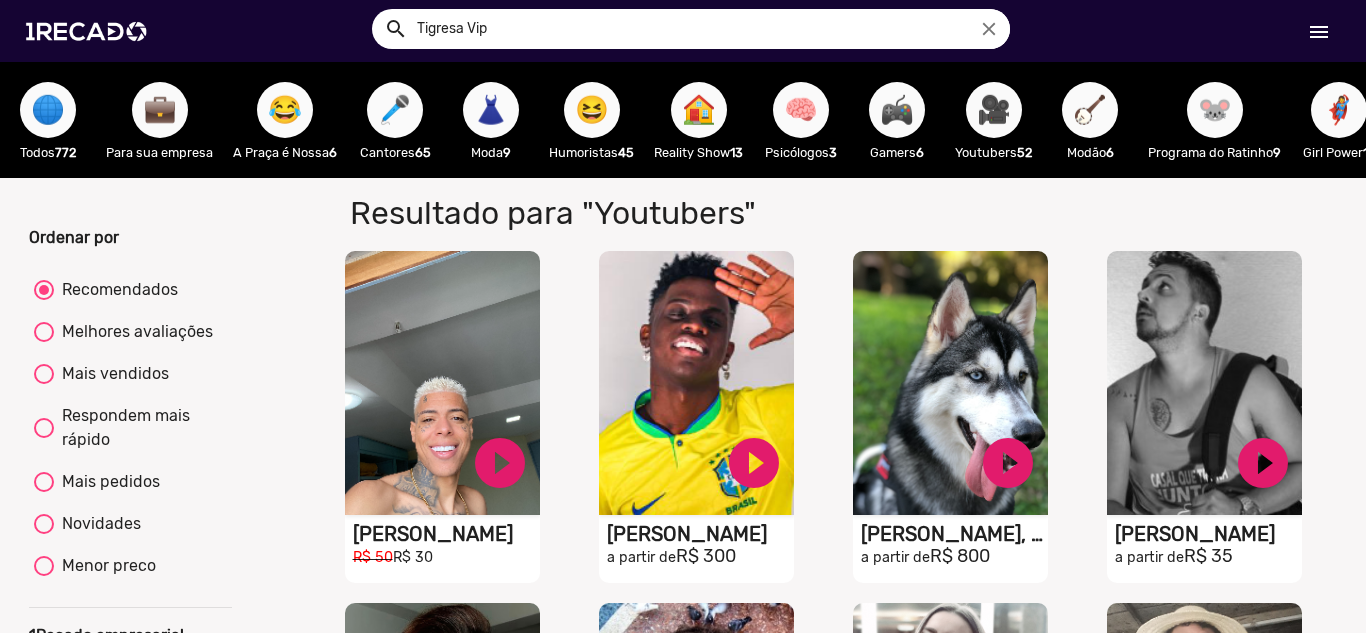 click on "🌐" at bounding box center (48, 110) 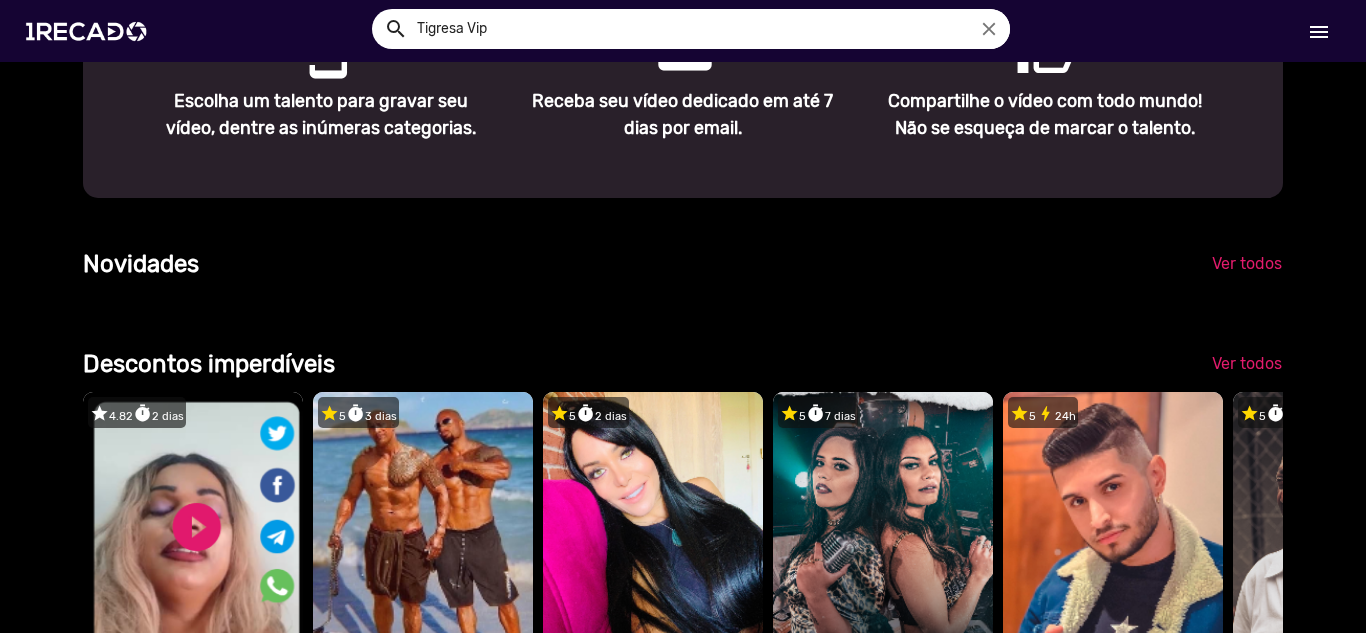 scroll, scrollTop: 1500, scrollLeft: 0, axis: vertical 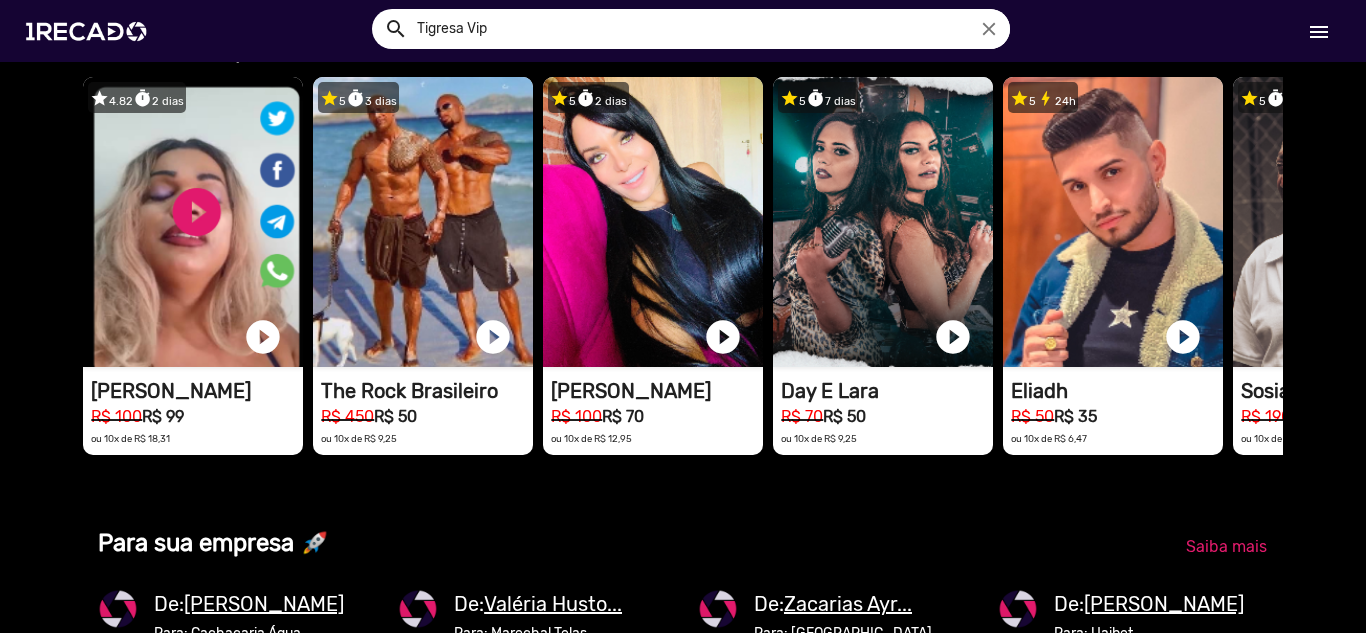 click on "Tigresa Vip" at bounding box center [706, 29] 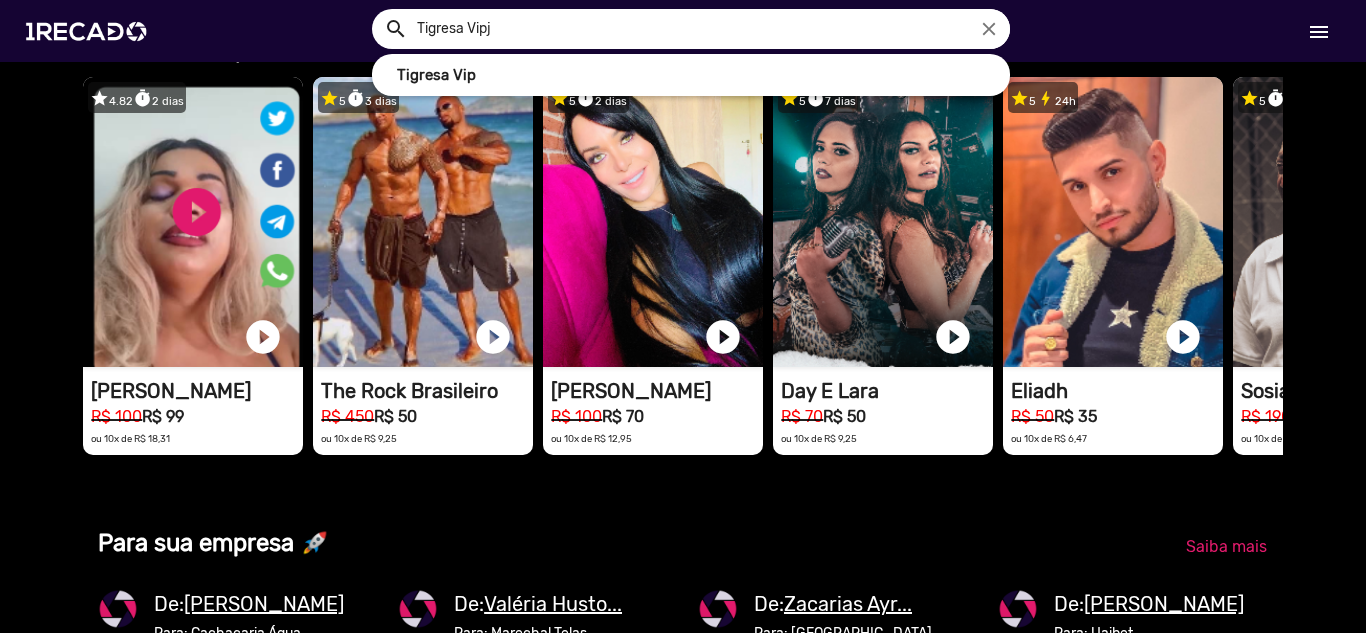scroll, scrollTop: 0, scrollLeft: 1351, axis: horizontal 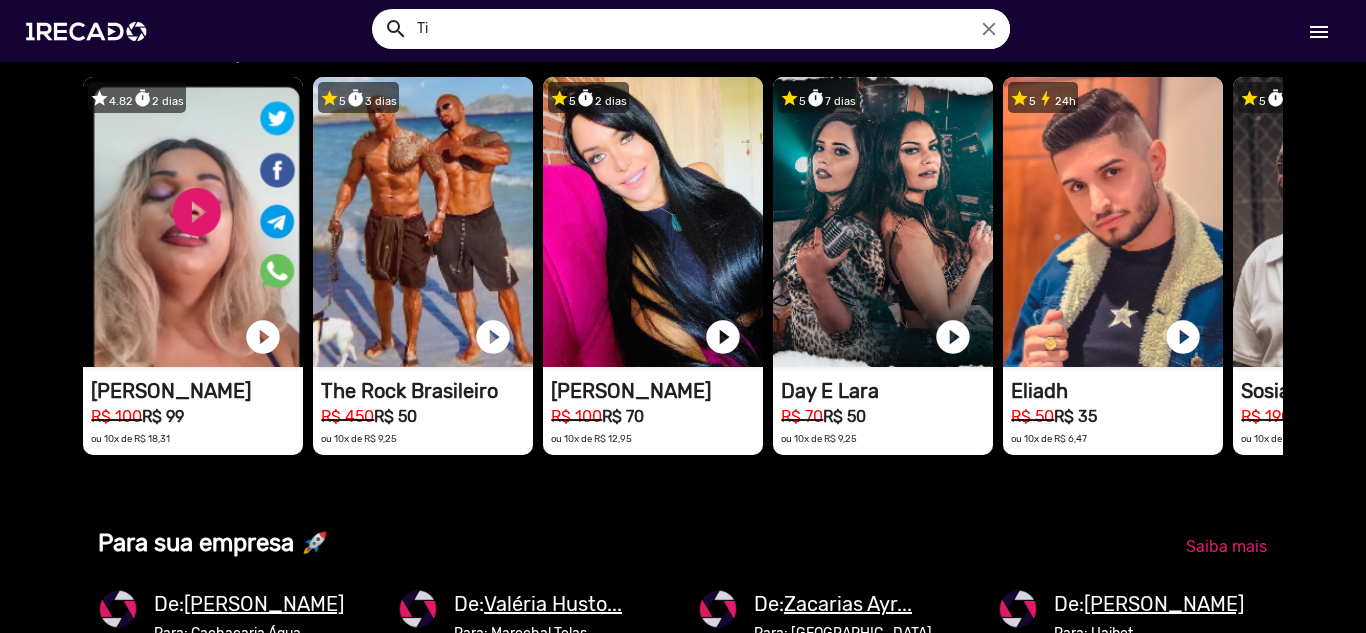 type on "T" 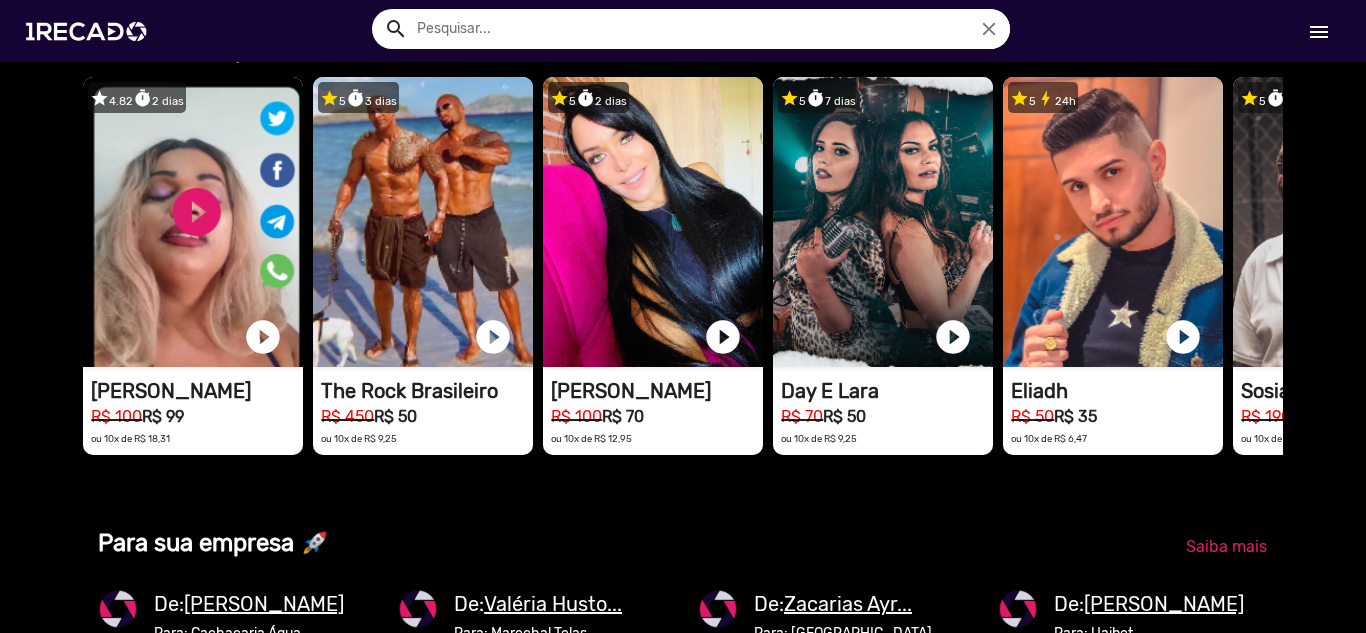 type on "k" 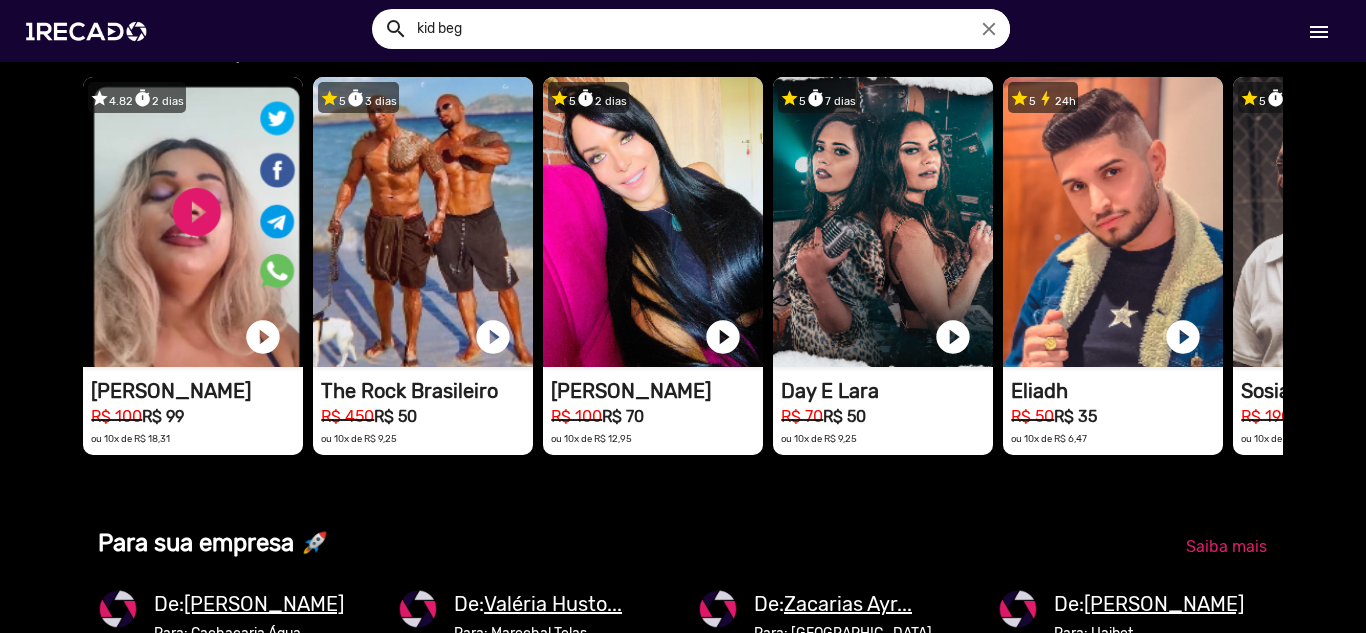 scroll, scrollTop: 0, scrollLeft: 2702, axis: horizontal 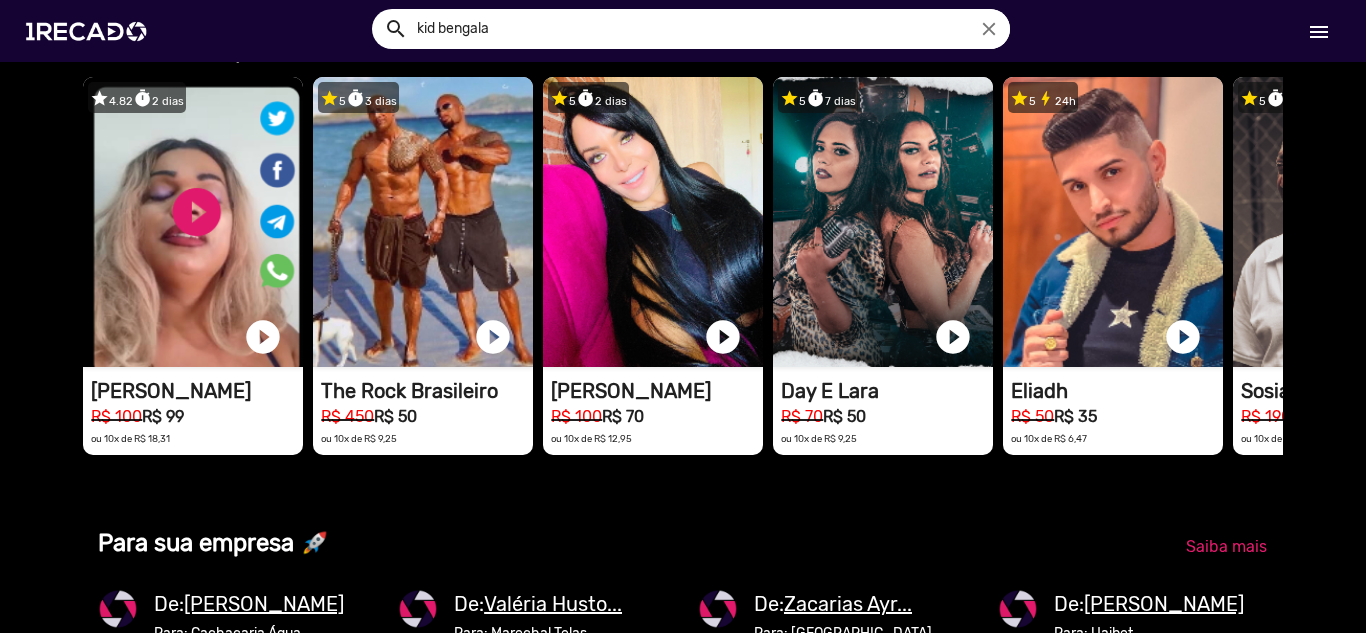 type on "kid bengala" 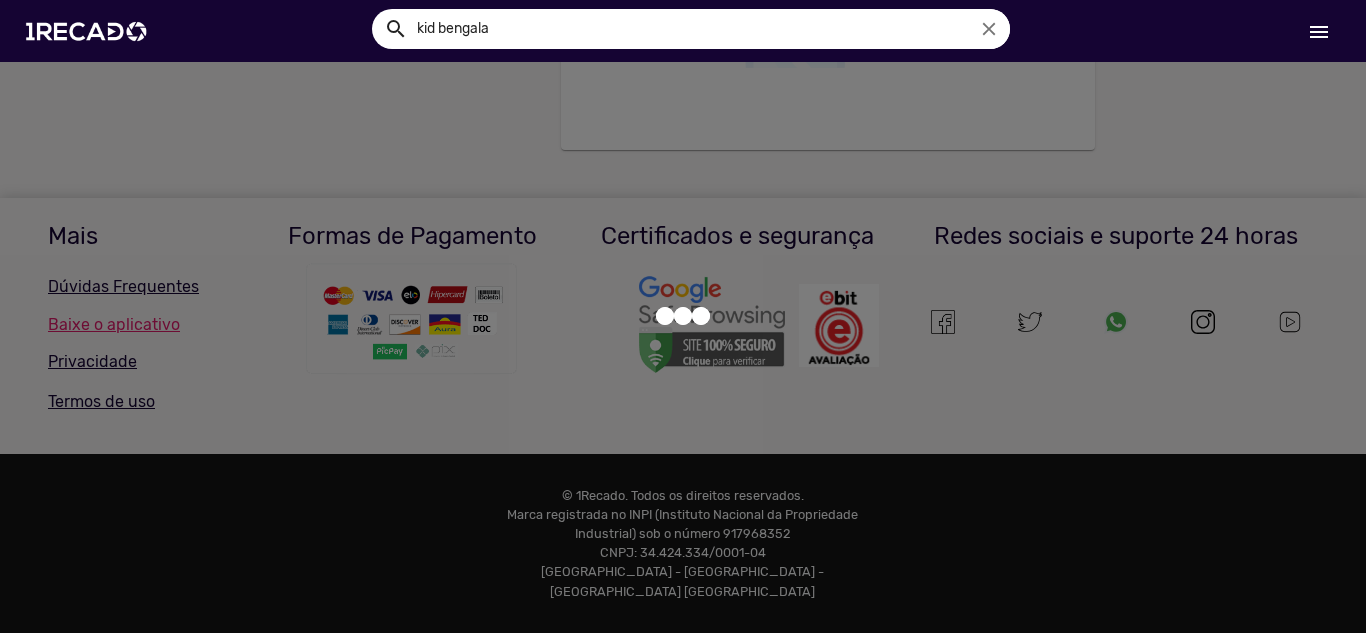 scroll, scrollTop: 0, scrollLeft: 0, axis: both 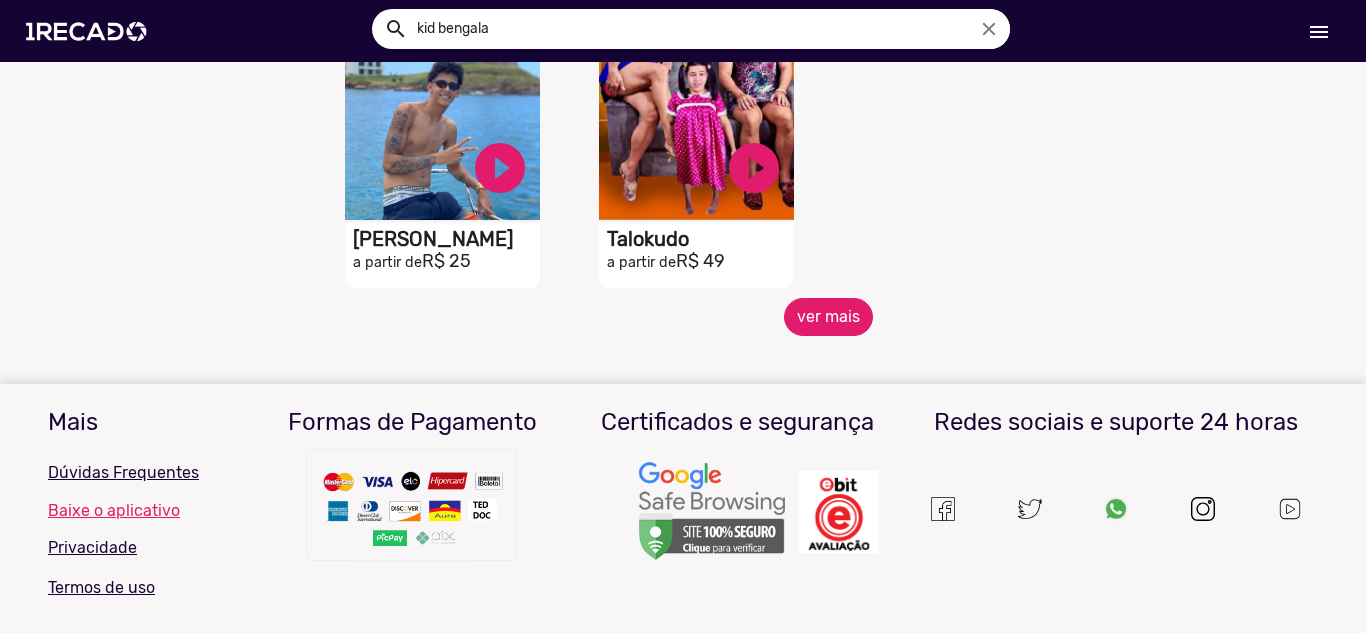 click on "ver mais" 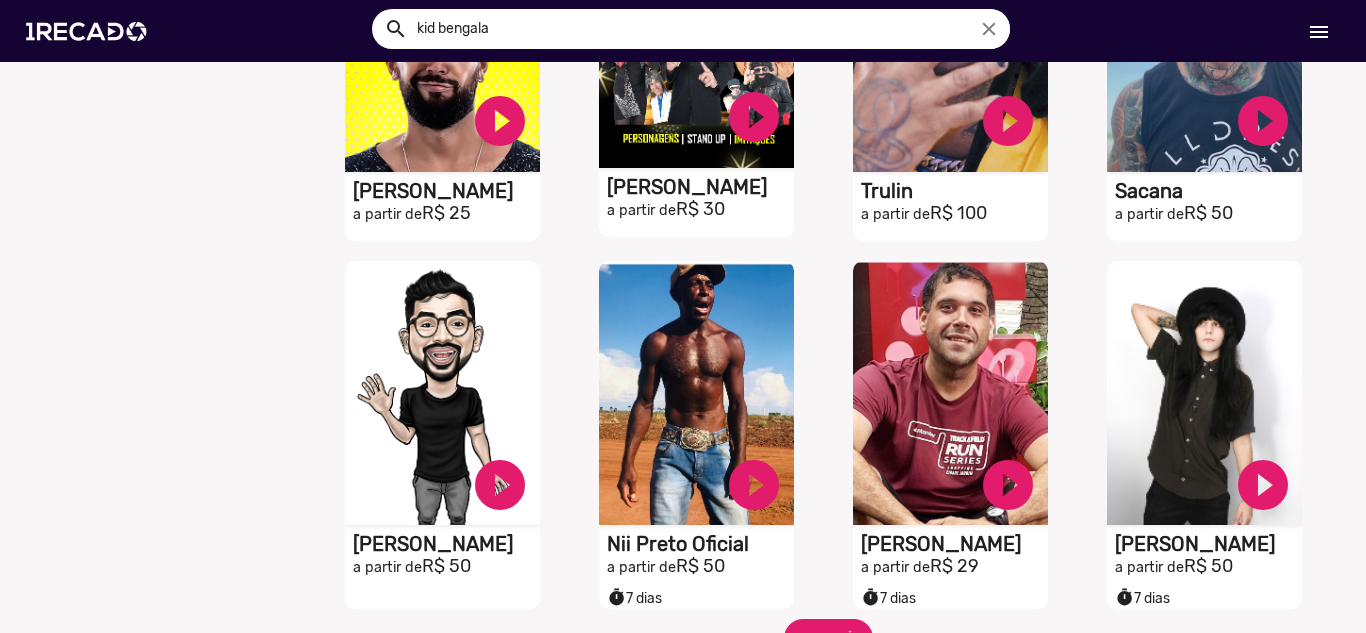 scroll, scrollTop: 1500, scrollLeft: 0, axis: vertical 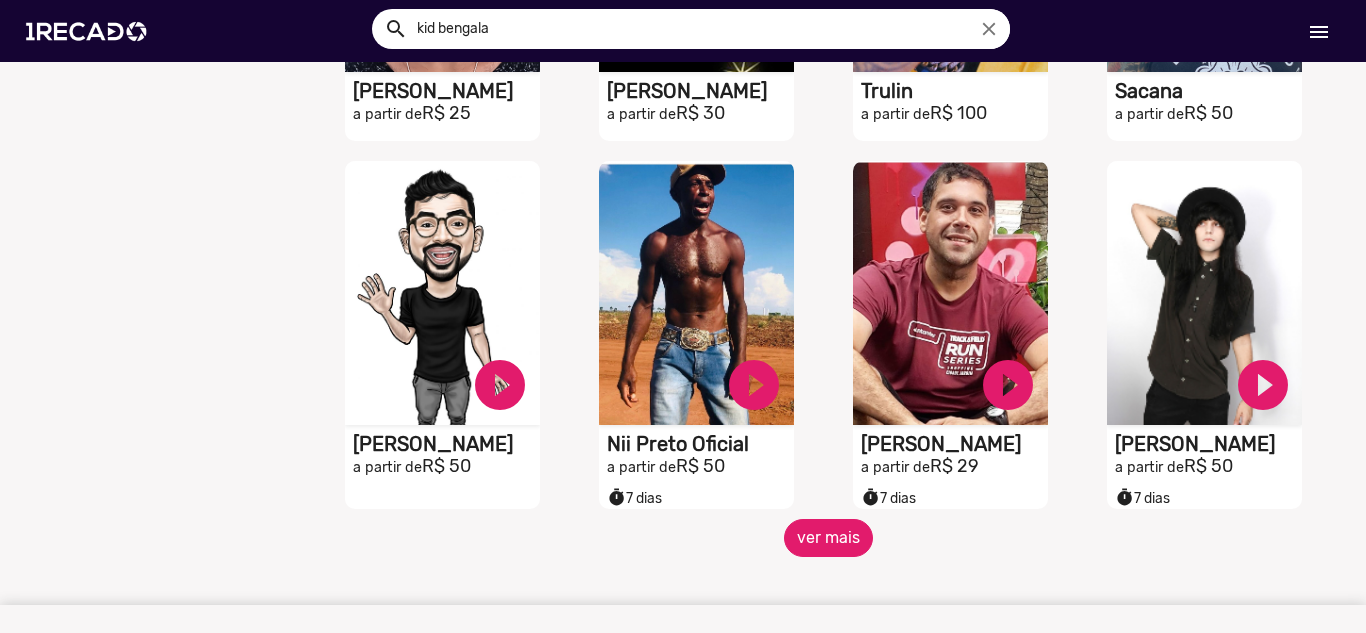 click on "ver mais" 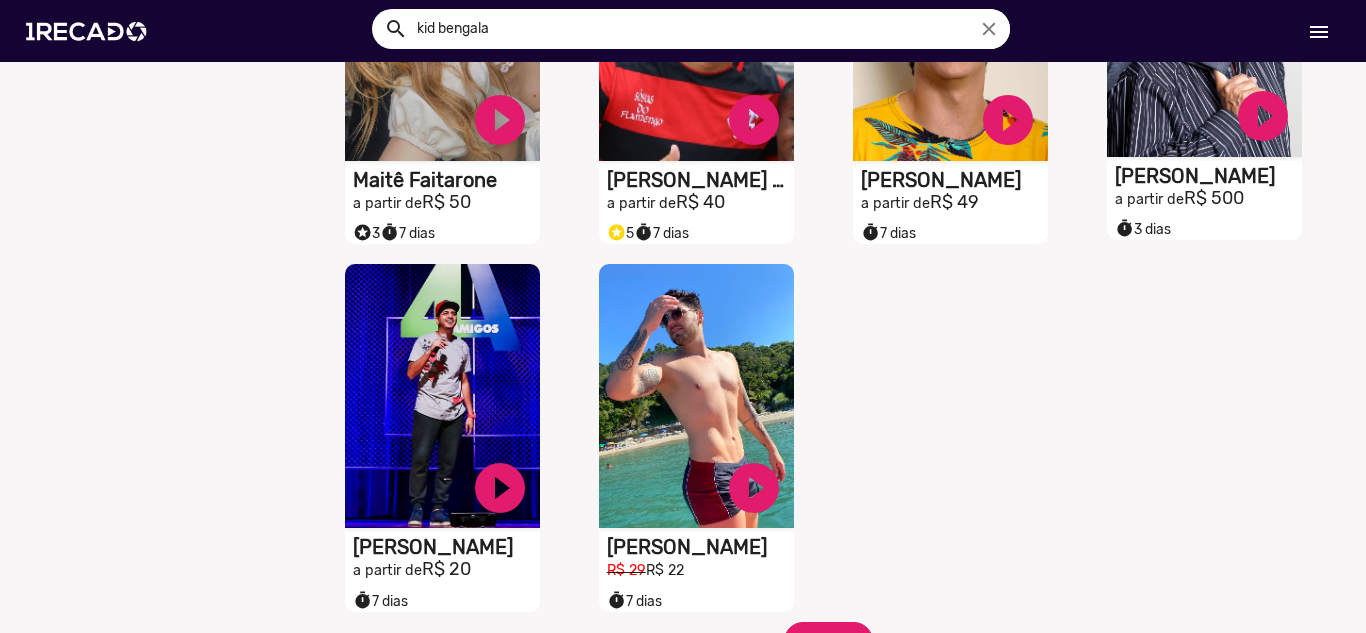 scroll, scrollTop: 2300, scrollLeft: 0, axis: vertical 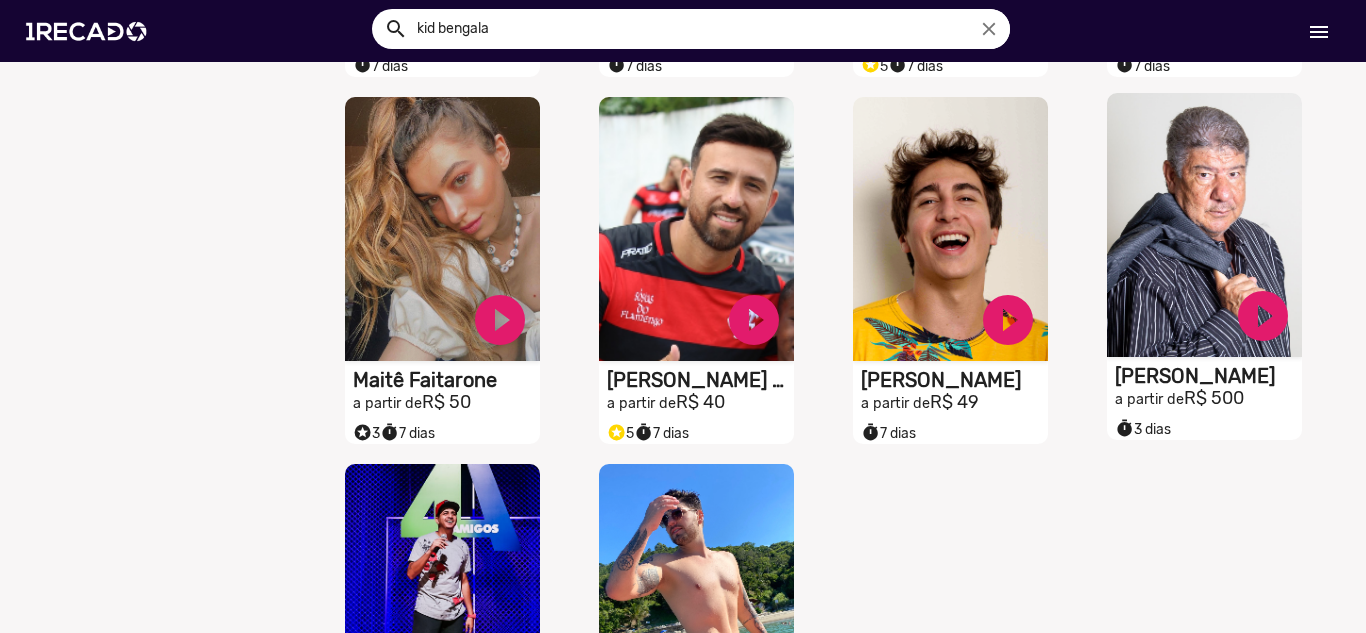 click on "S1RECADO vídeos dedicados para fãs e empresas" at bounding box center (442, -1917) 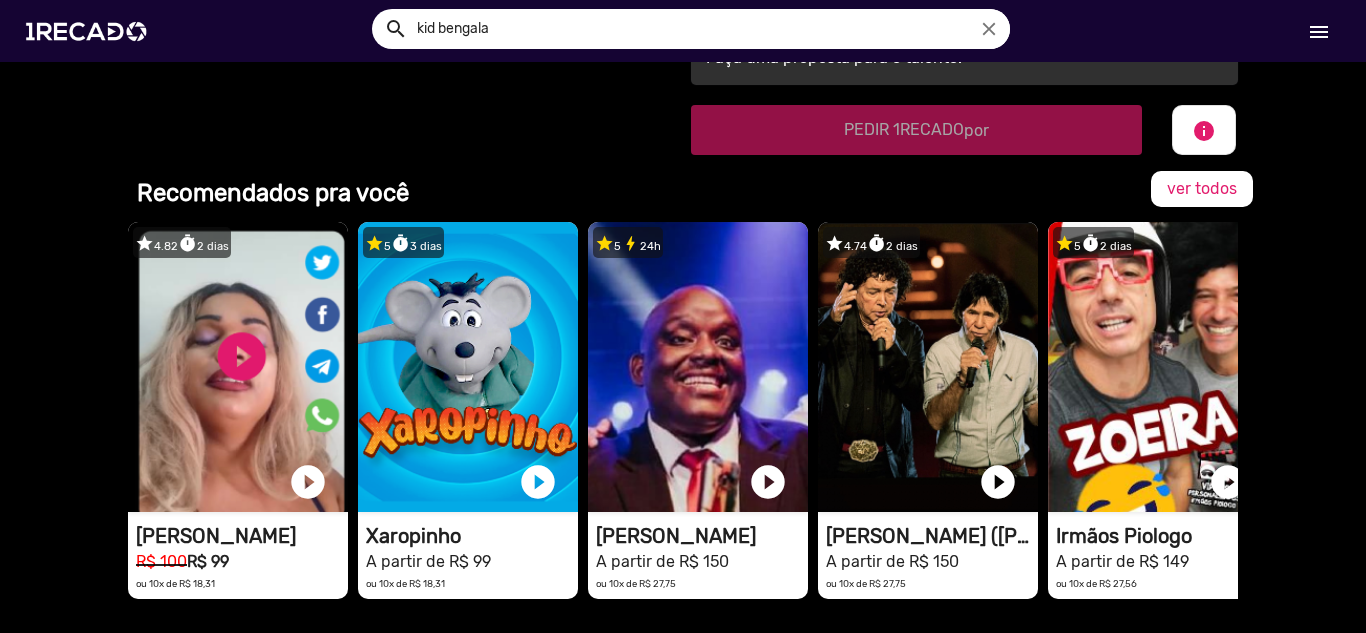scroll, scrollTop: 600, scrollLeft: 0, axis: vertical 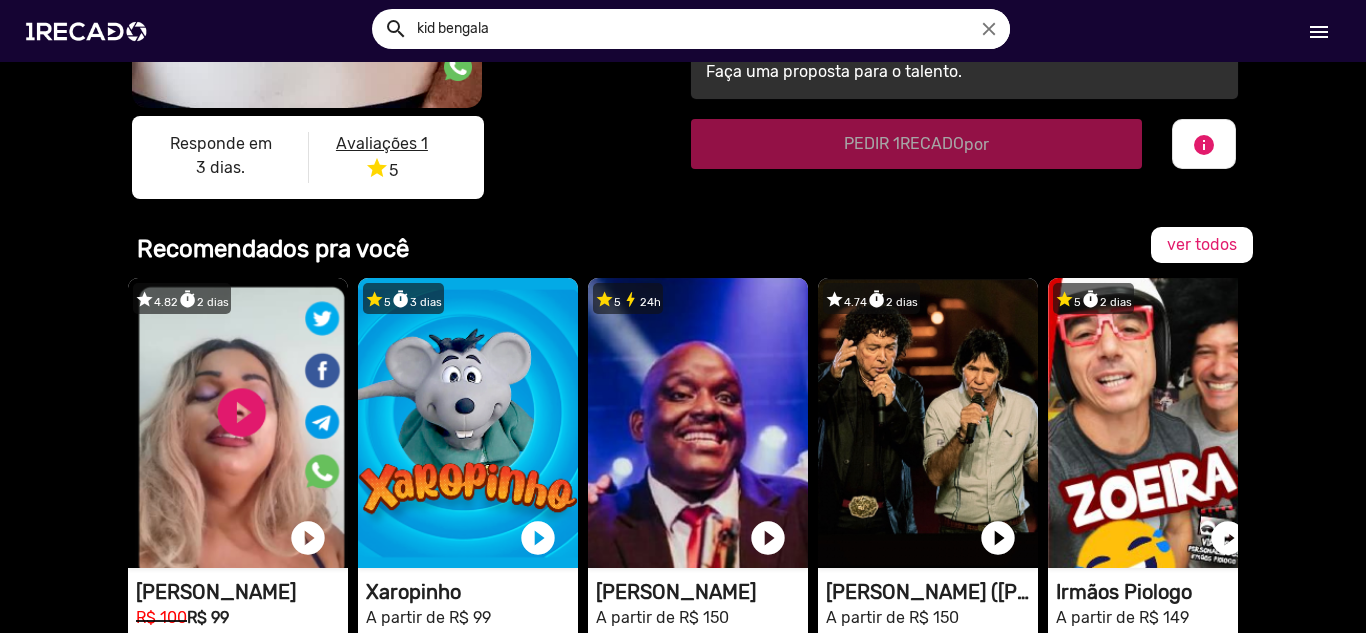 click on "Recomendados pra você" 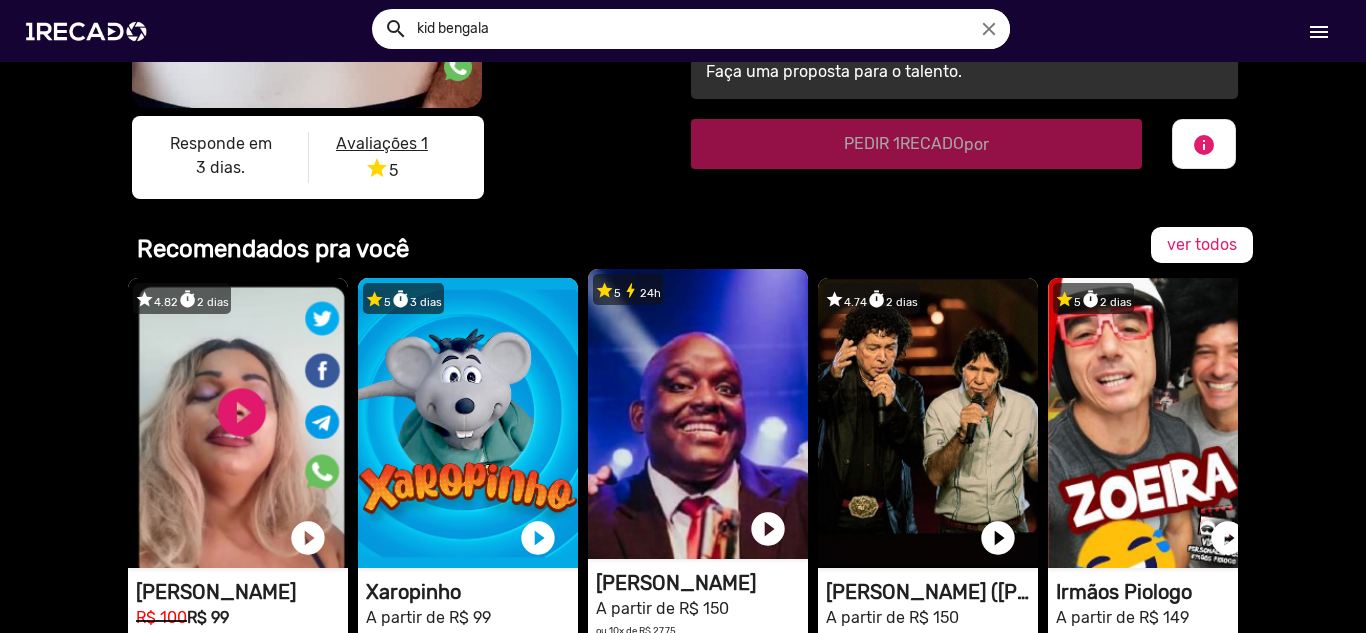 click on "1RECADO vídeos dedicados para fãs e empresas" at bounding box center (238, 423) 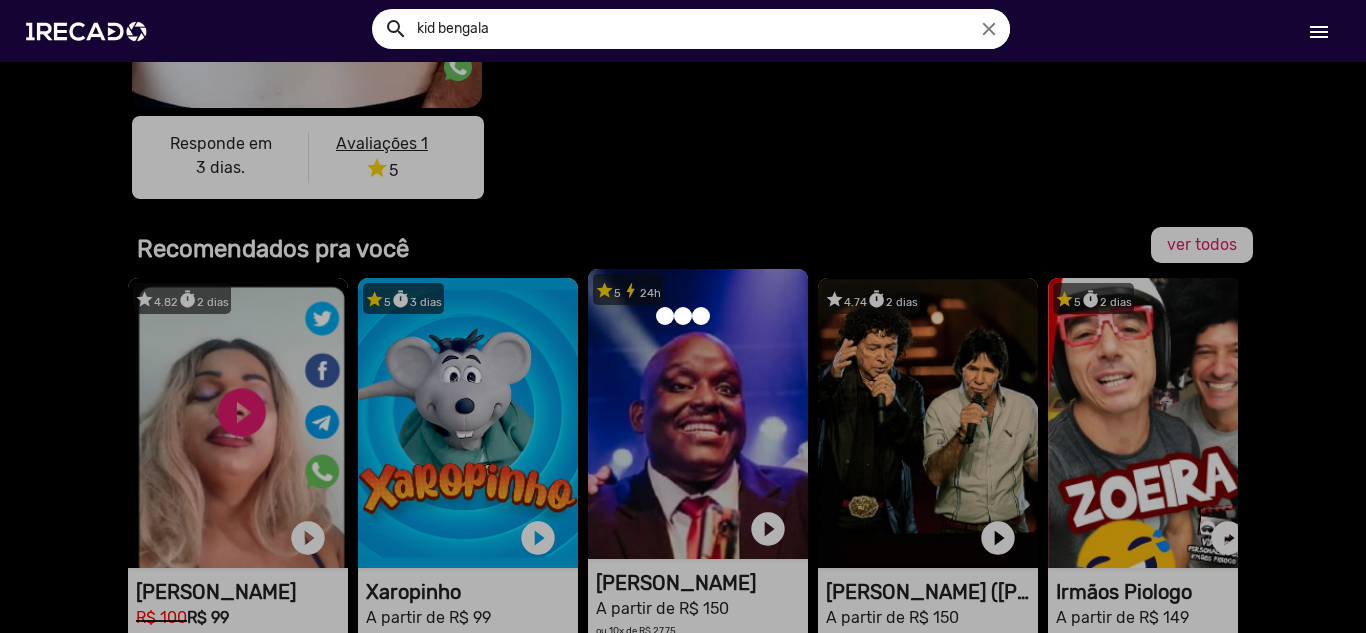 scroll, scrollTop: 0, scrollLeft: 0, axis: both 